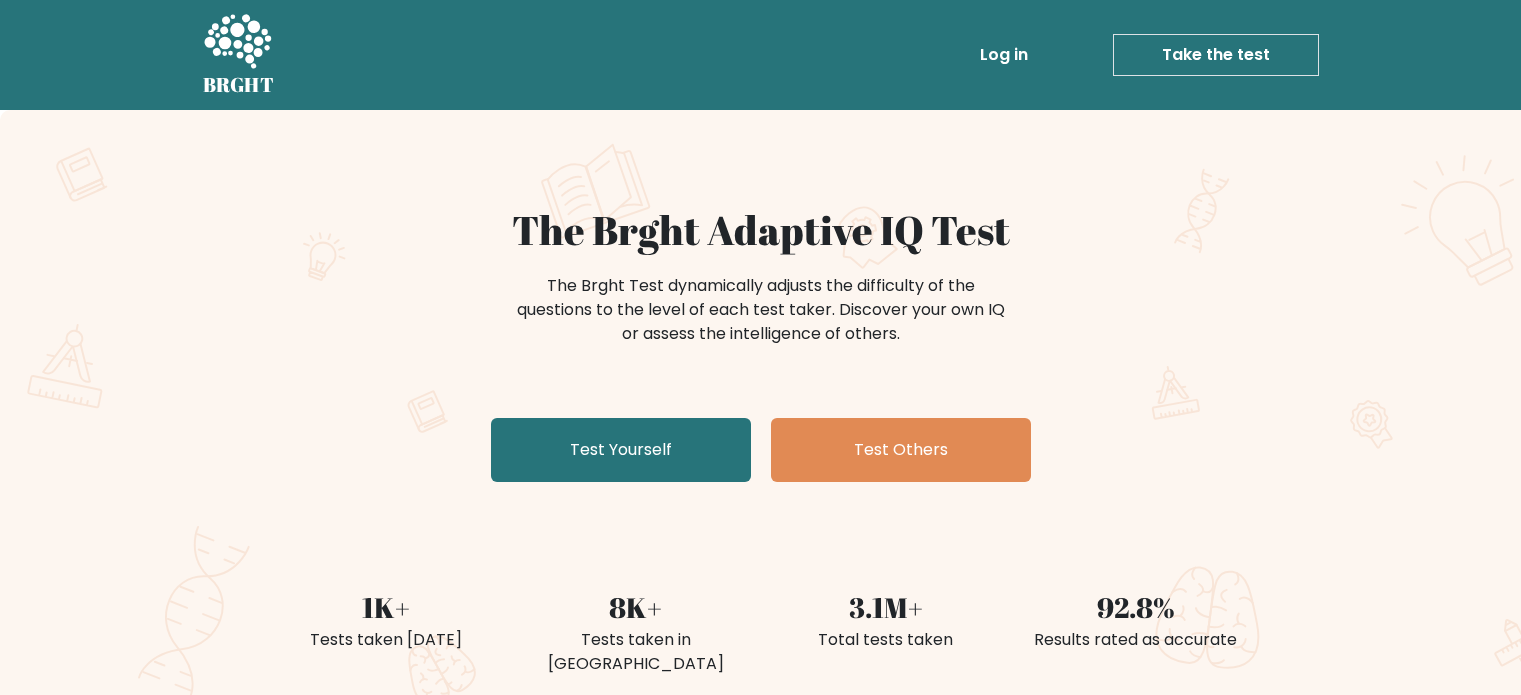scroll, scrollTop: 0, scrollLeft: 0, axis: both 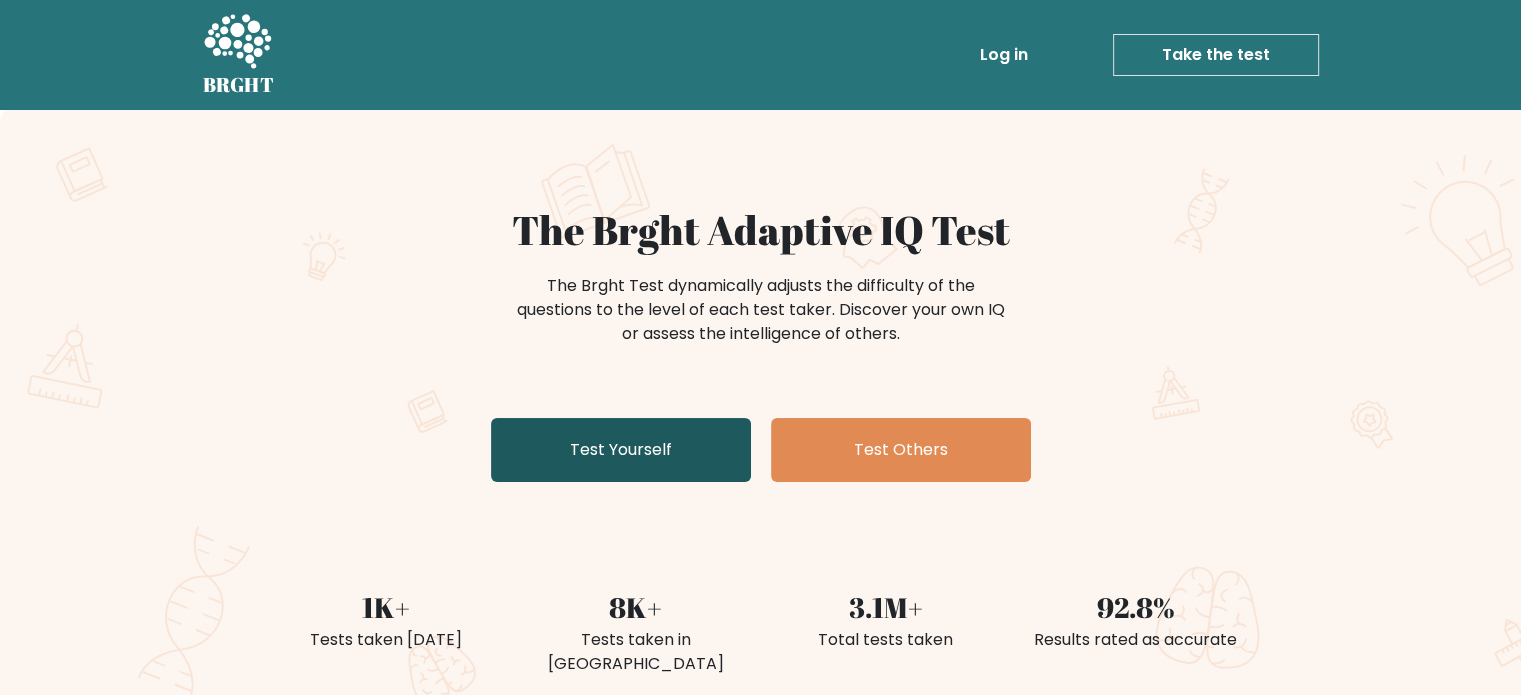 click on "Test Yourself" at bounding box center (621, 450) 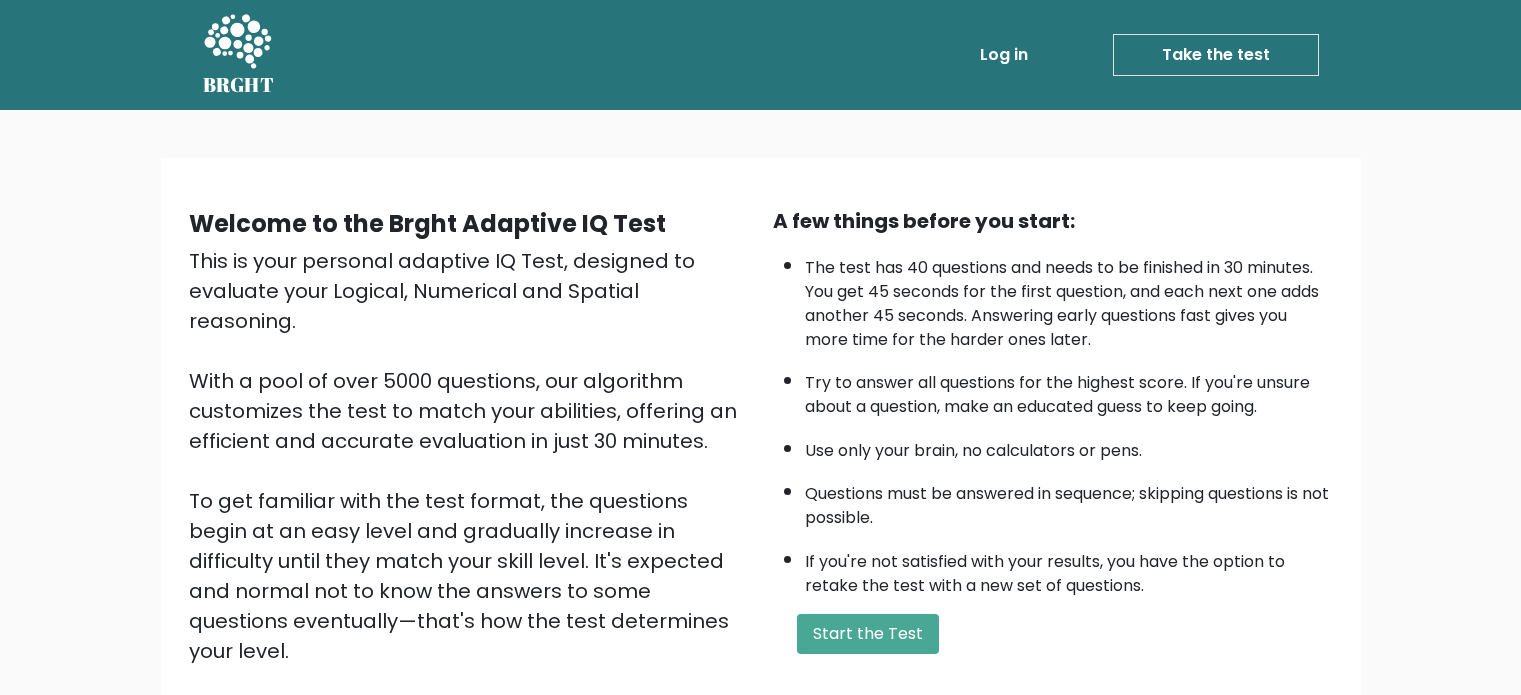scroll, scrollTop: 0, scrollLeft: 0, axis: both 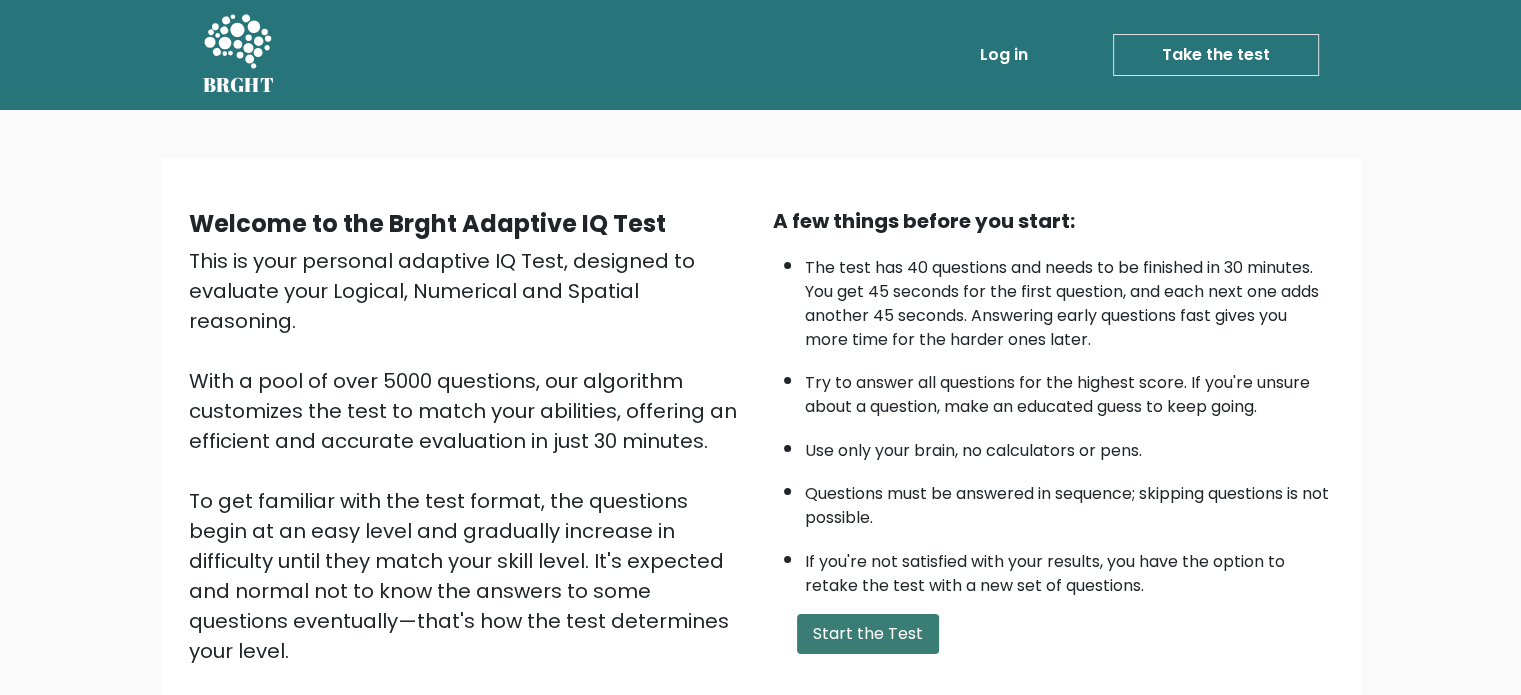 click on "Start the Test" at bounding box center [868, 634] 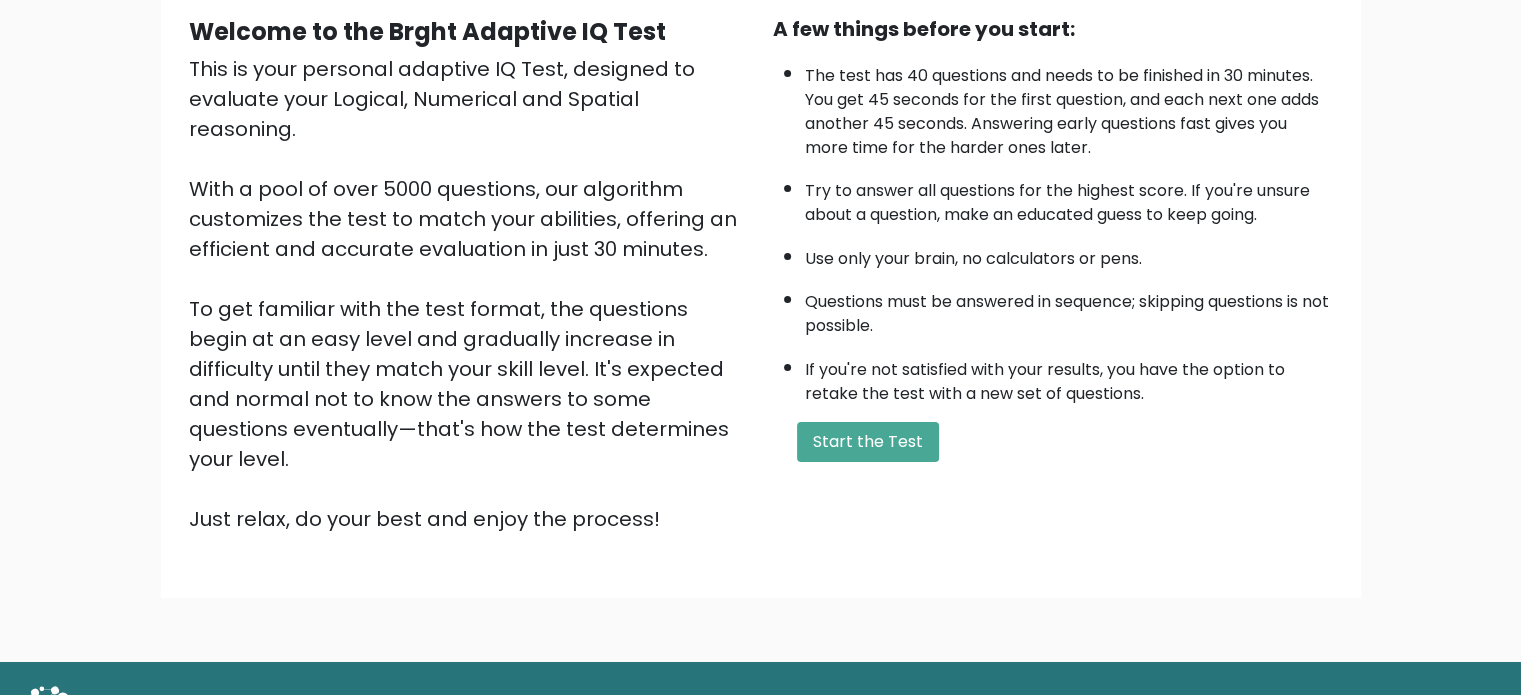 scroll, scrollTop: 220, scrollLeft: 0, axis: vertical 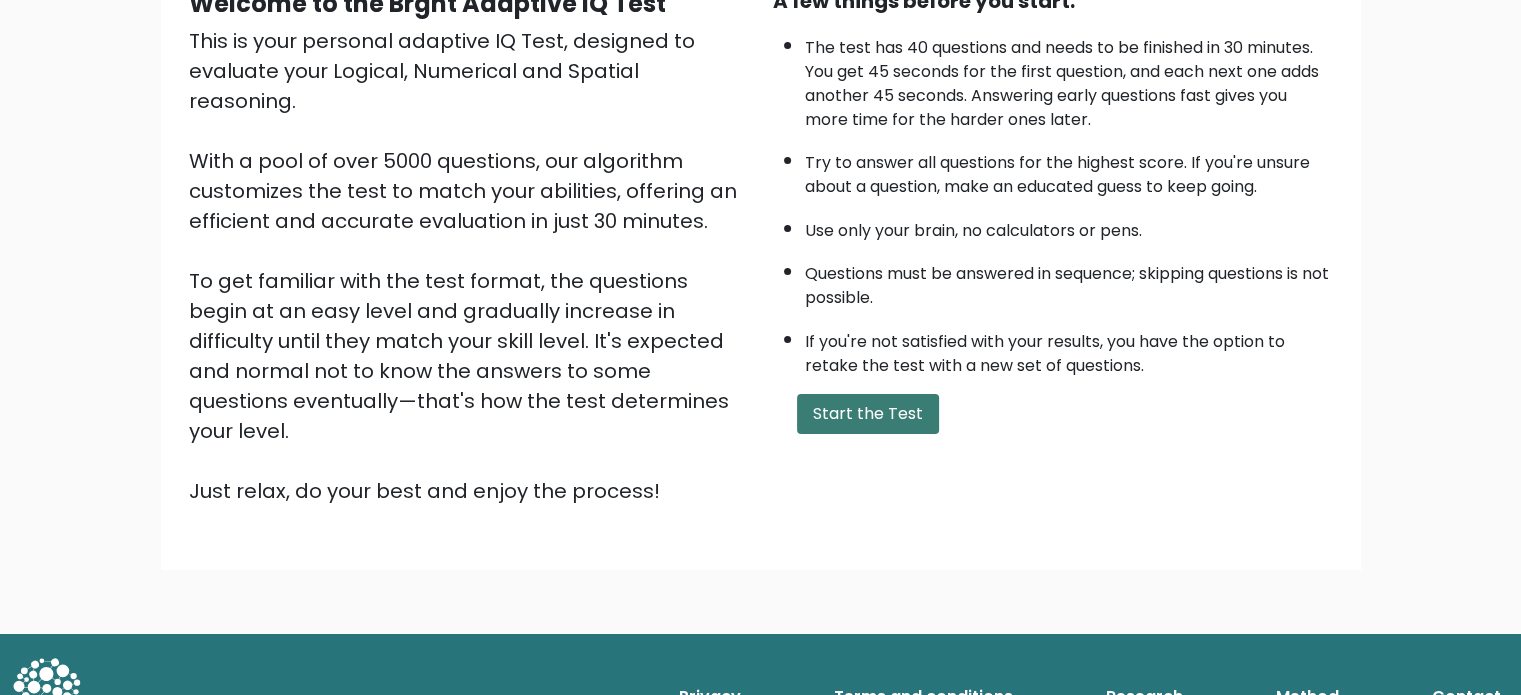 click on "Start the Test" at bounding box center [868, 414] 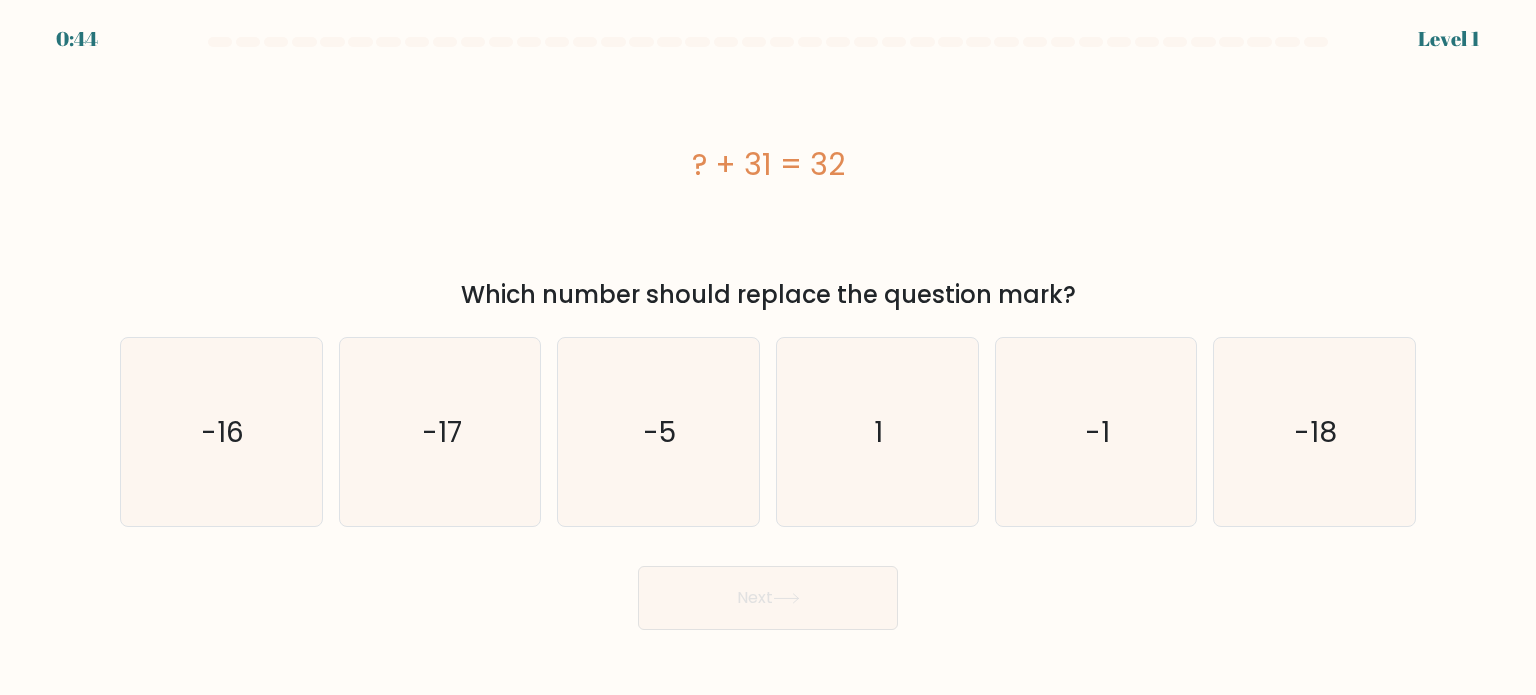 scroll, scrollTop: 0, scrollLeft: 0, axis: both 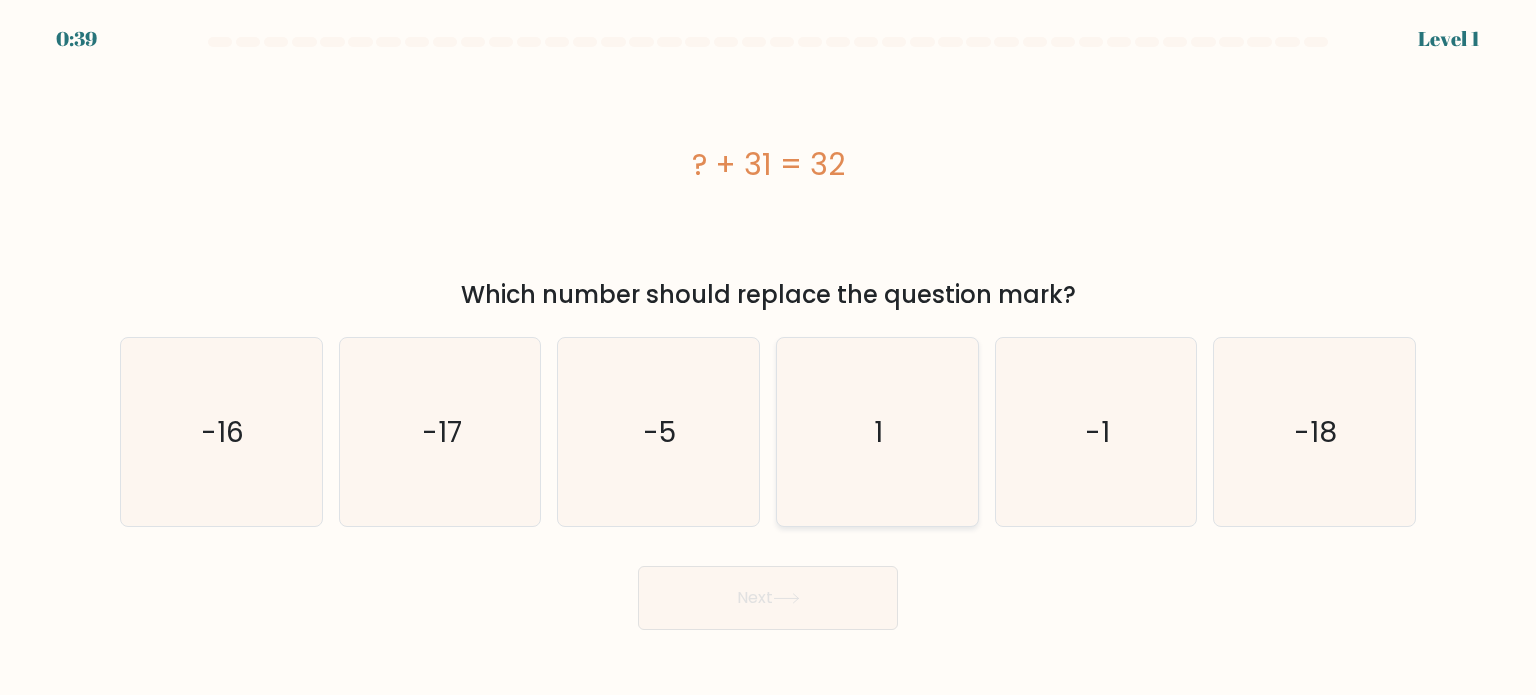 click on "1" 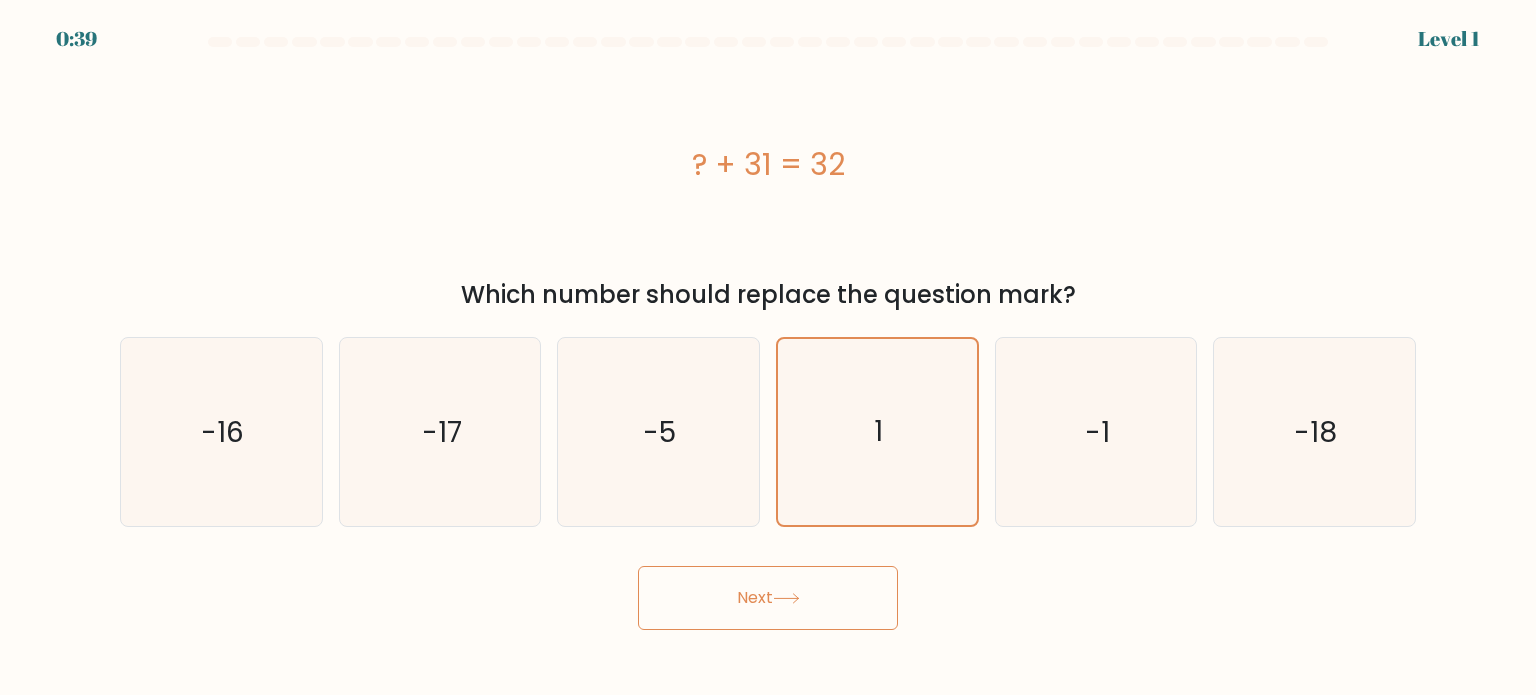 click on "0:39
Level 1
a." at bounding box center [768, 347] 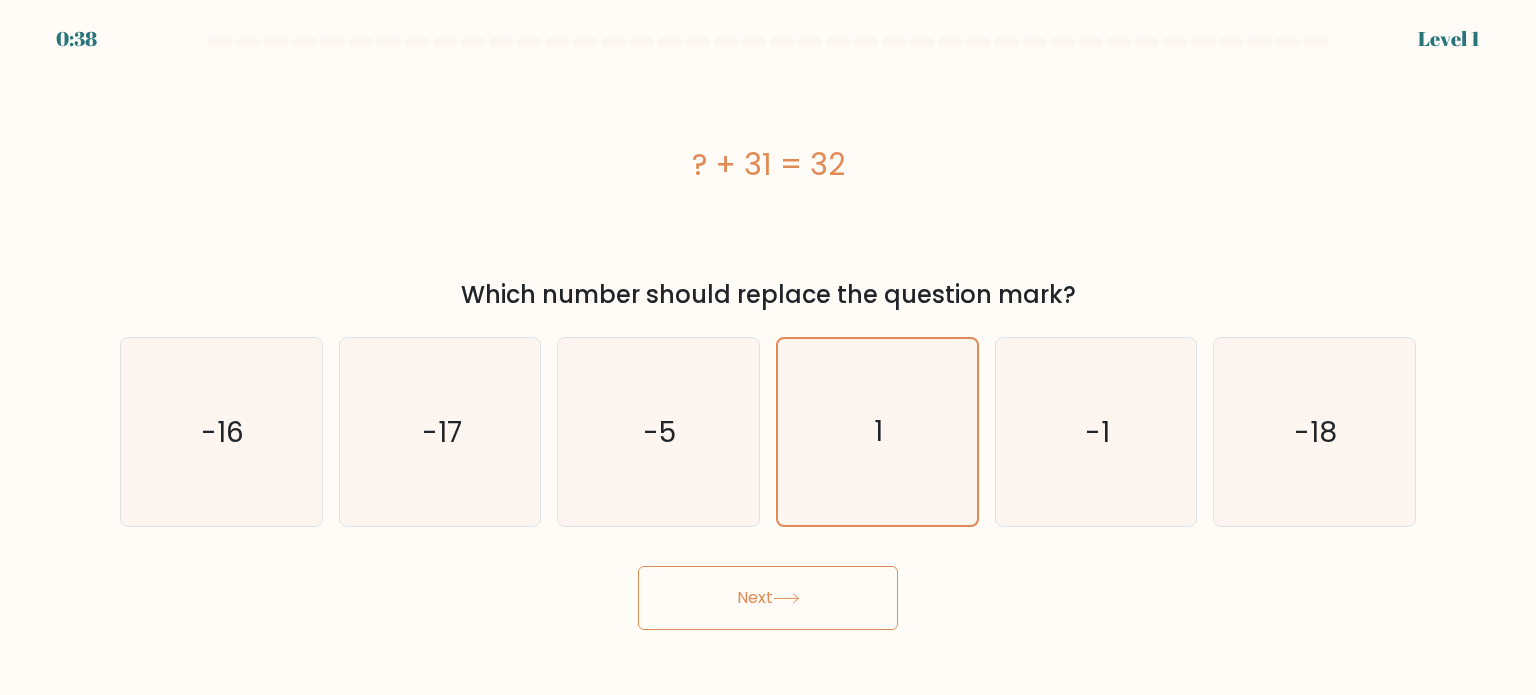 click on "Next" at bounding box center [768, 598] 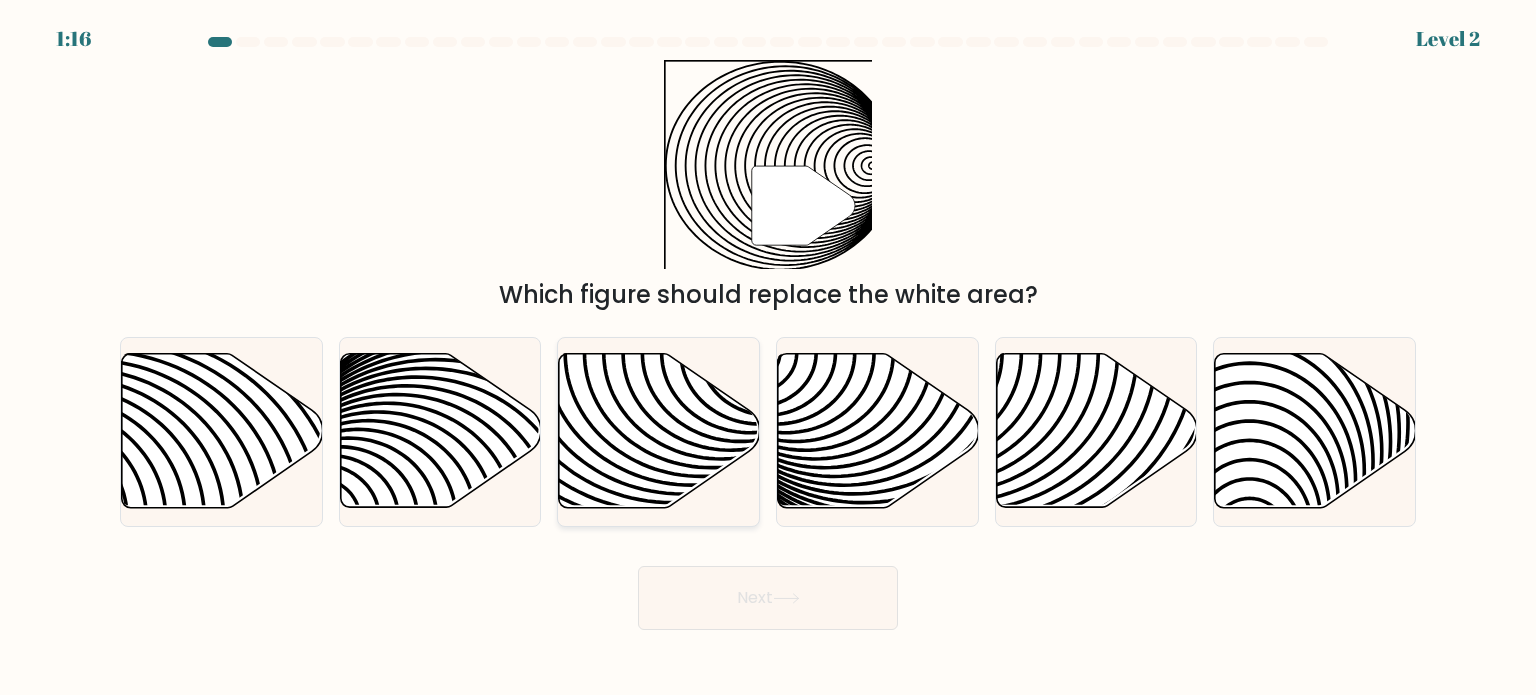 click 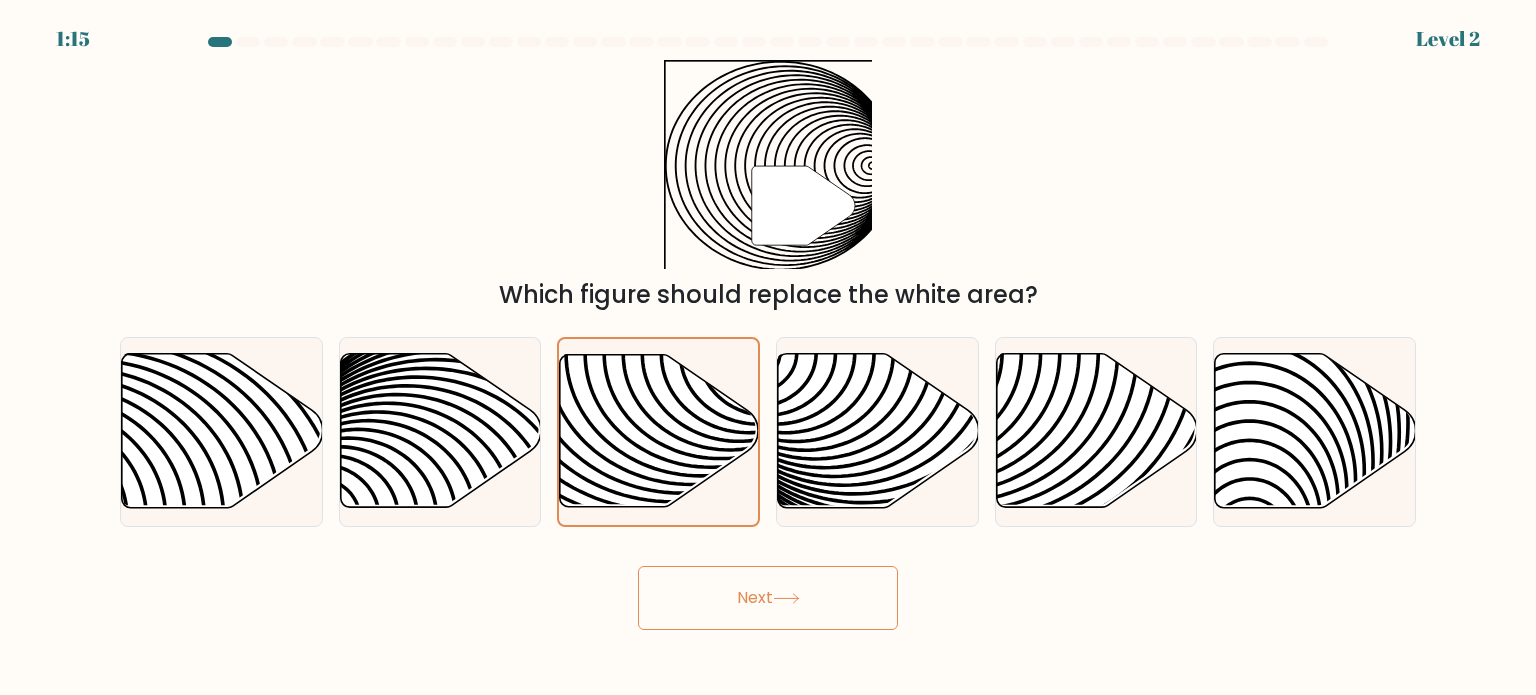 click on "1:15
Level 2" at bounding box center [768, 347] 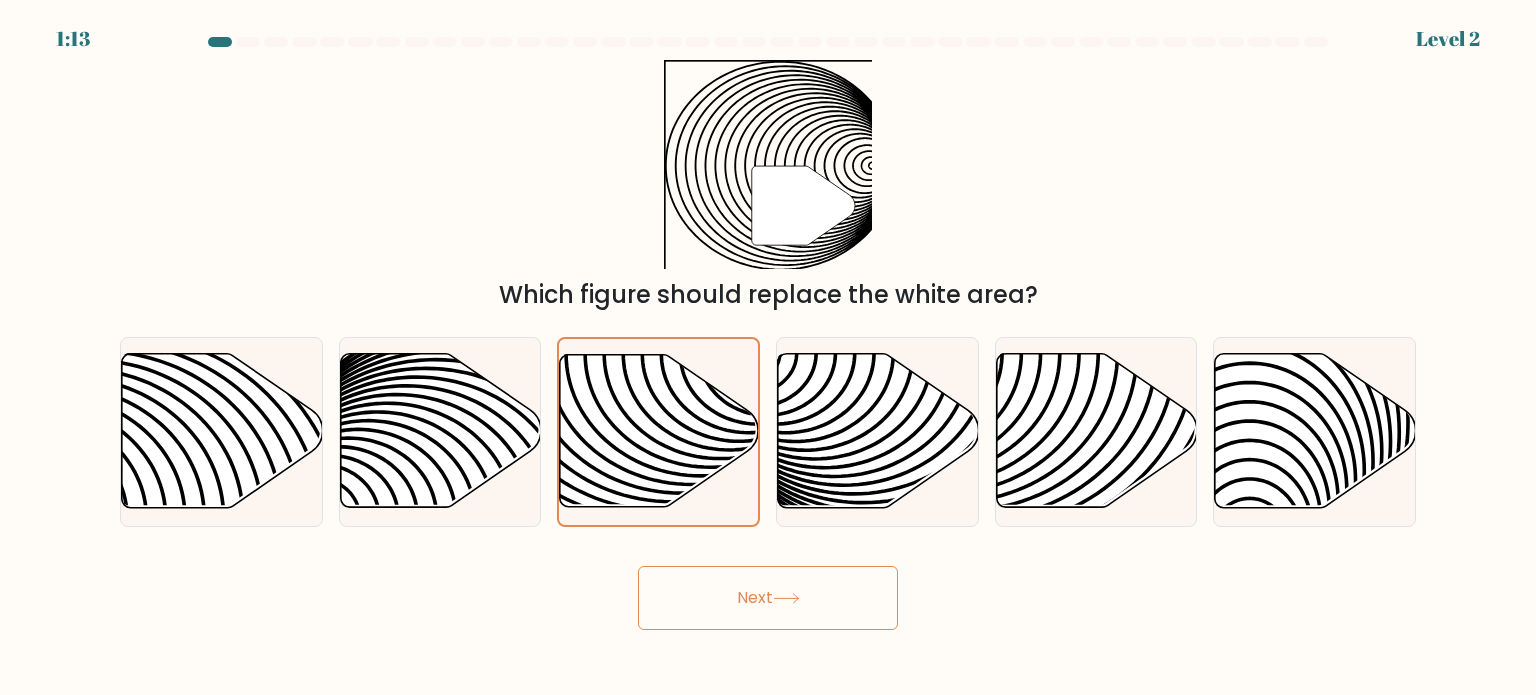 click on "1:13
Level 2" at bounding box center [768, 347] 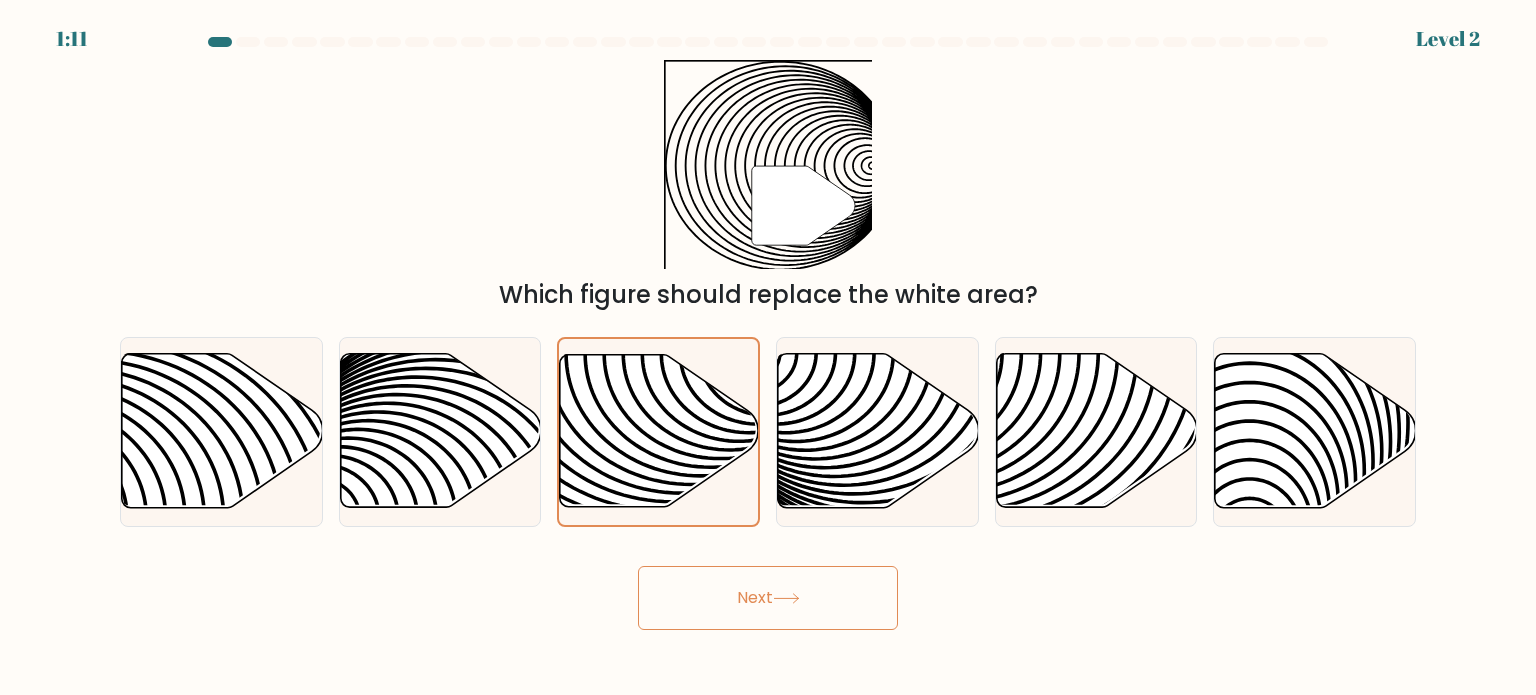 click on "Next" at bounding box center [768, 598] 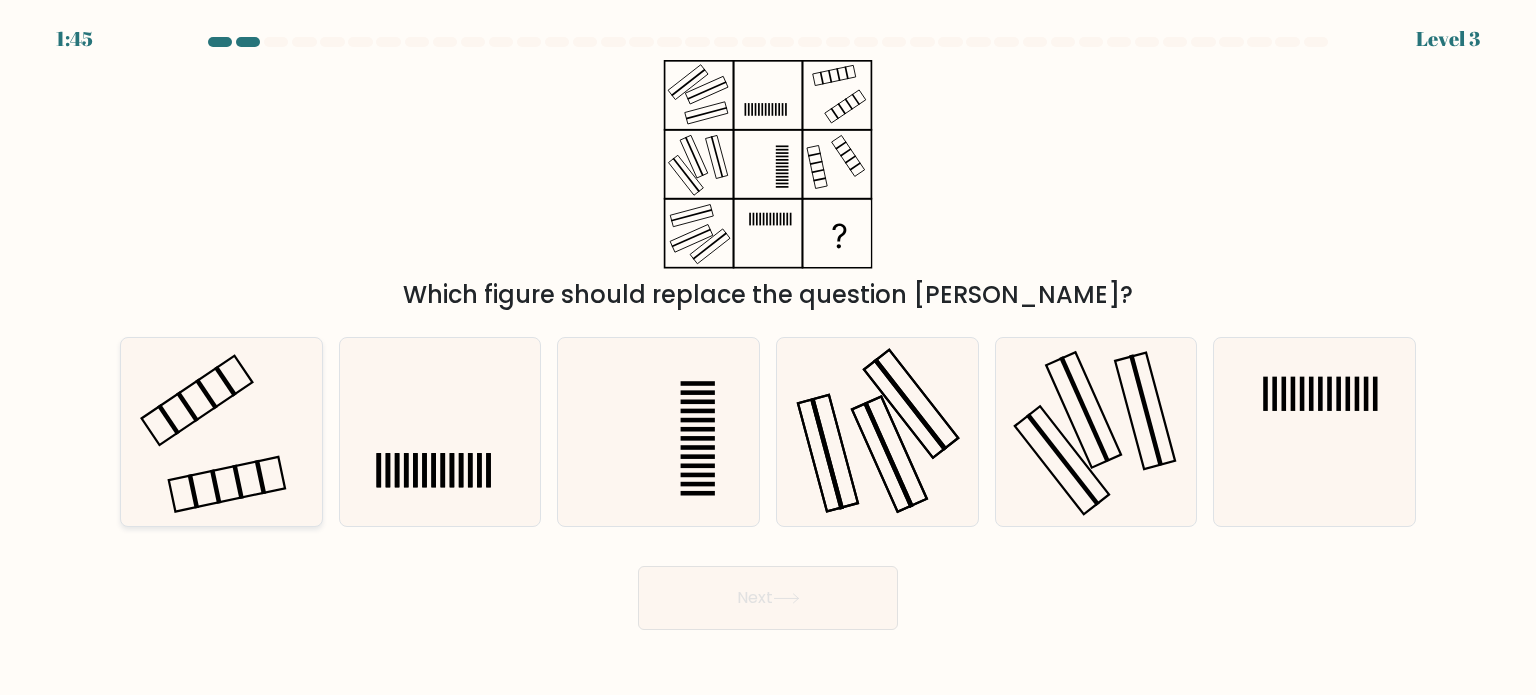 click 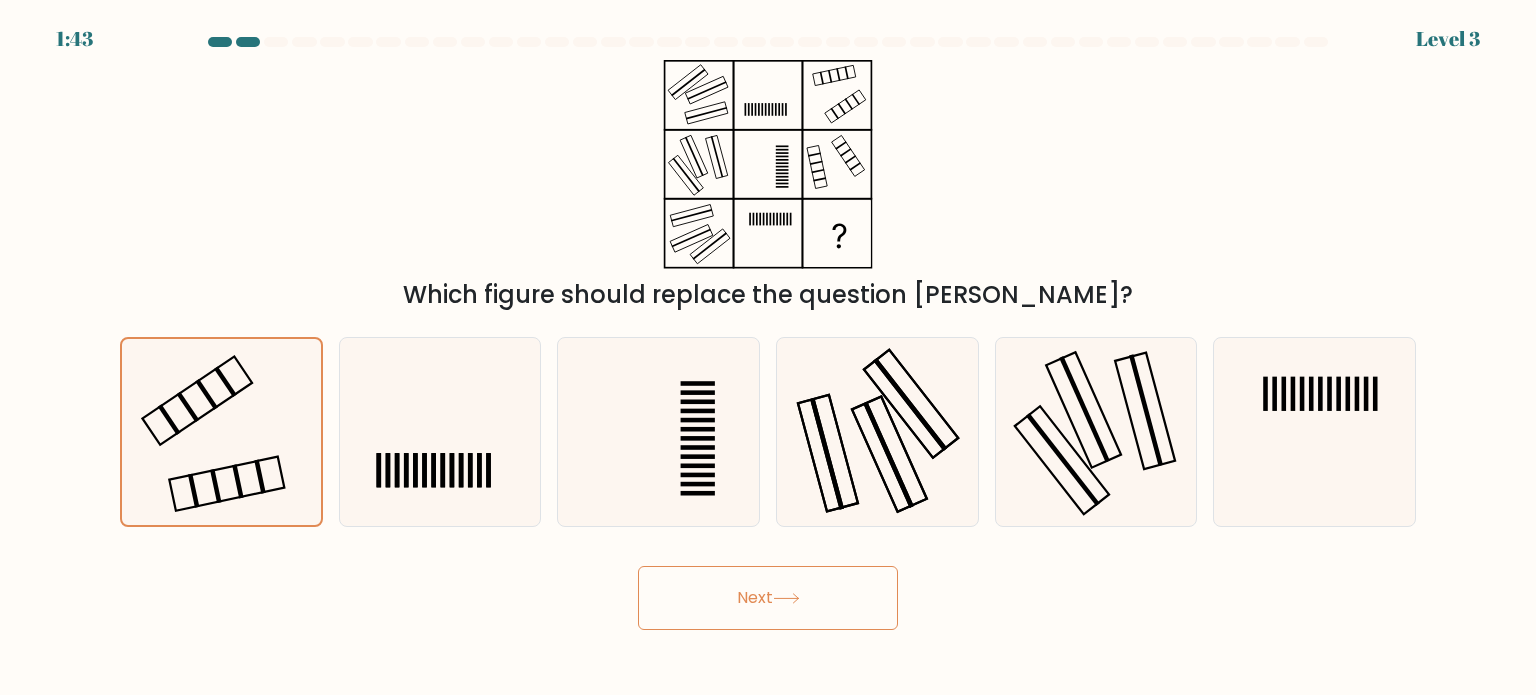 click on "Next" at bounding box center (768, 598) 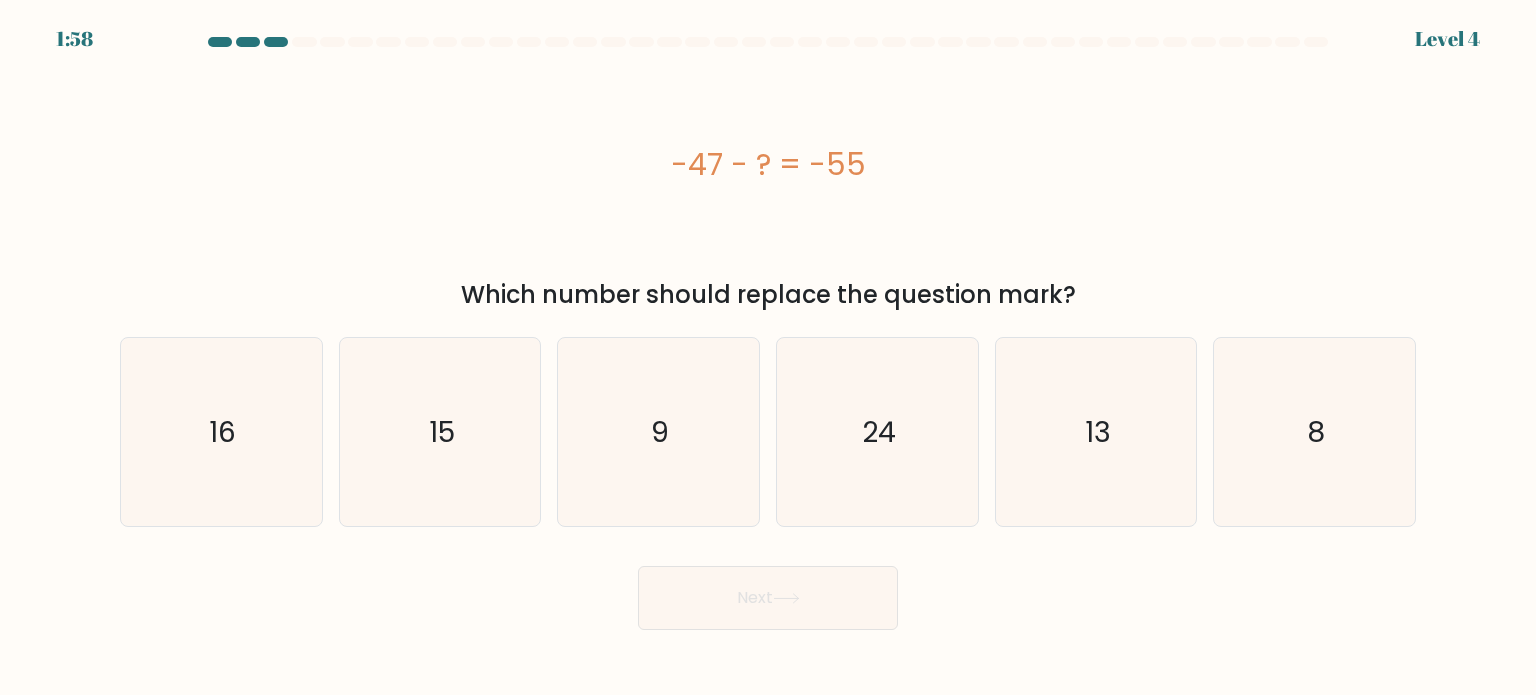 scroll, scrollTop: 0, scrollLeft: 0, axis: both 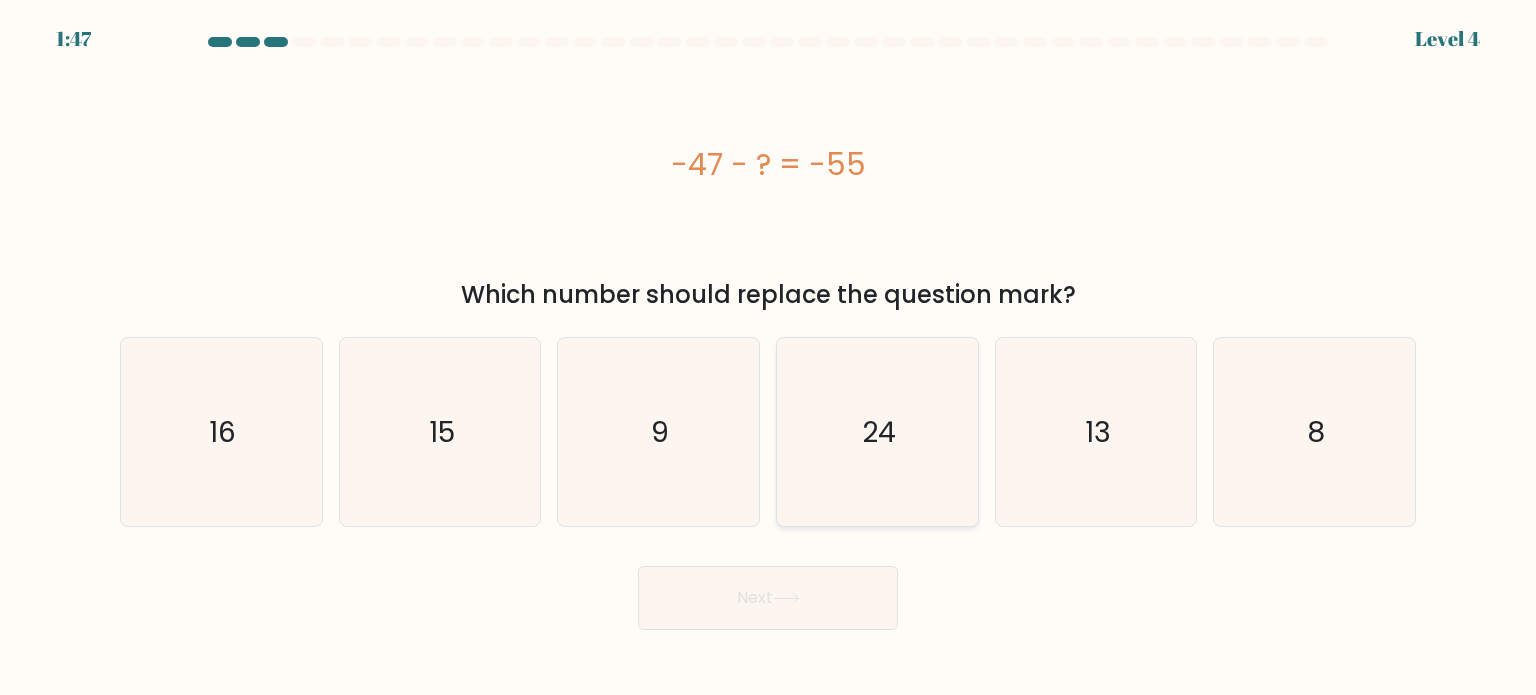 click on "24" 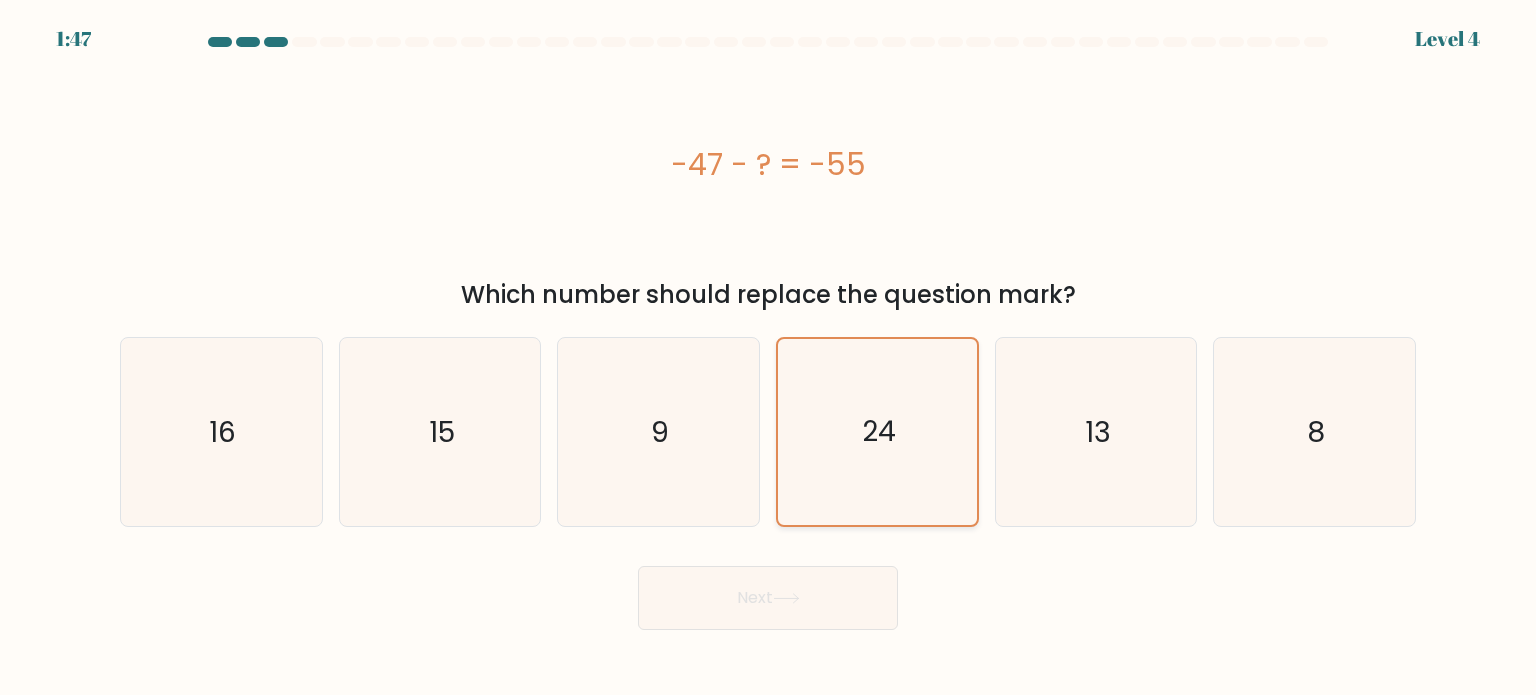 click on "24" 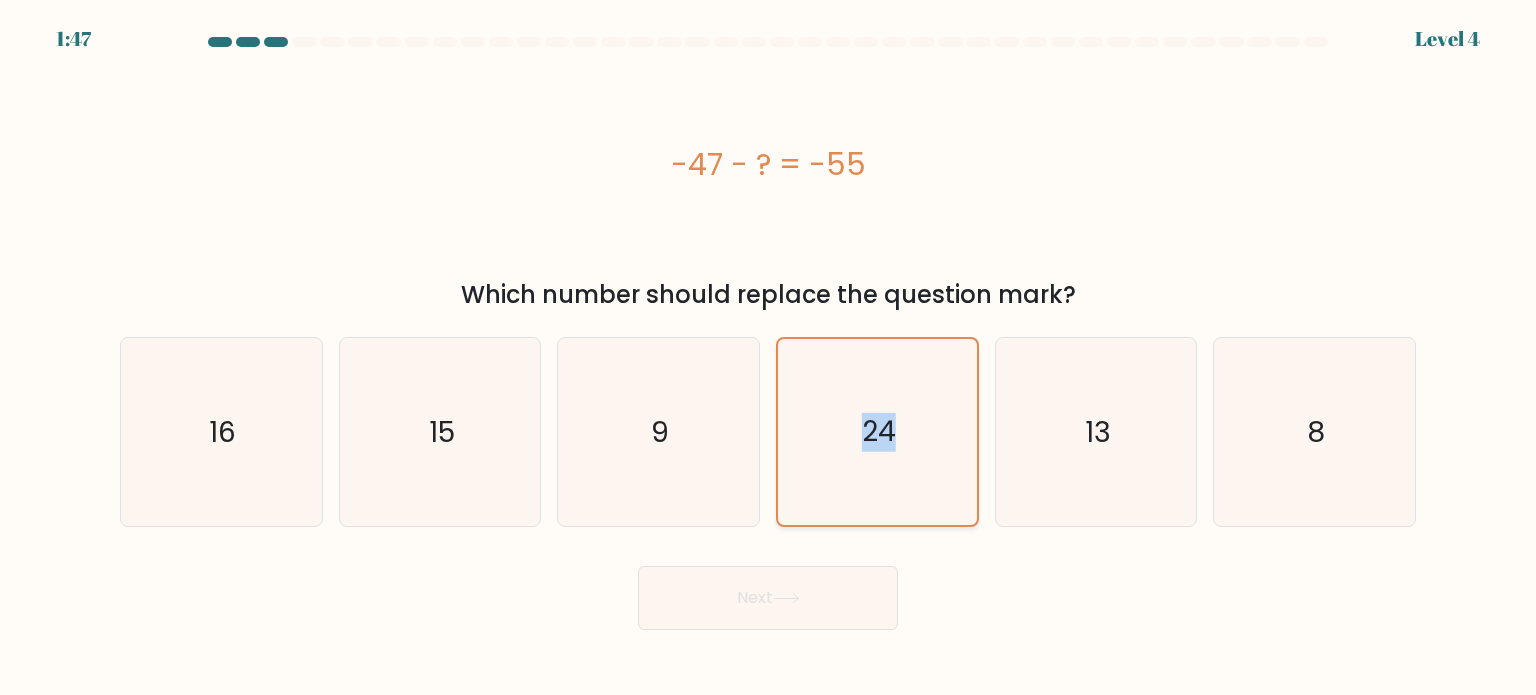 click on "24" 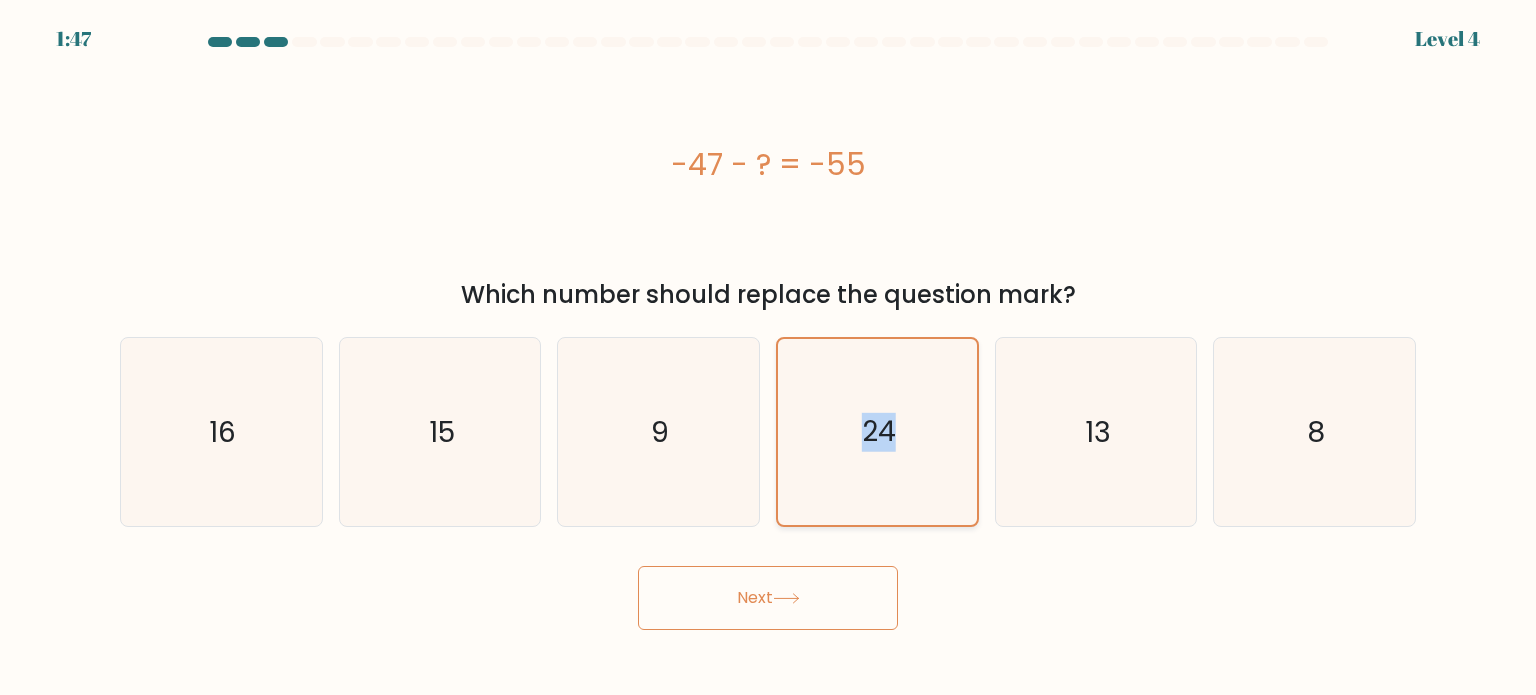 click on "24" 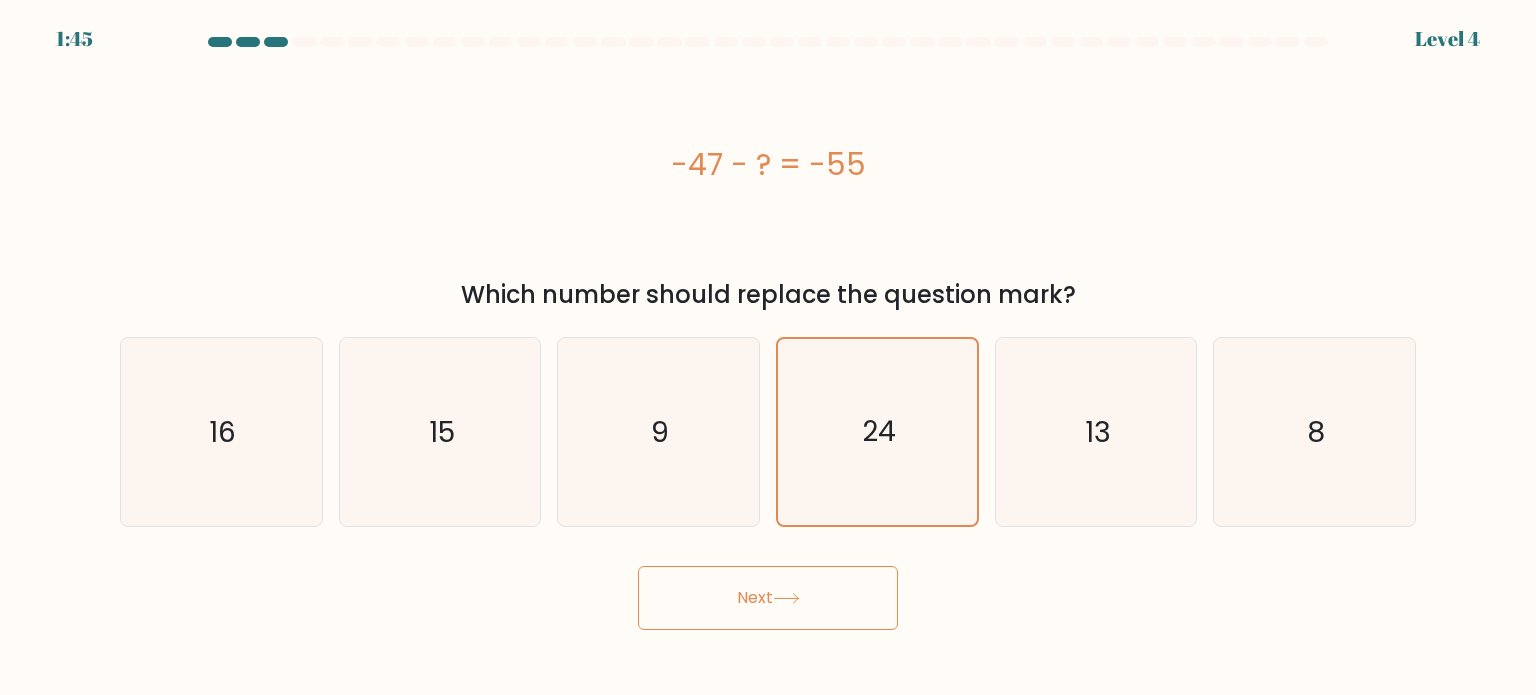 click on "Next" at bounding box center (768, 590) 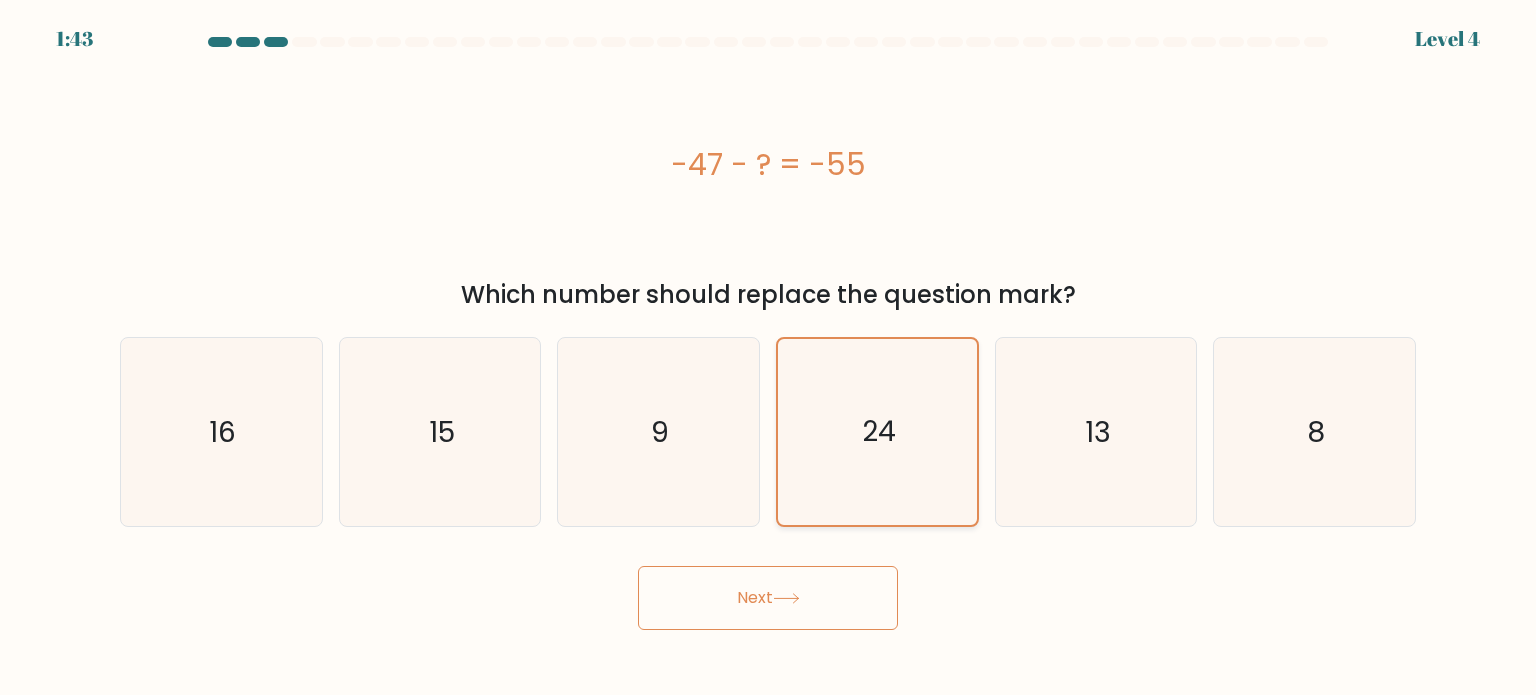 click on "24" 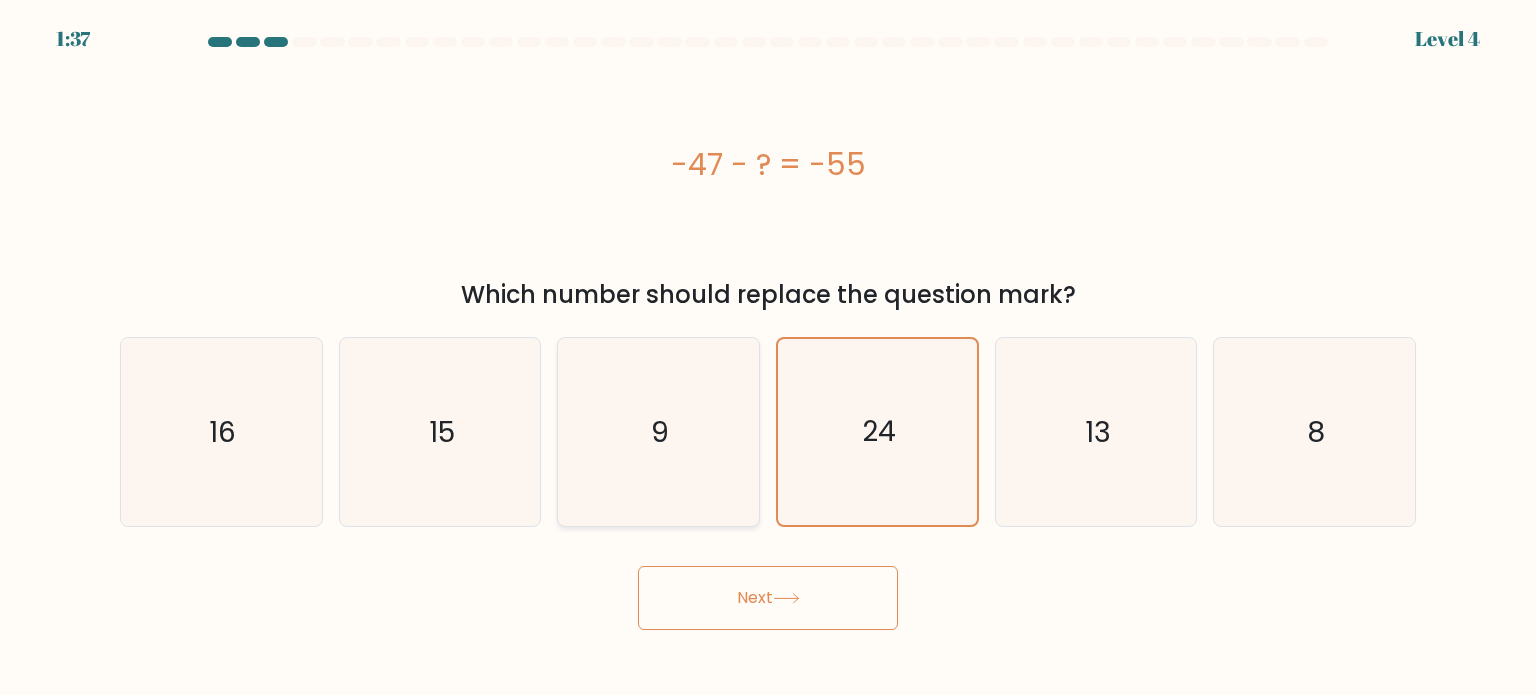 click on "9" 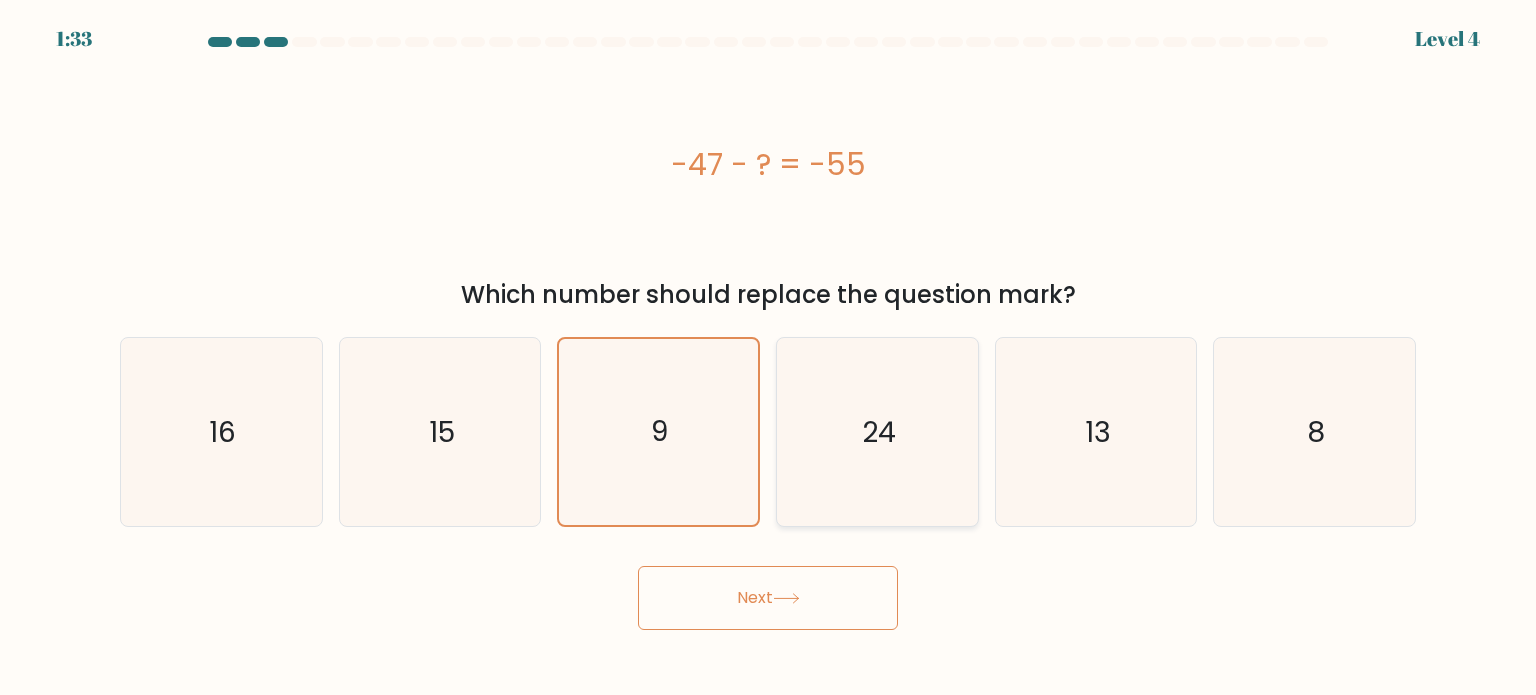 click on "24" 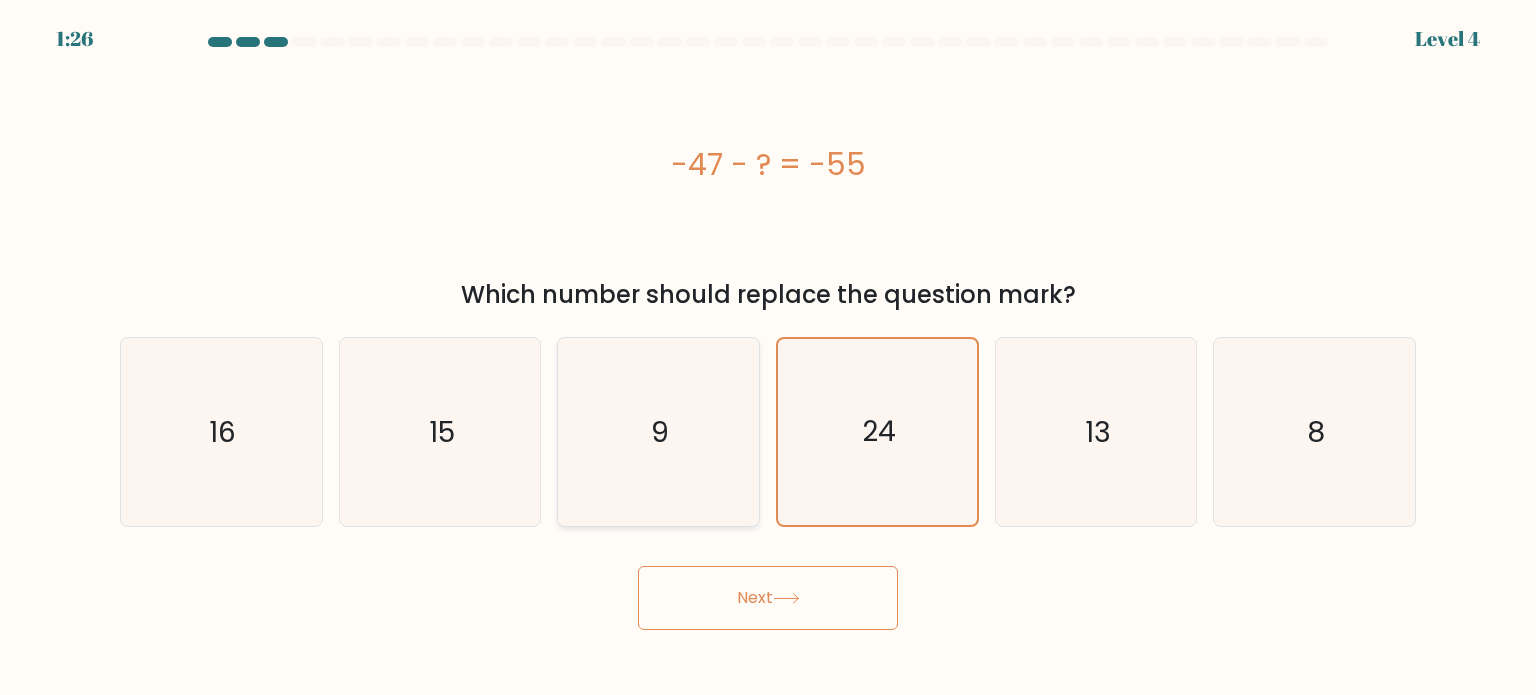 click on "9" 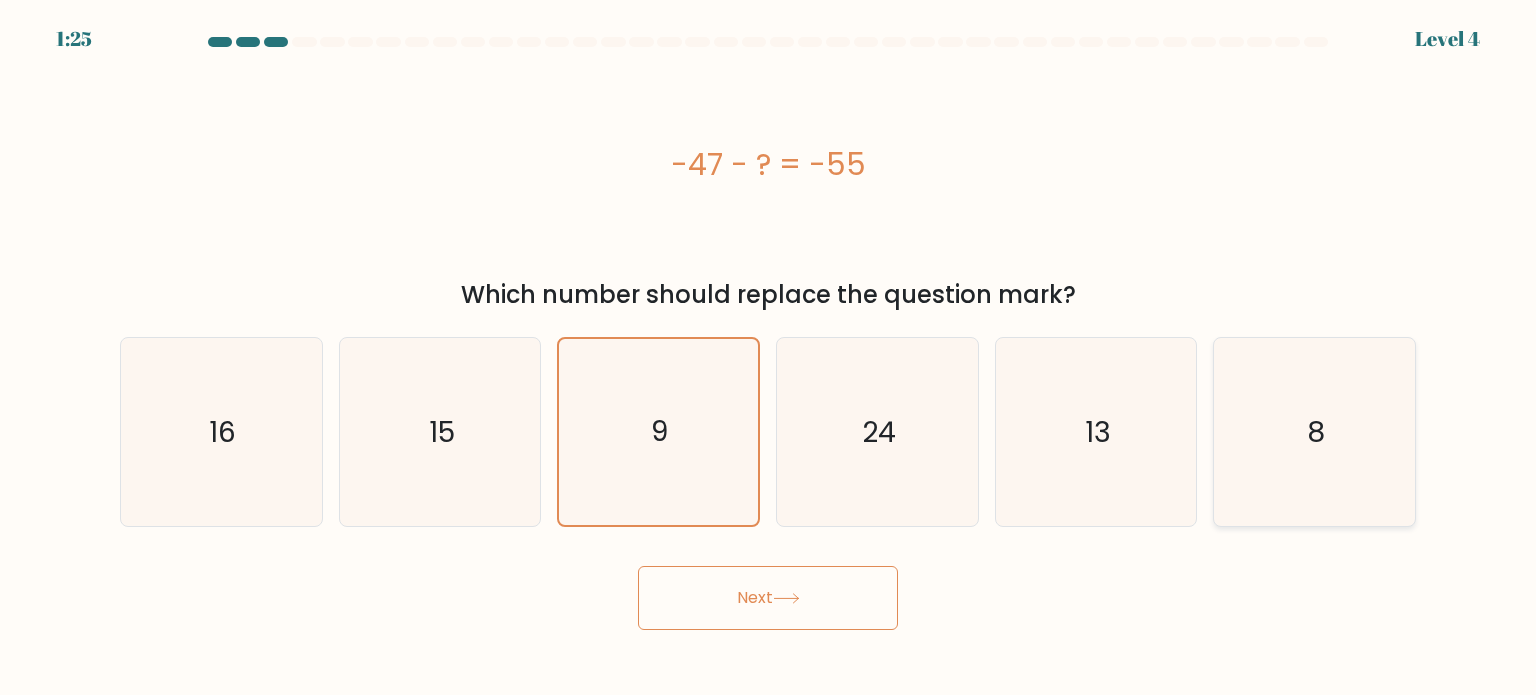 click on "8" 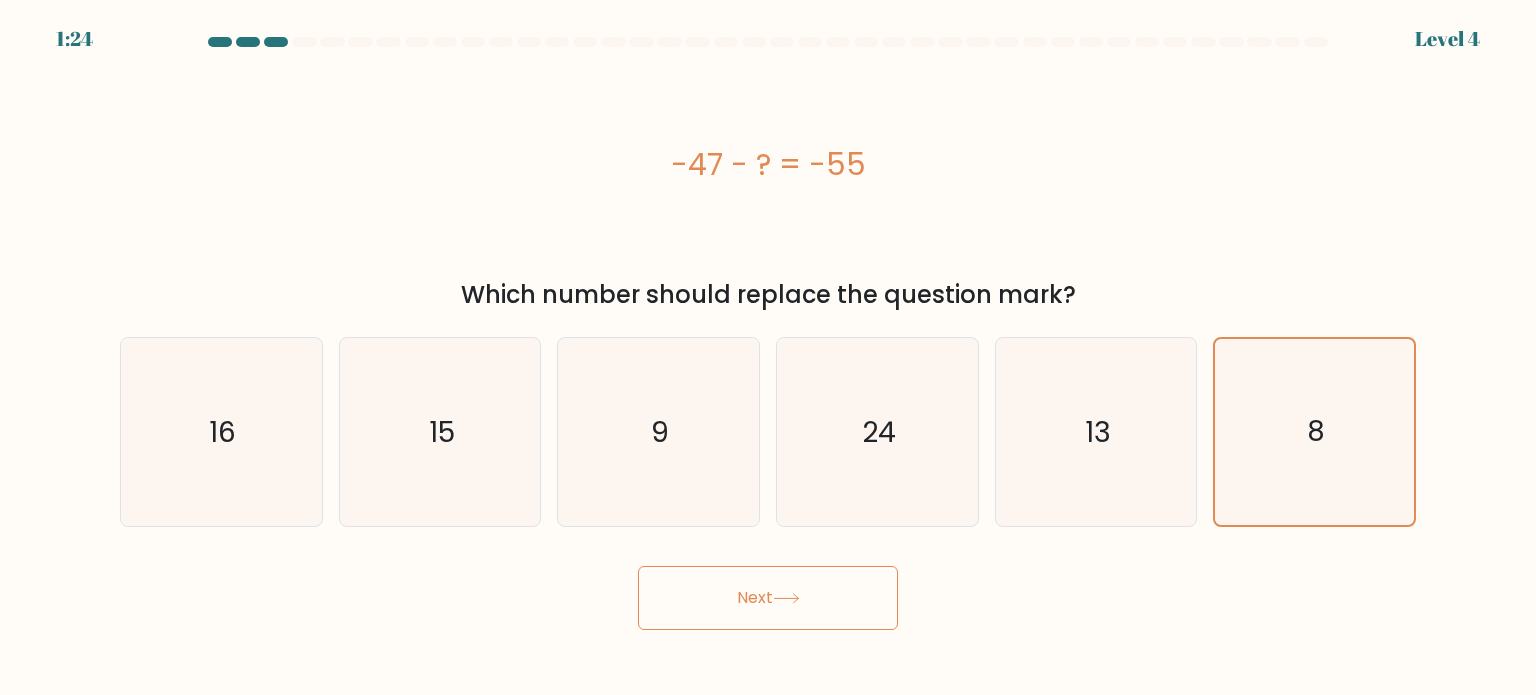 drag, startPoint x: 800, startPoint y: 663, endPoint x: 797, endPoint y: 650, distance: 13.341664 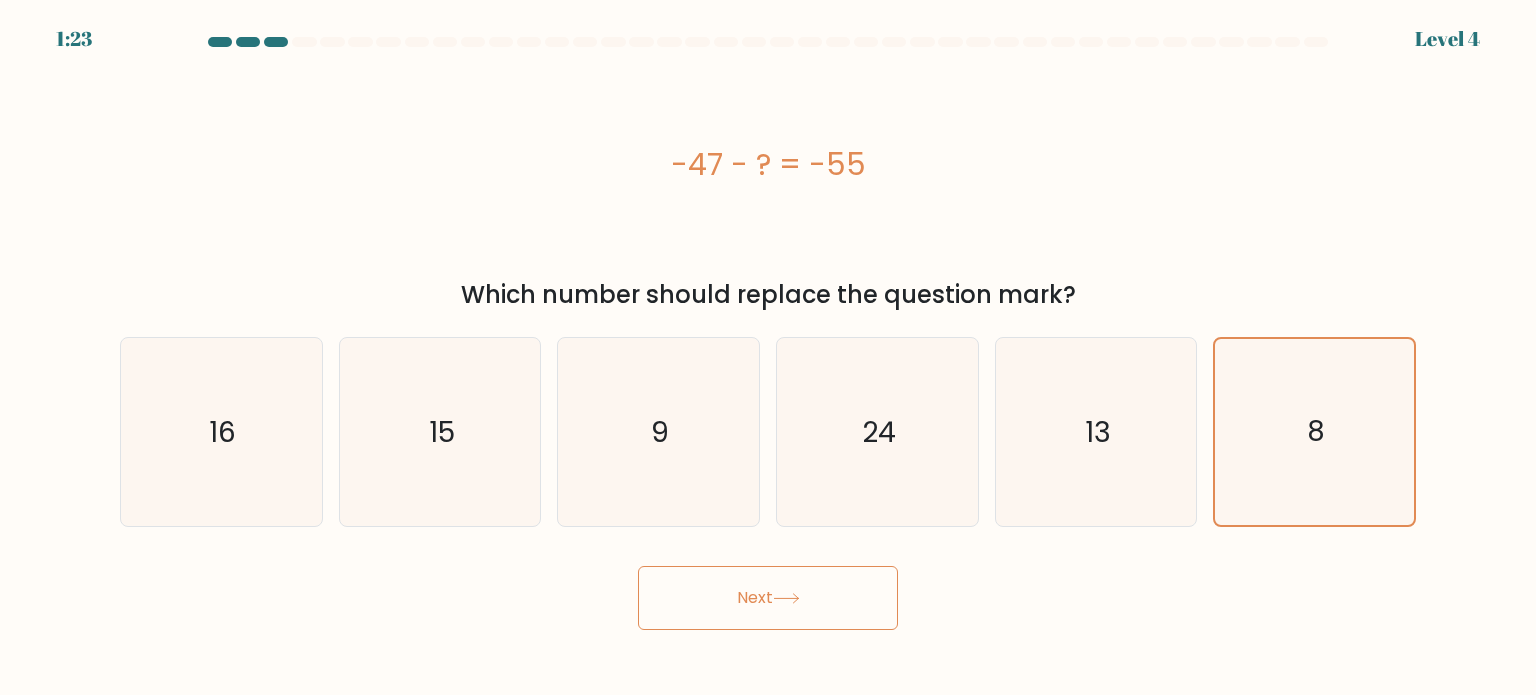 click on "Next" at bounding box center (768, 598) 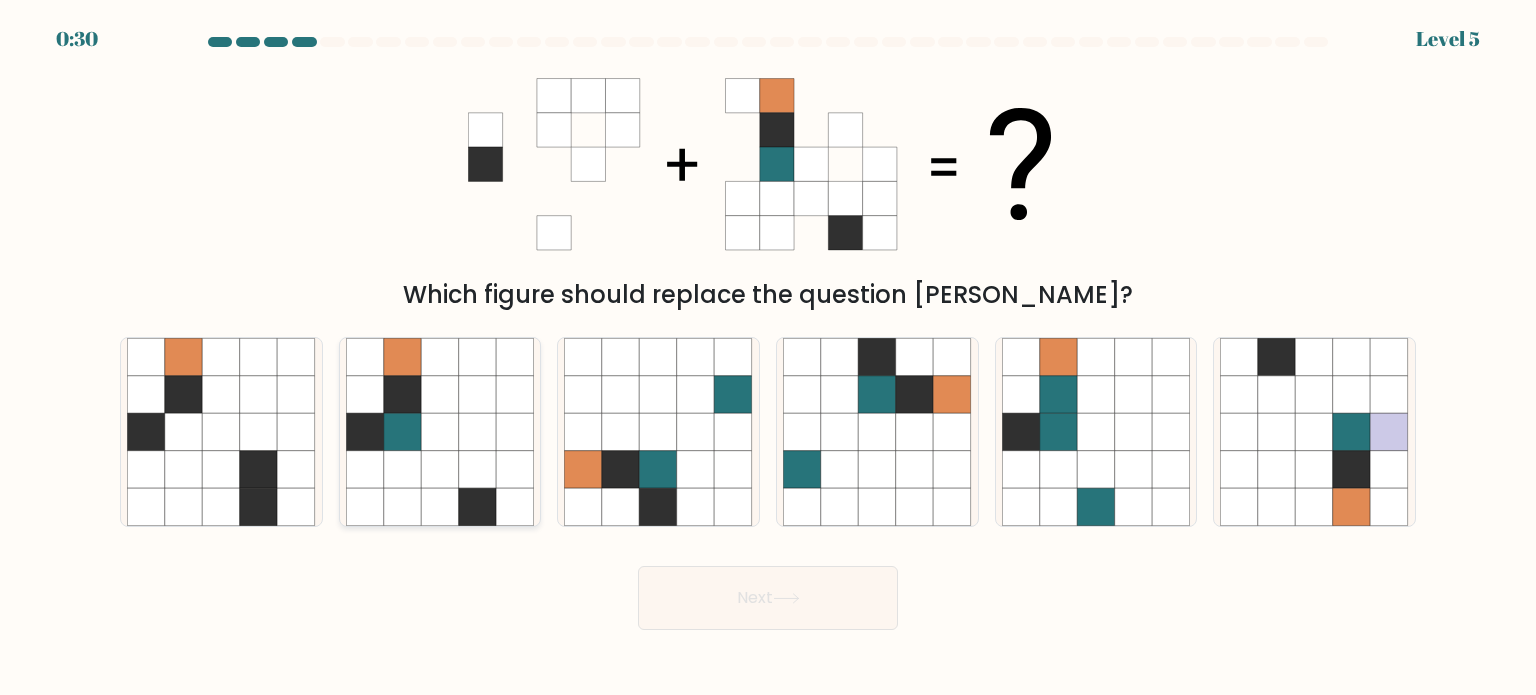 click 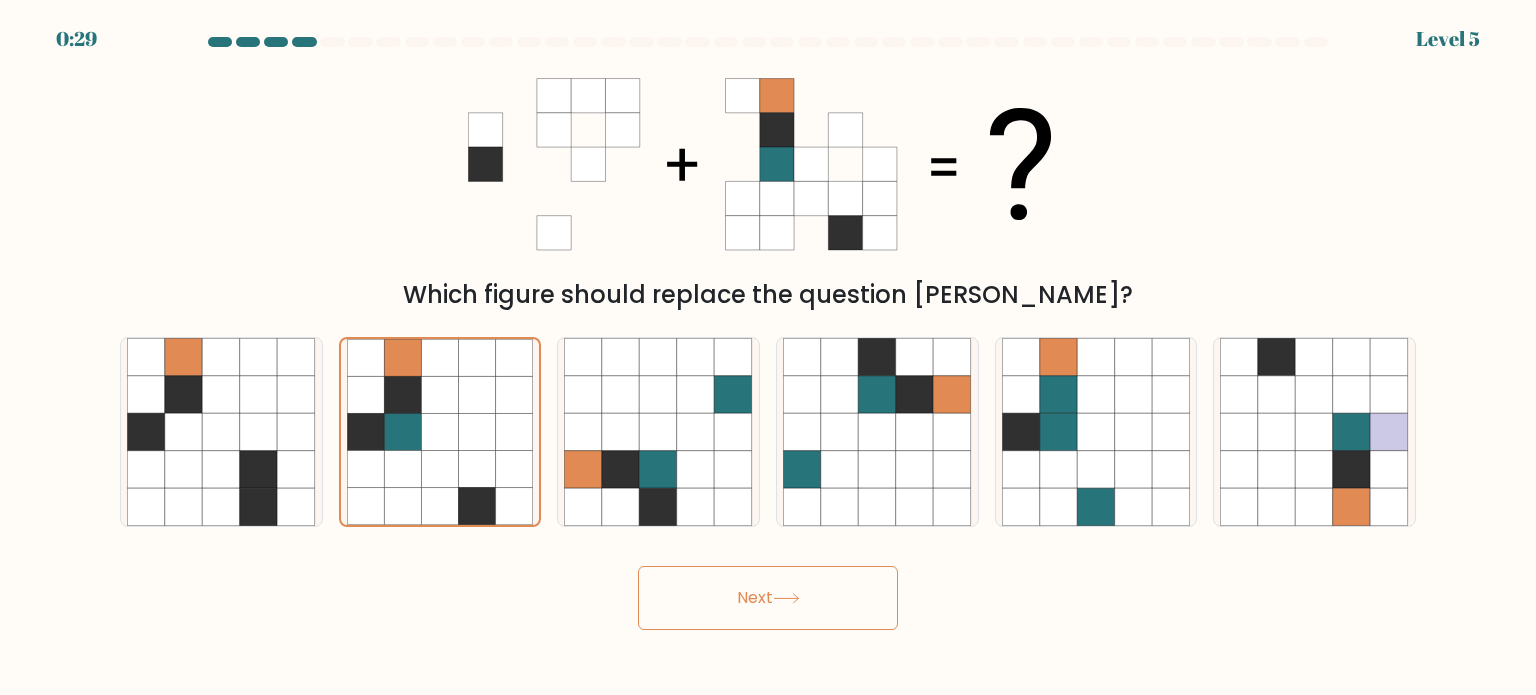click on "Next" at bounding box center (768, 598) 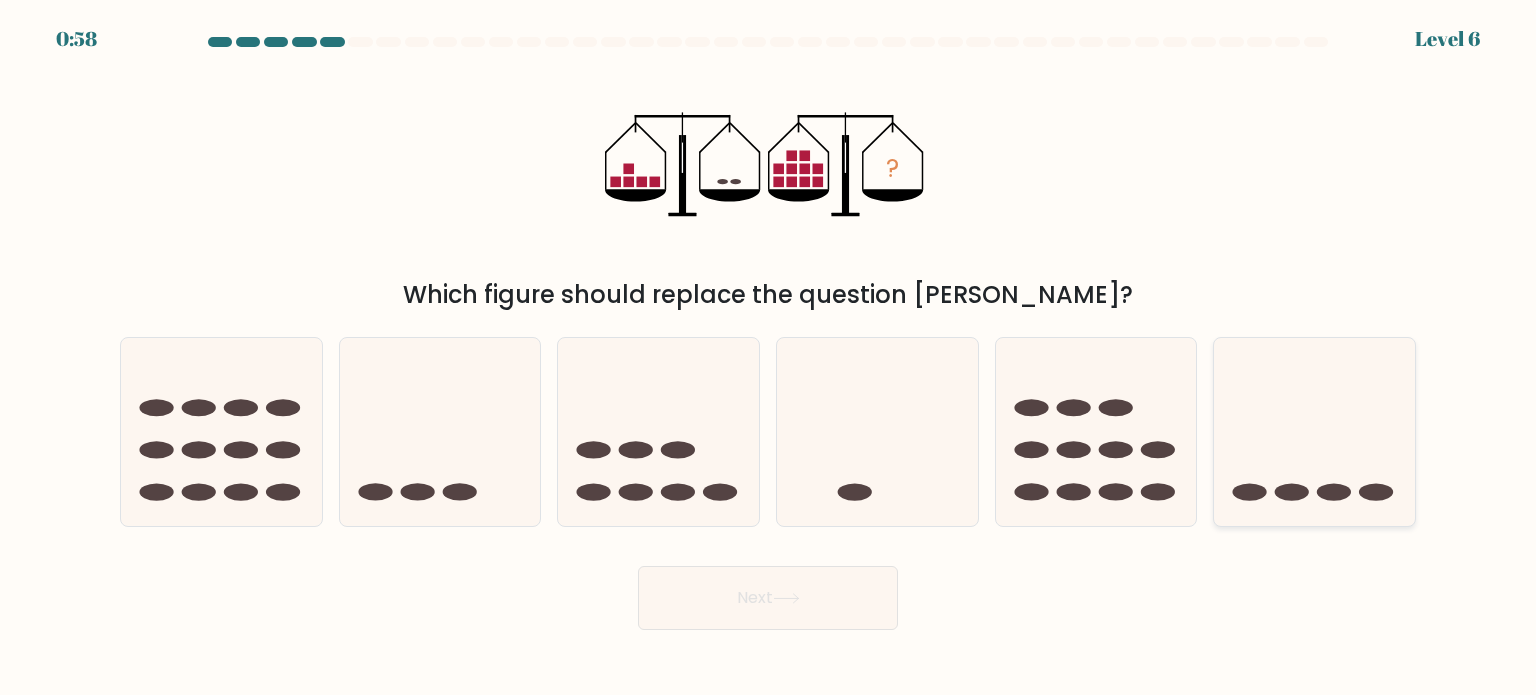 drag, startPoint x: 1334, startPoint y: 472, endPoint x: 1272, endPoint y: 519, distance: 77.801025 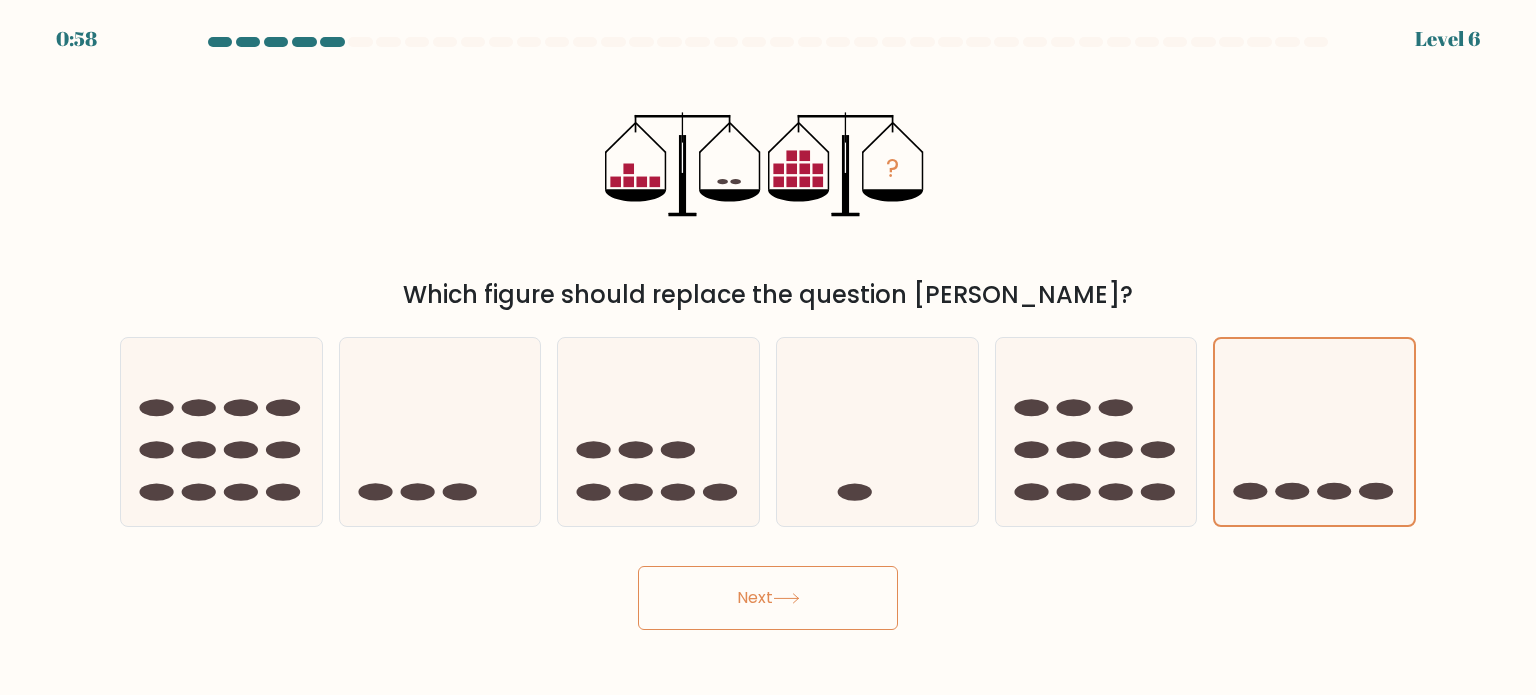 click on "Next" at bounding box center [768, 598] 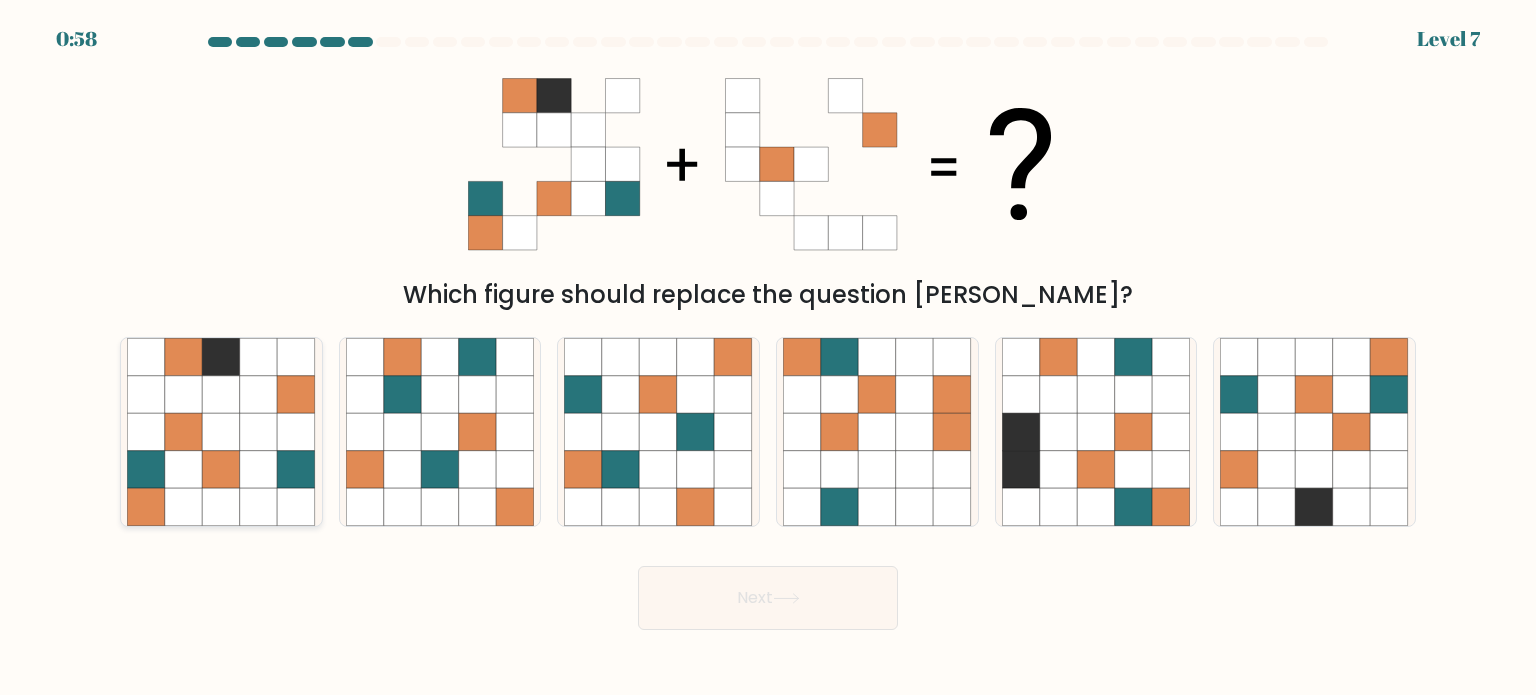 click 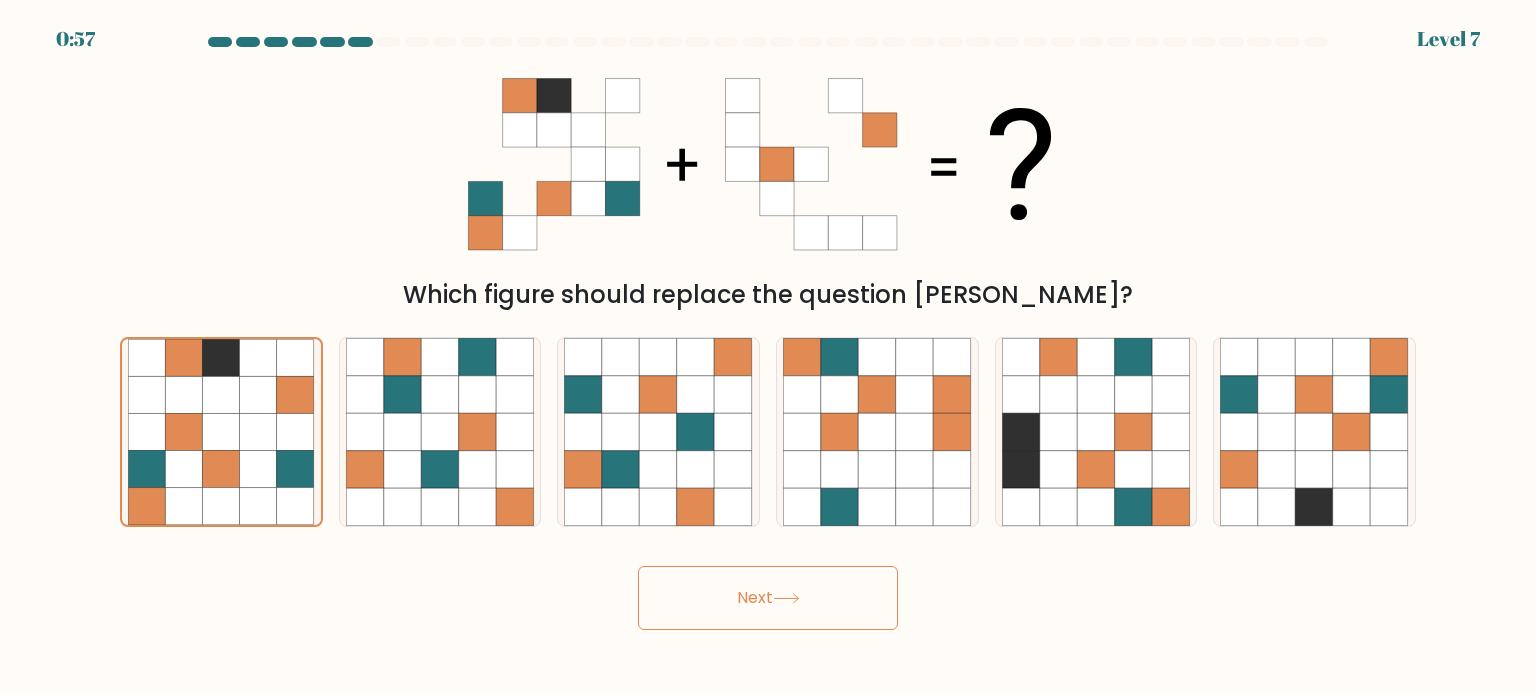 click 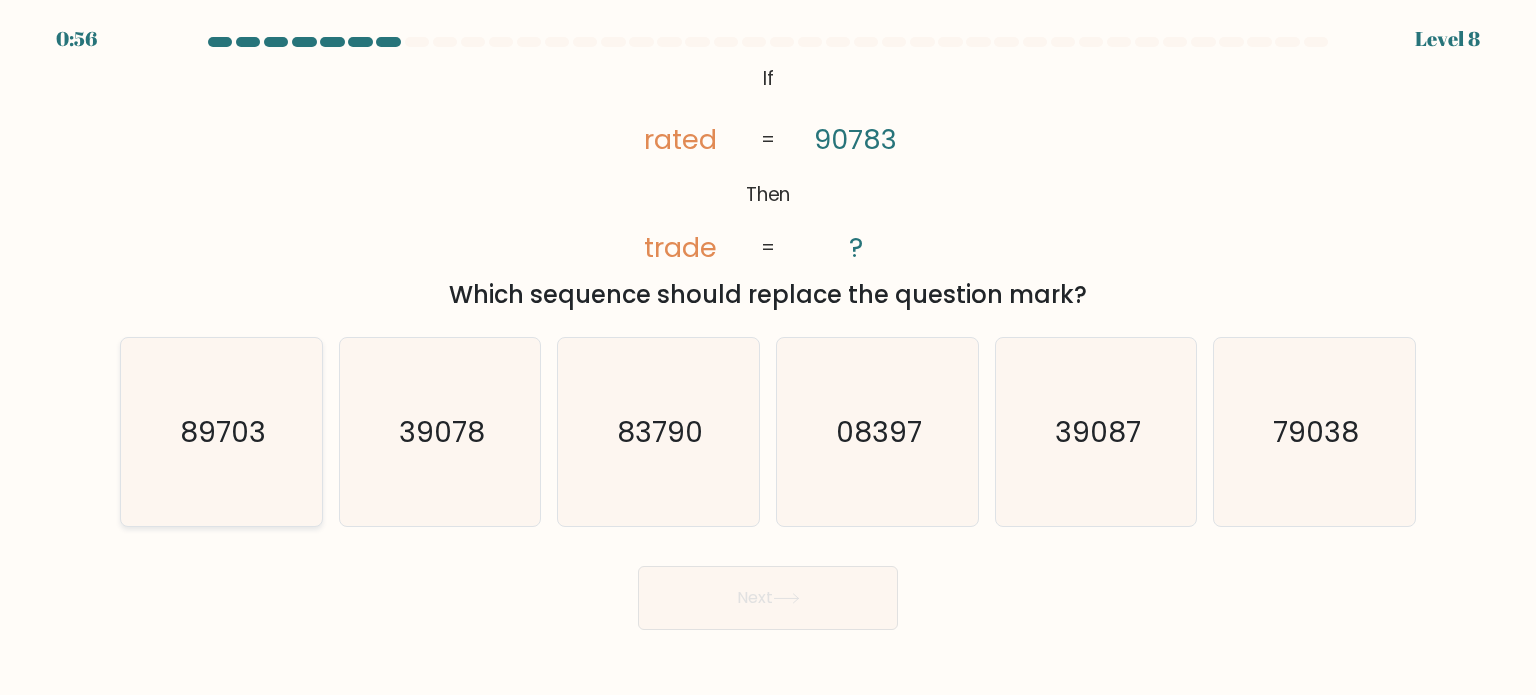 click on "89703" 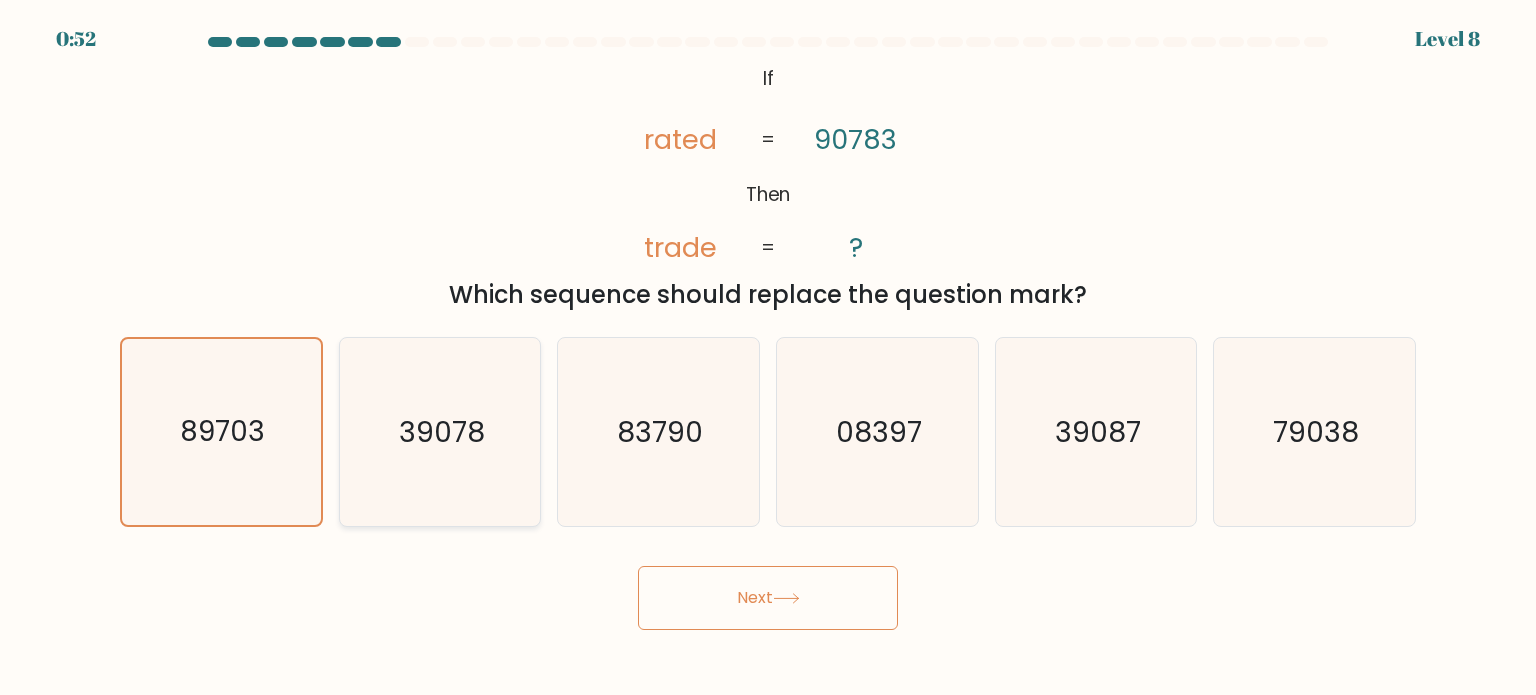 click on "39078" 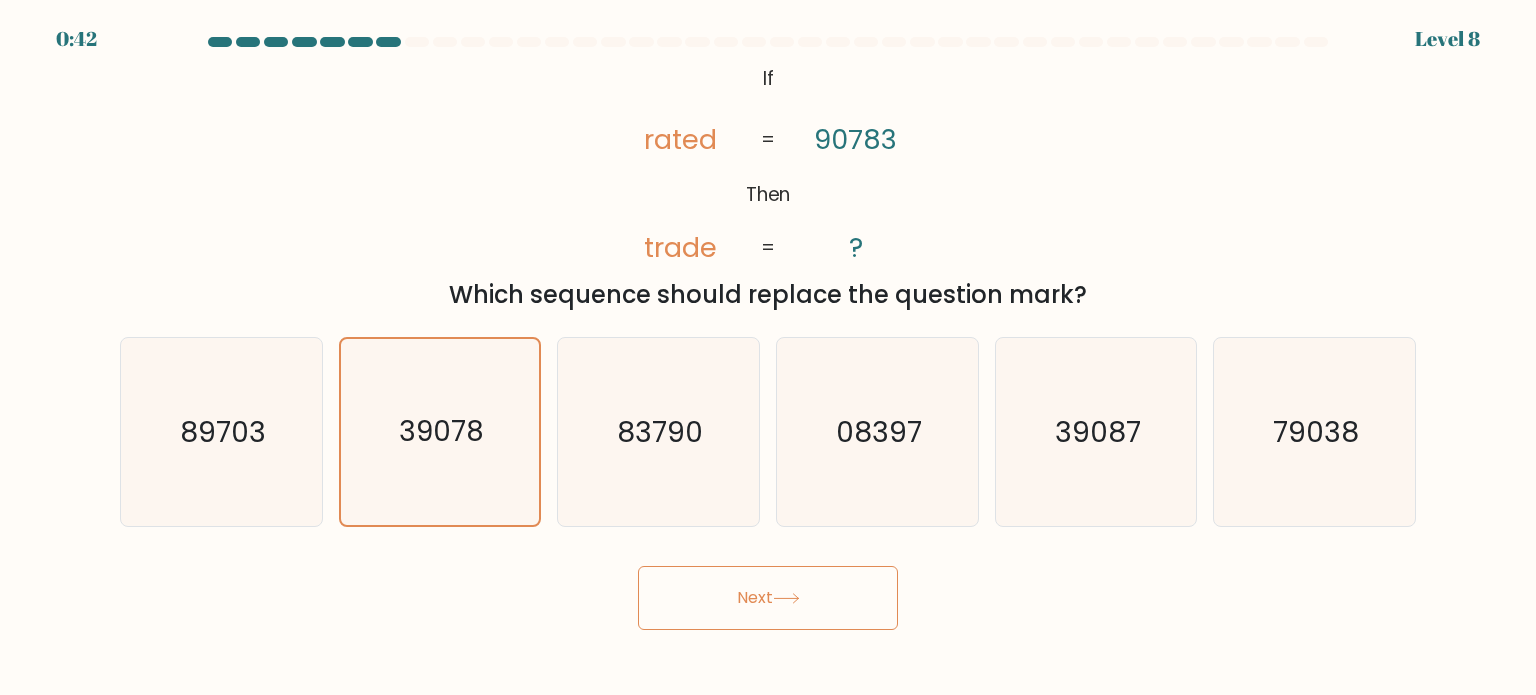 click on "Next" at bounding box center [768, 598] 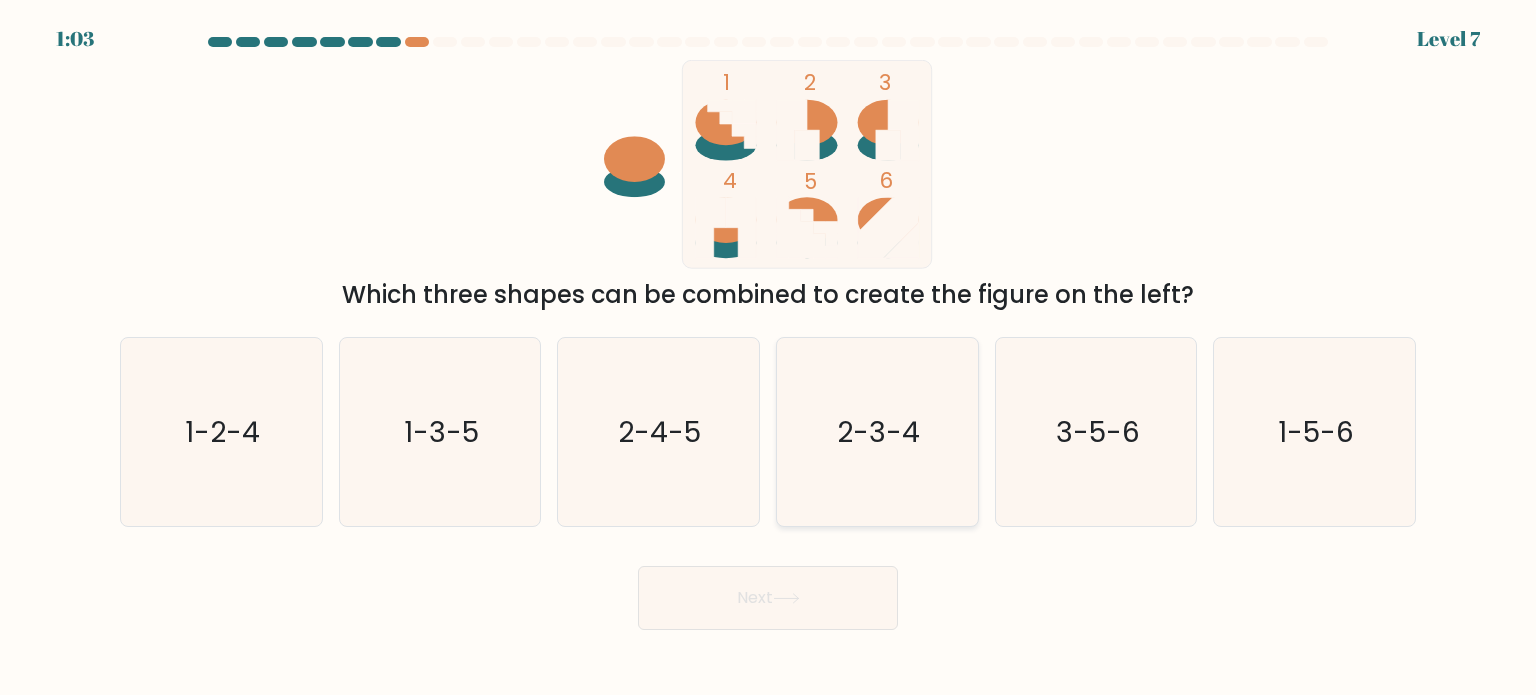 click on "2-3-4" 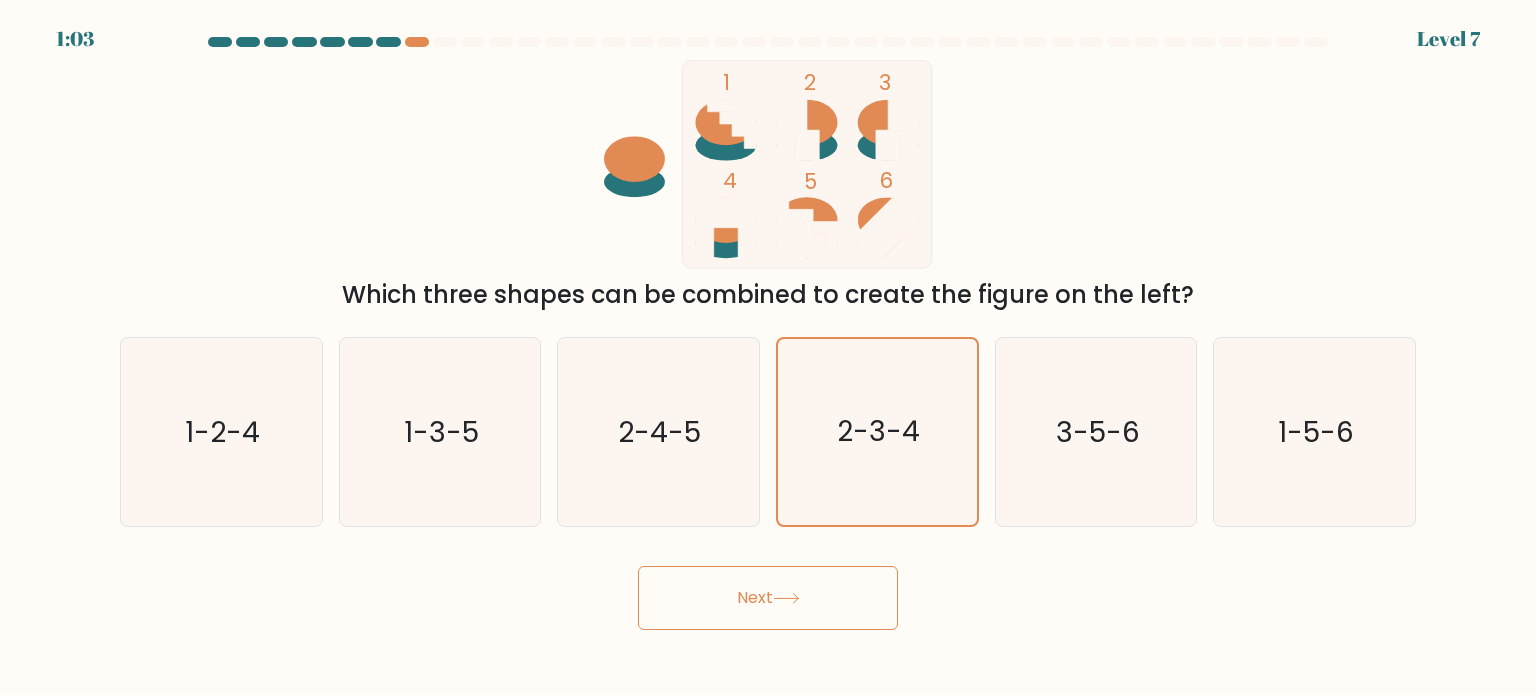 click on "Next" at bounding box center [768, 598] 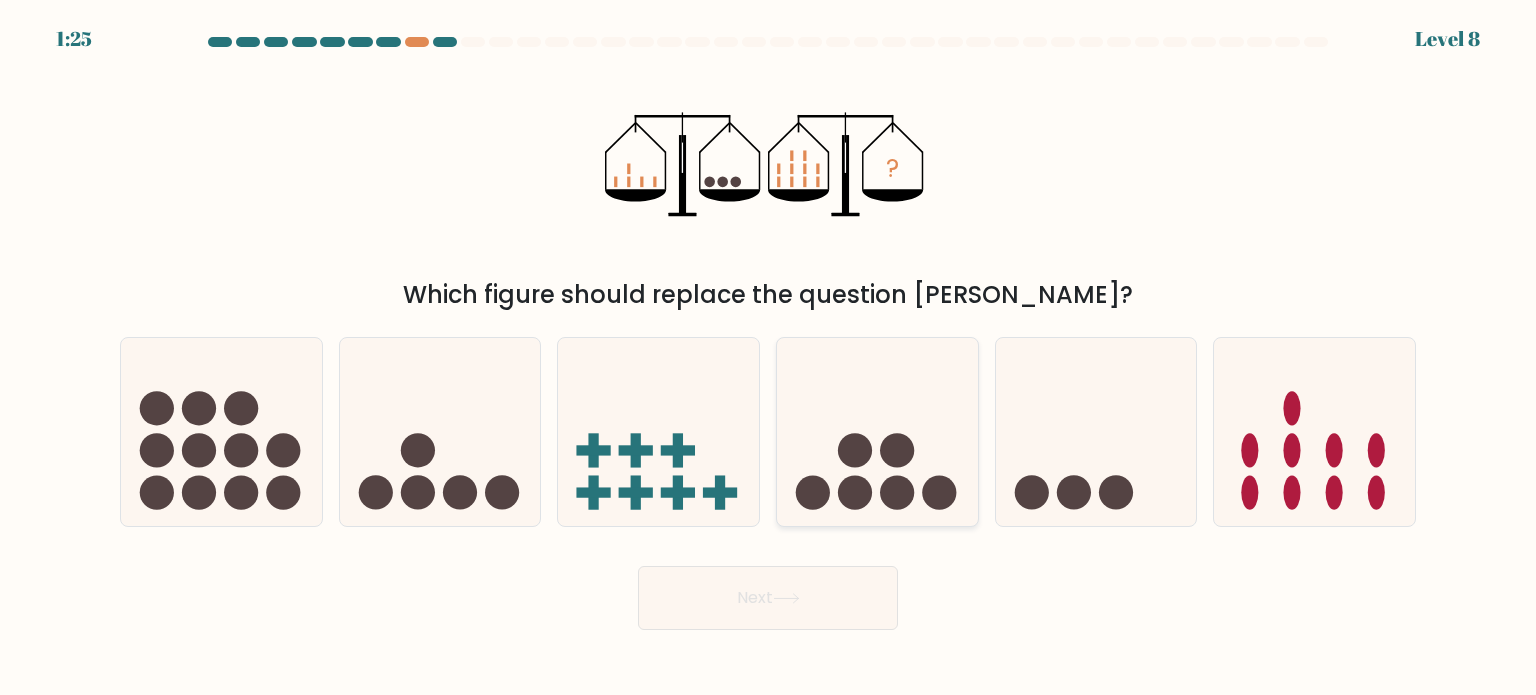 click 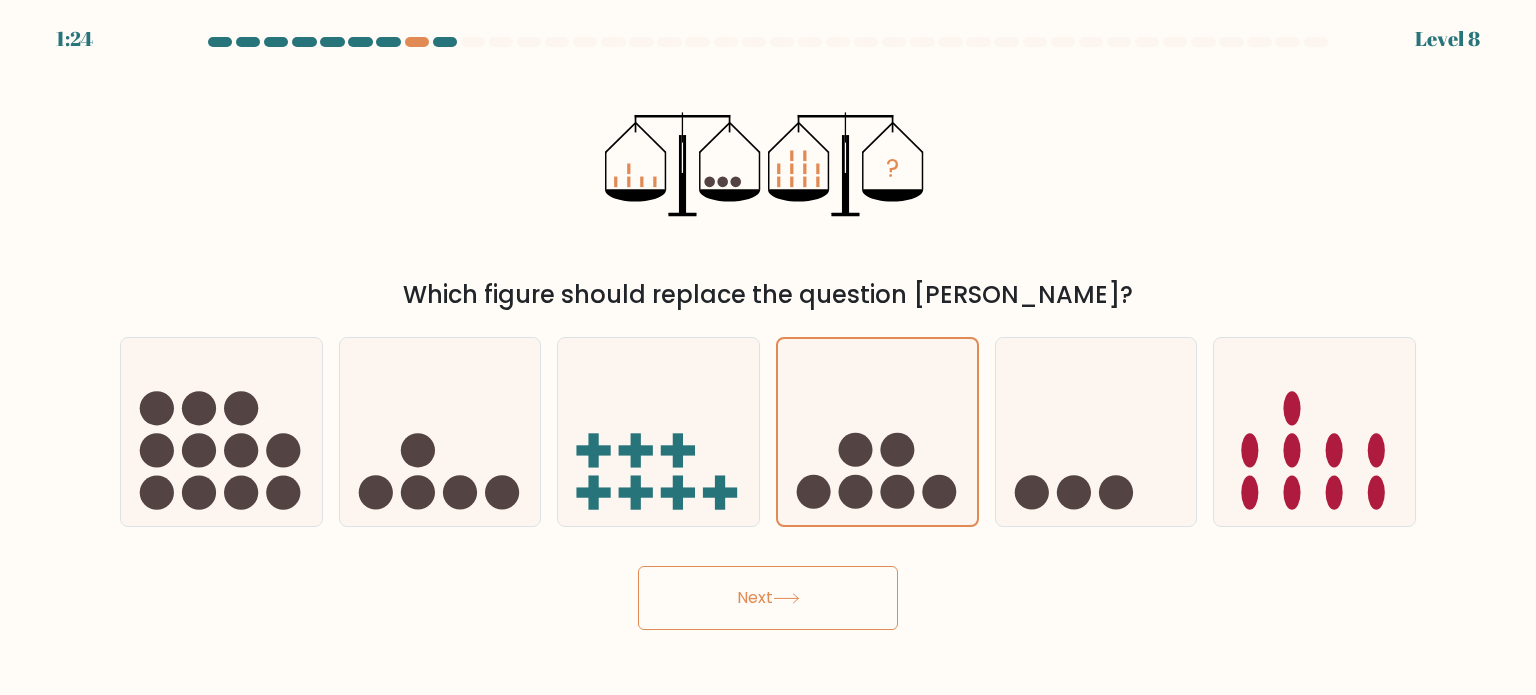 click on "Next" at bounding box center (768, 598) 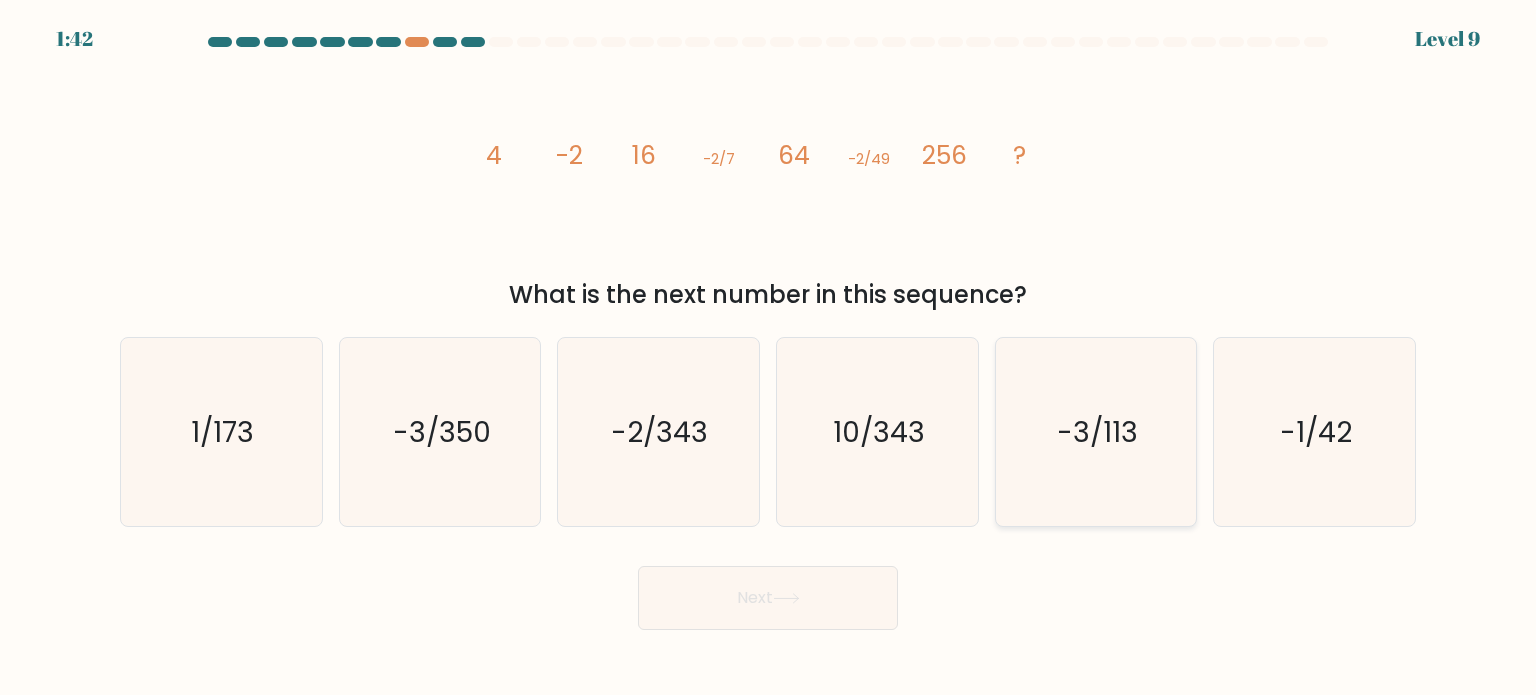 click on "-3/113" 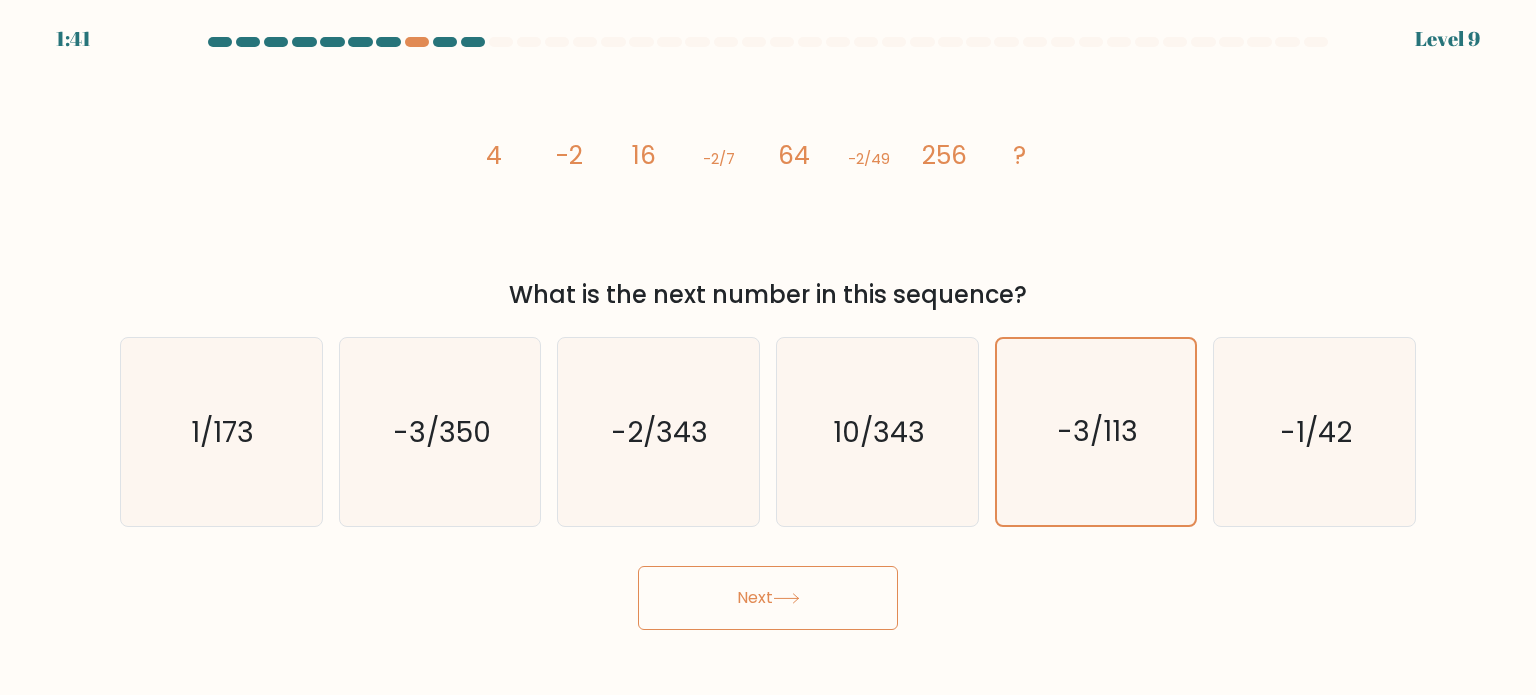 click on "Next" at bounding box center (768, 598) 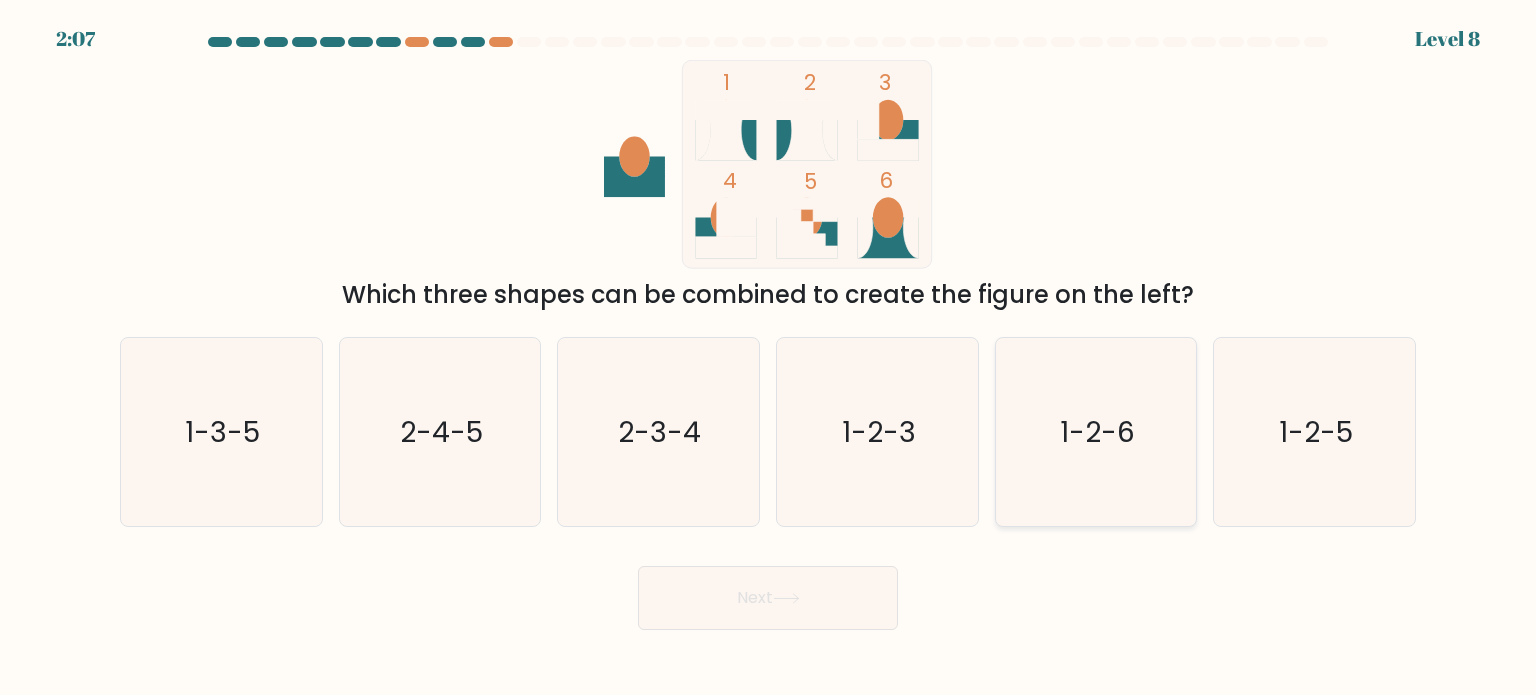 click on "1-2-6" 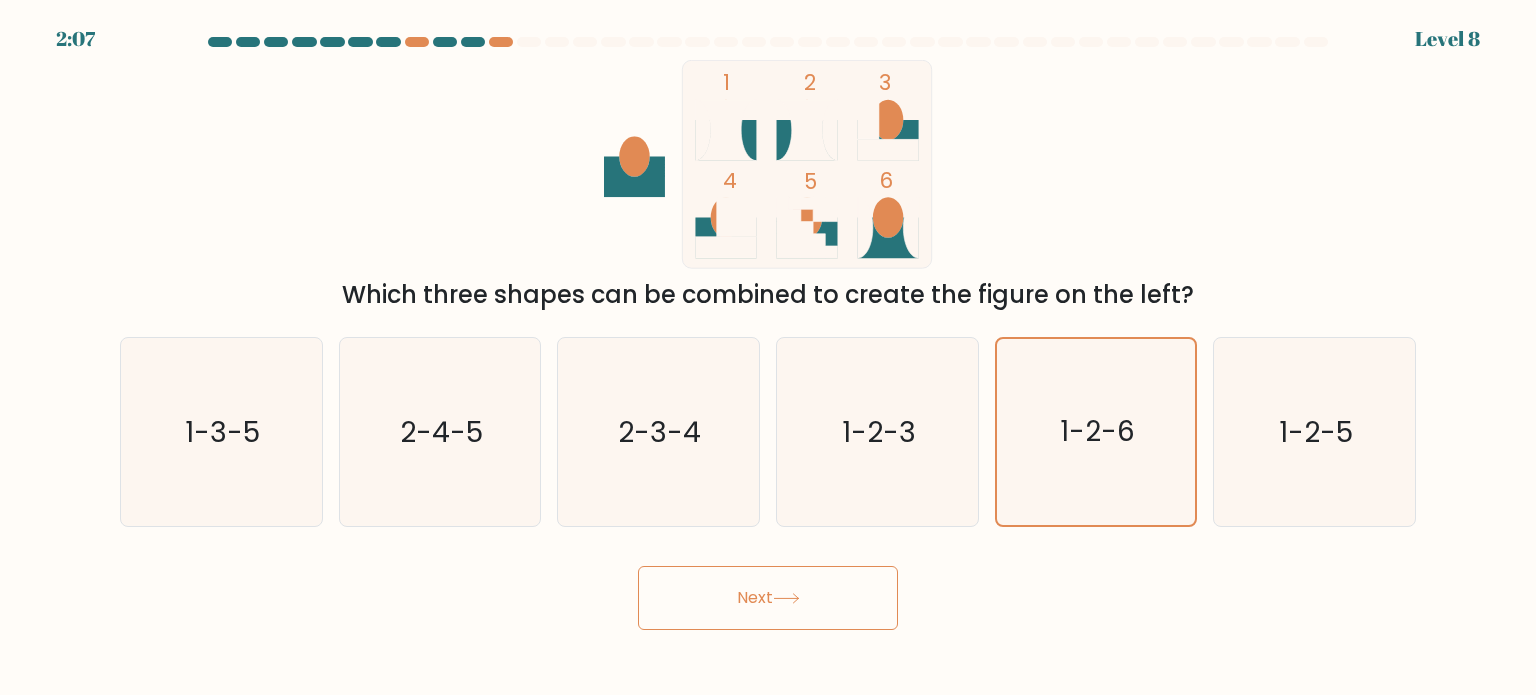 click on "Next" at bounding box center (768, 598) 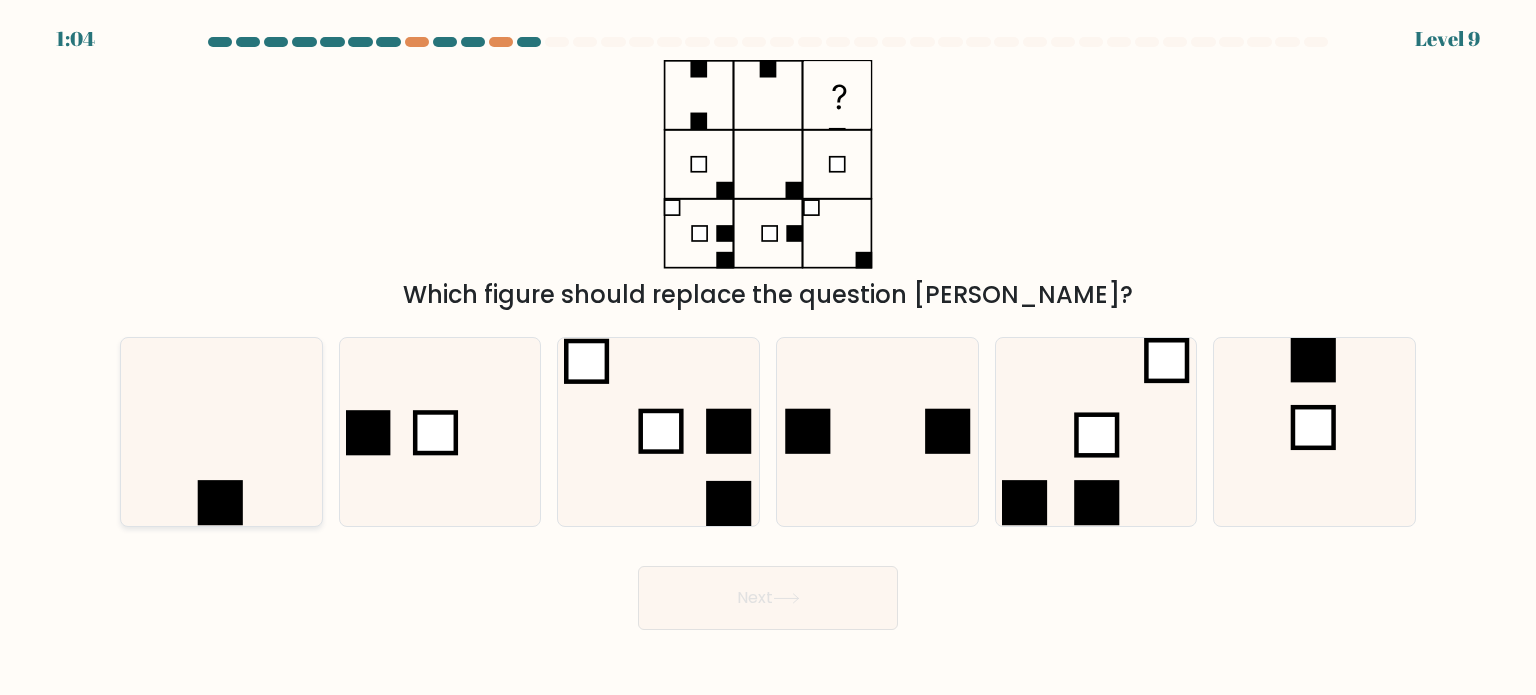 click 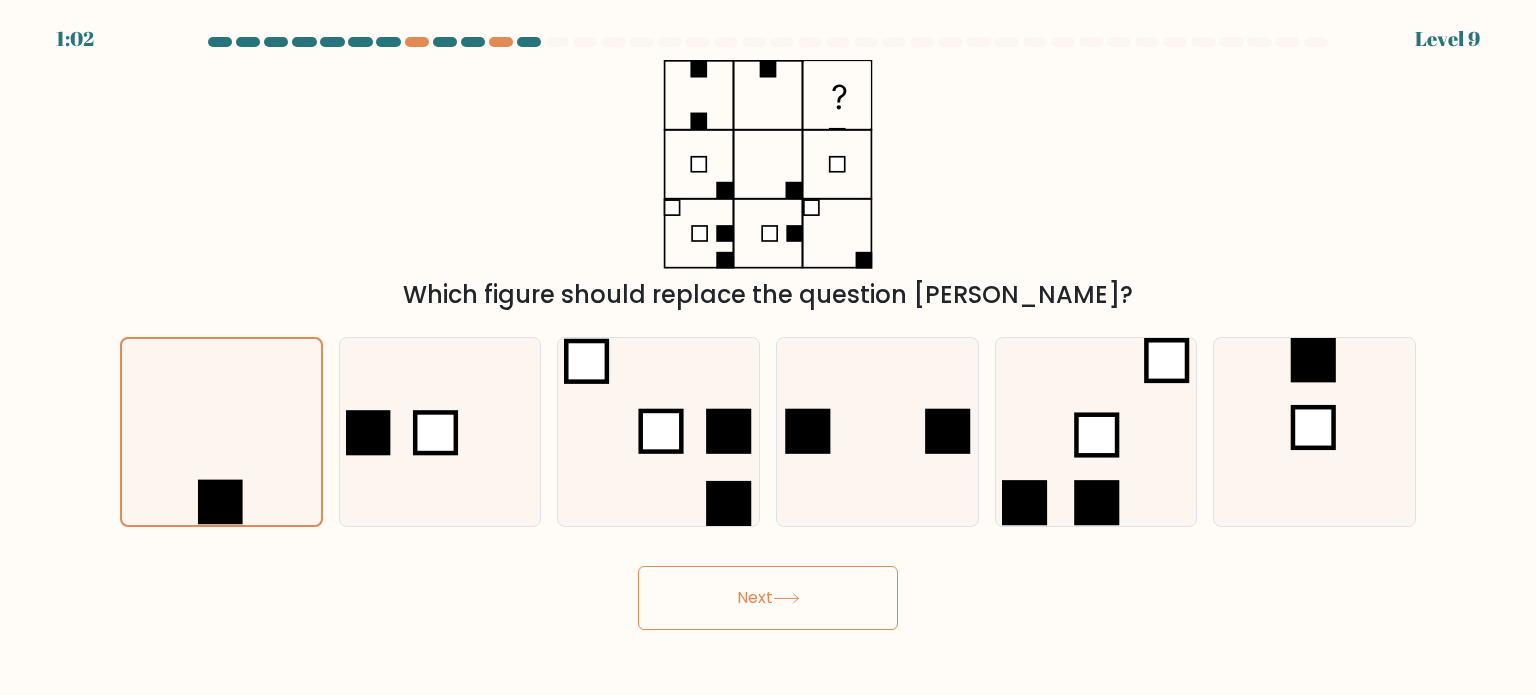 click on "Next" at bounding box center [768, 598] 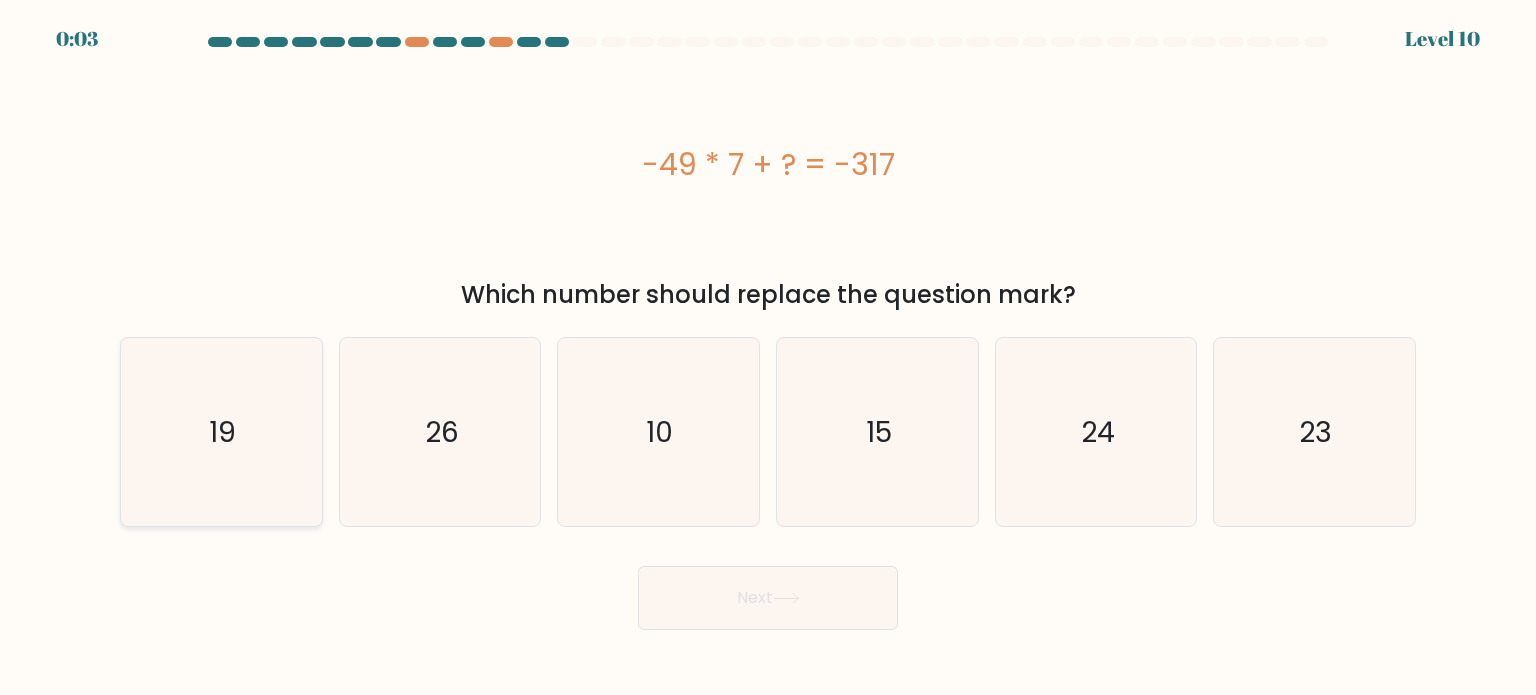 click on "19" 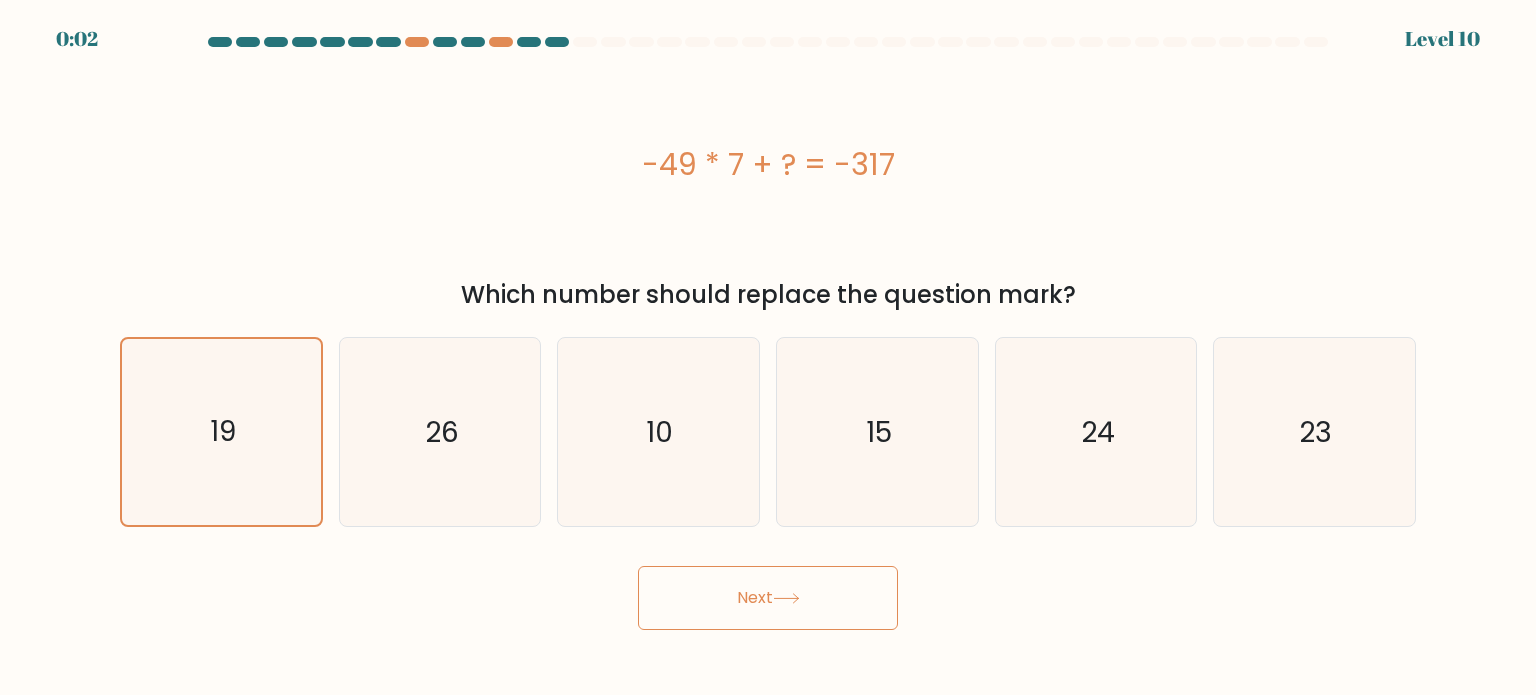 click on "Next" at bounding box center [768, 598] 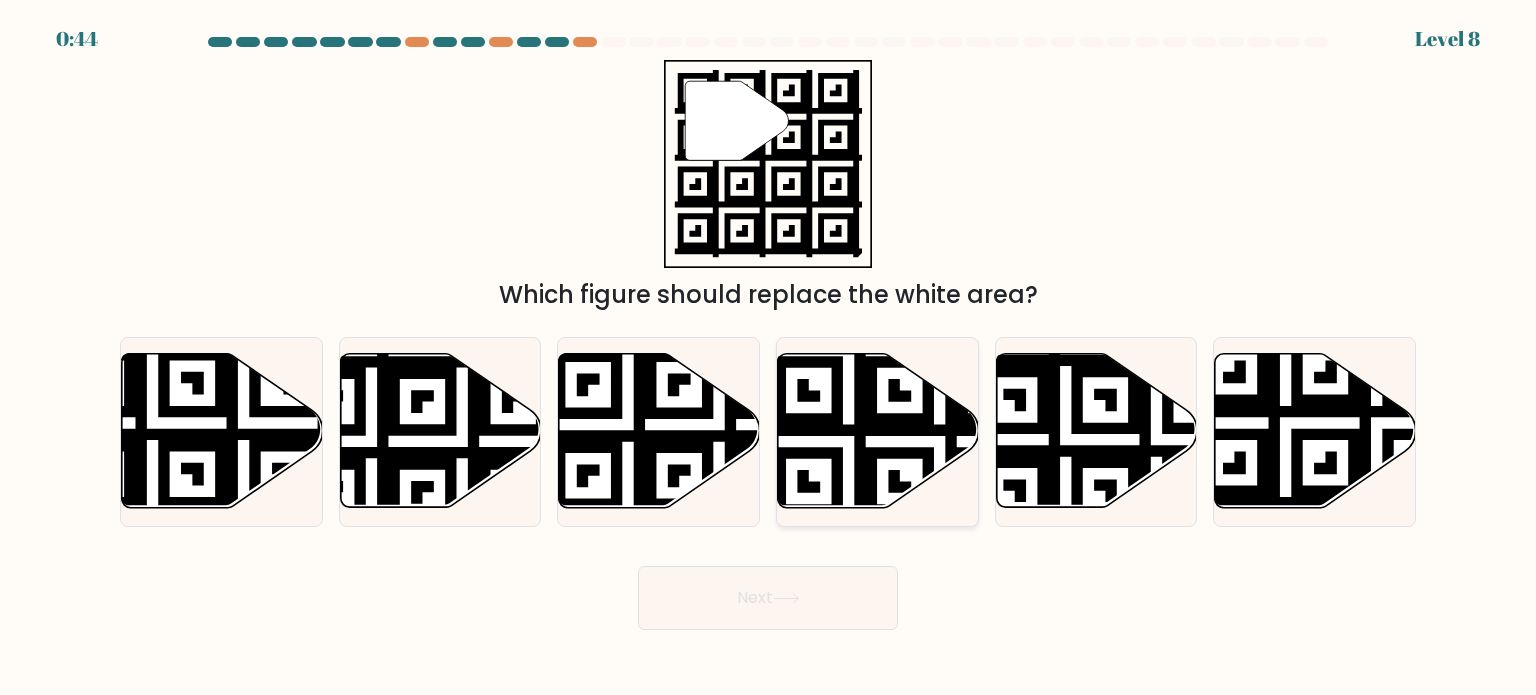 click 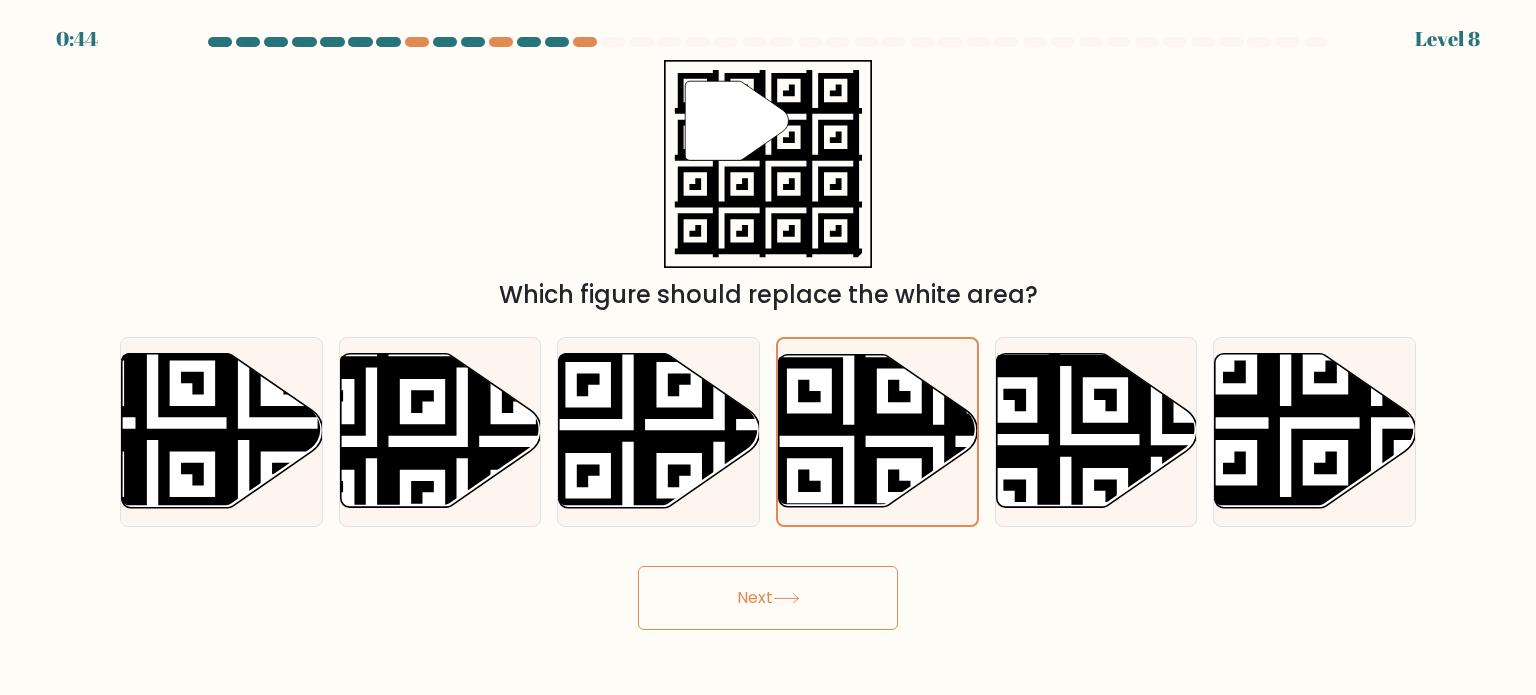 click on "Next" at bounding box center (768, 598) 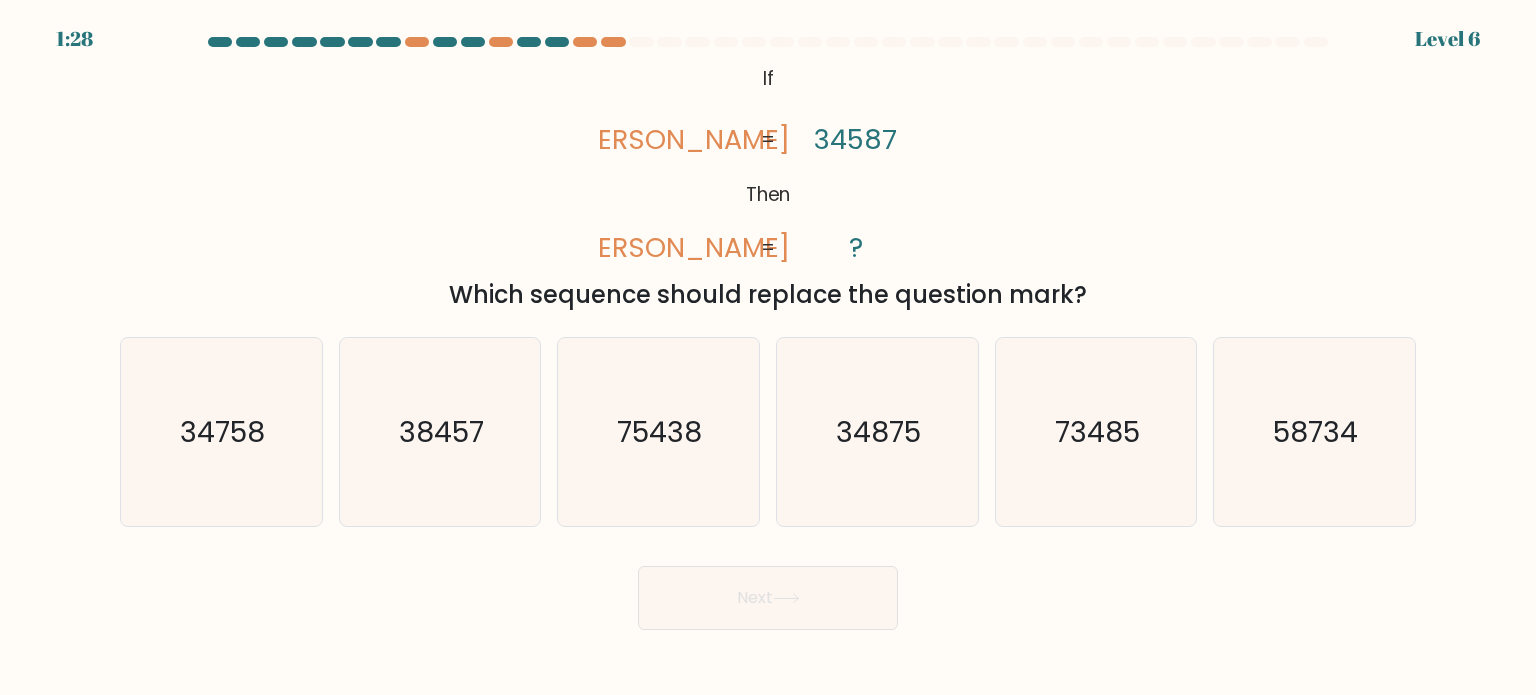 click on "34875" 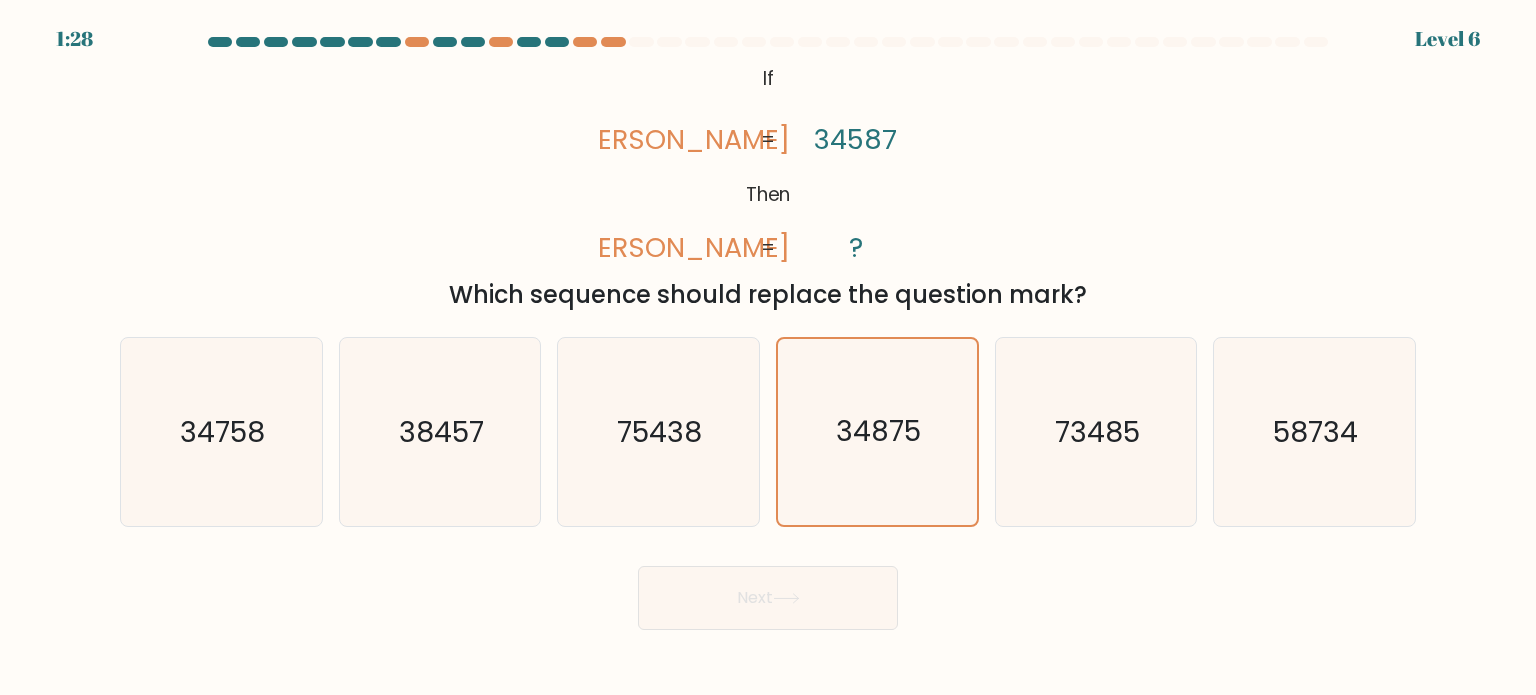 click on "Next" at bounding box center (768, 598) 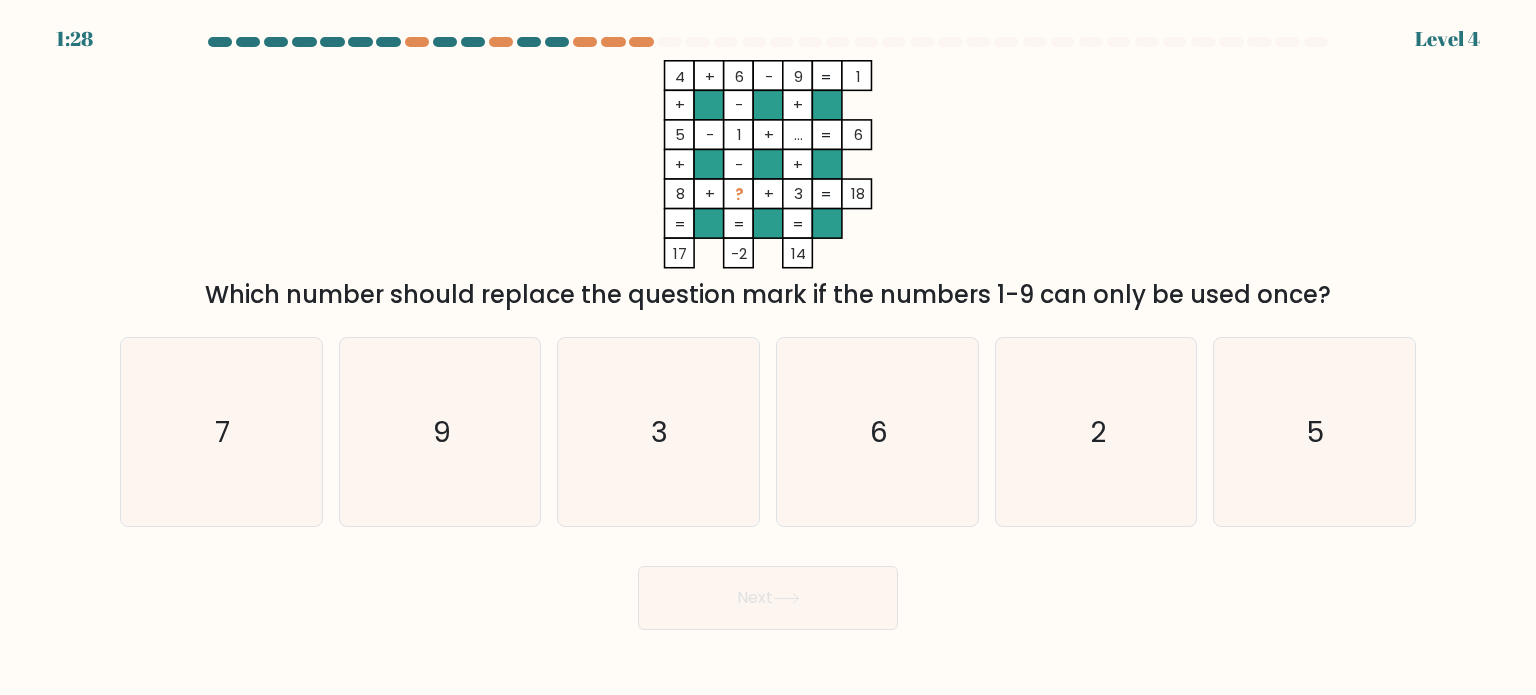 click on "6" 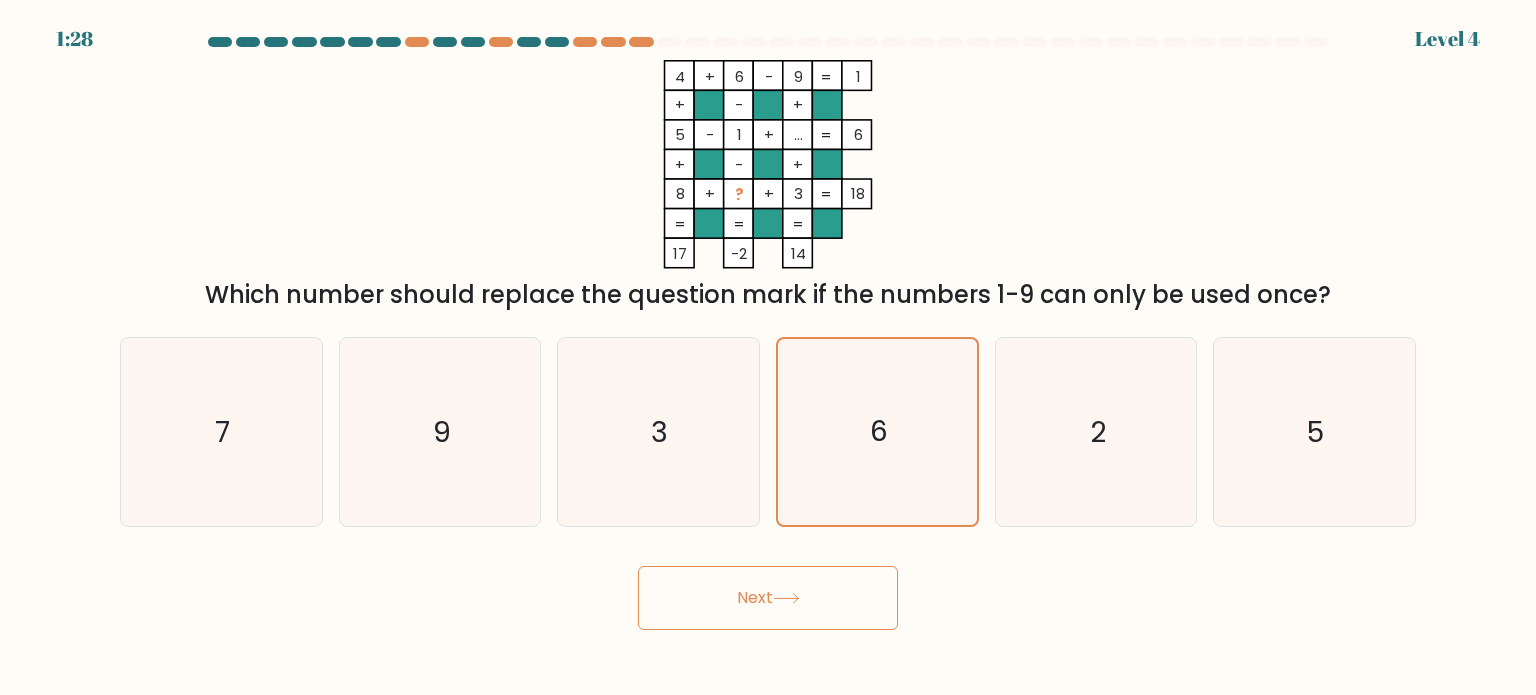drag, startPoint x: 829, startPoint y: 621, endPoint x: 838, endPoint y: 587, distance: 35.17101 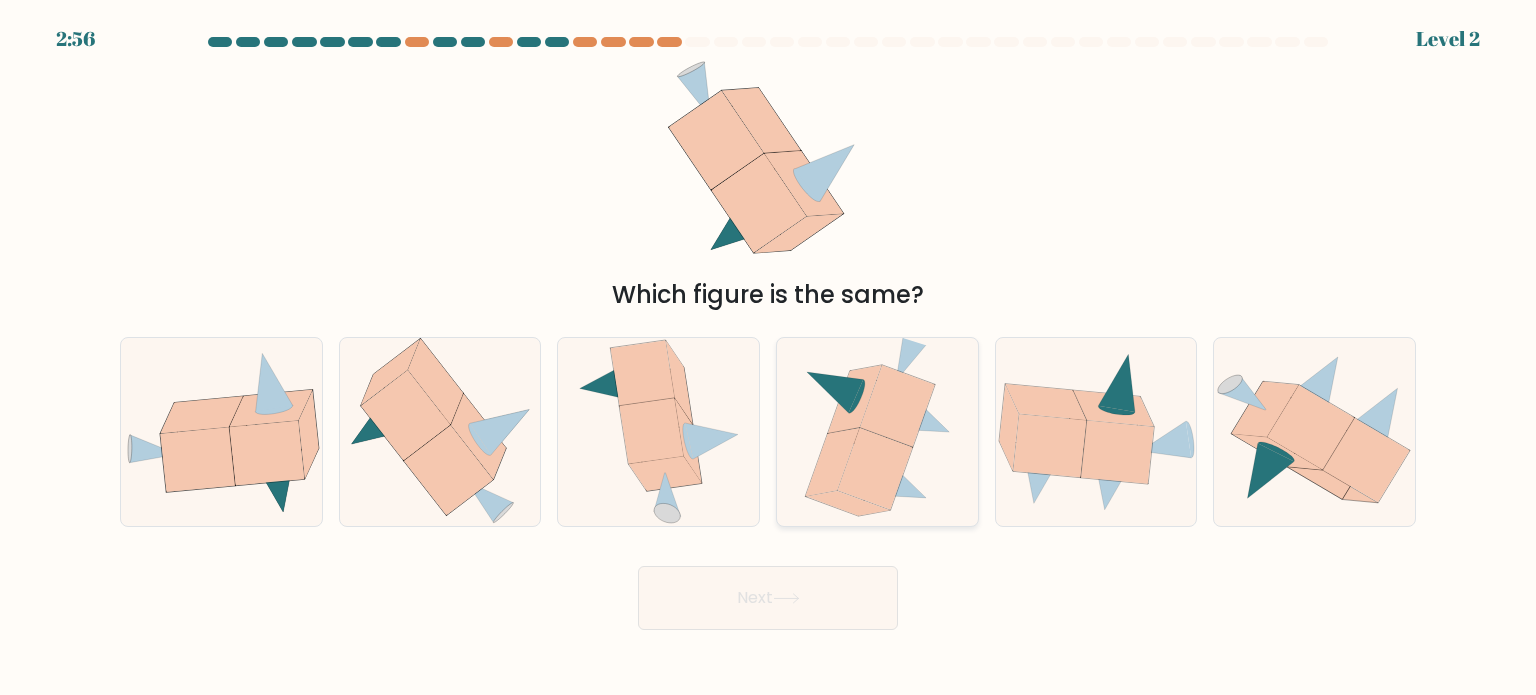 click 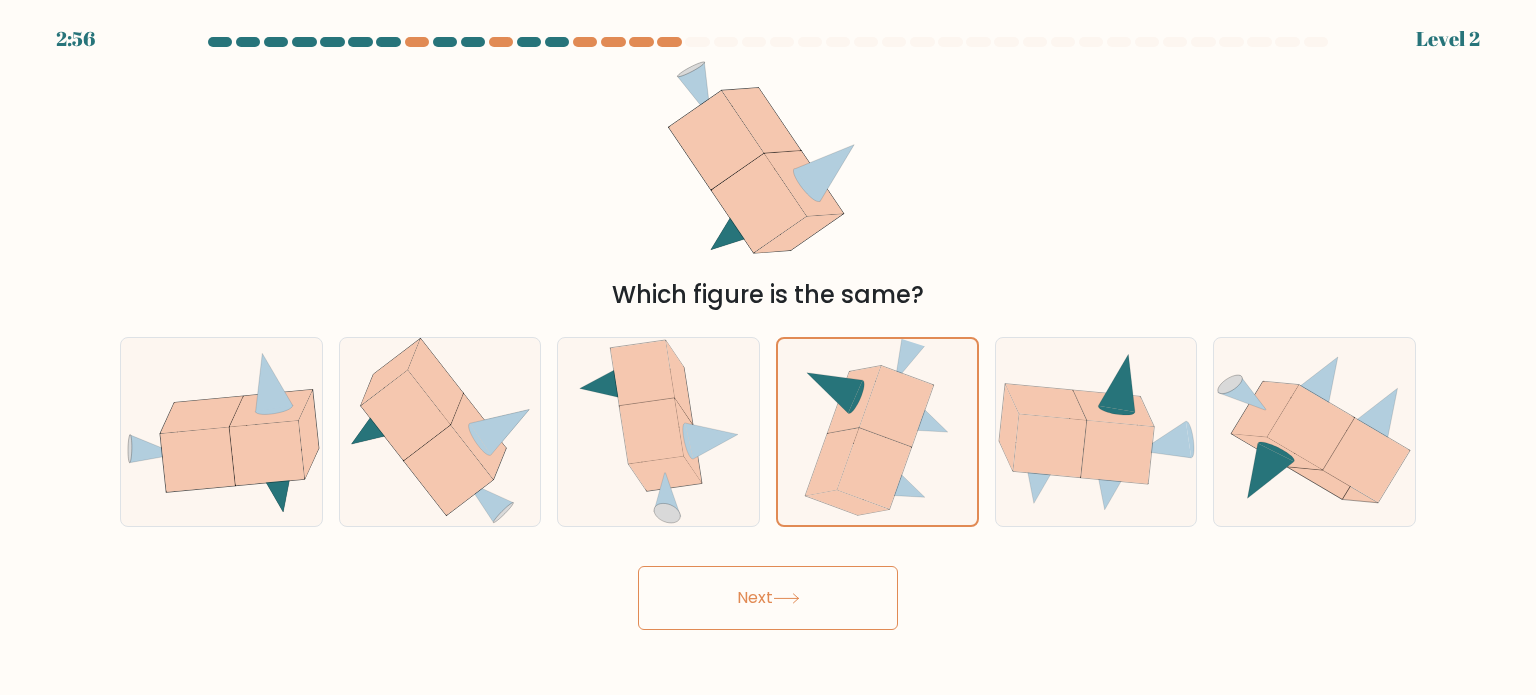 click on "2:56
Level 2" at bounding box center [768, 347] 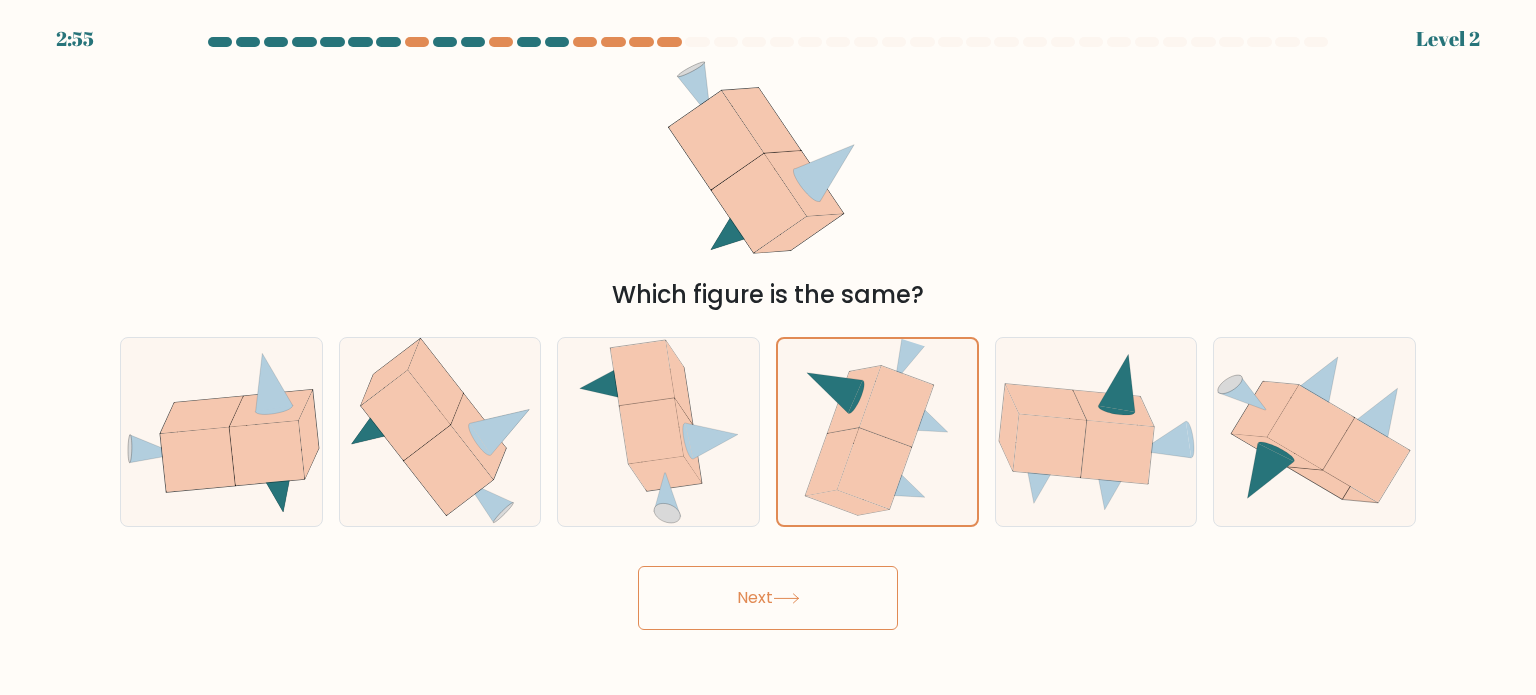 click on "2:55
Level 2" at bounding box center (768, 347) 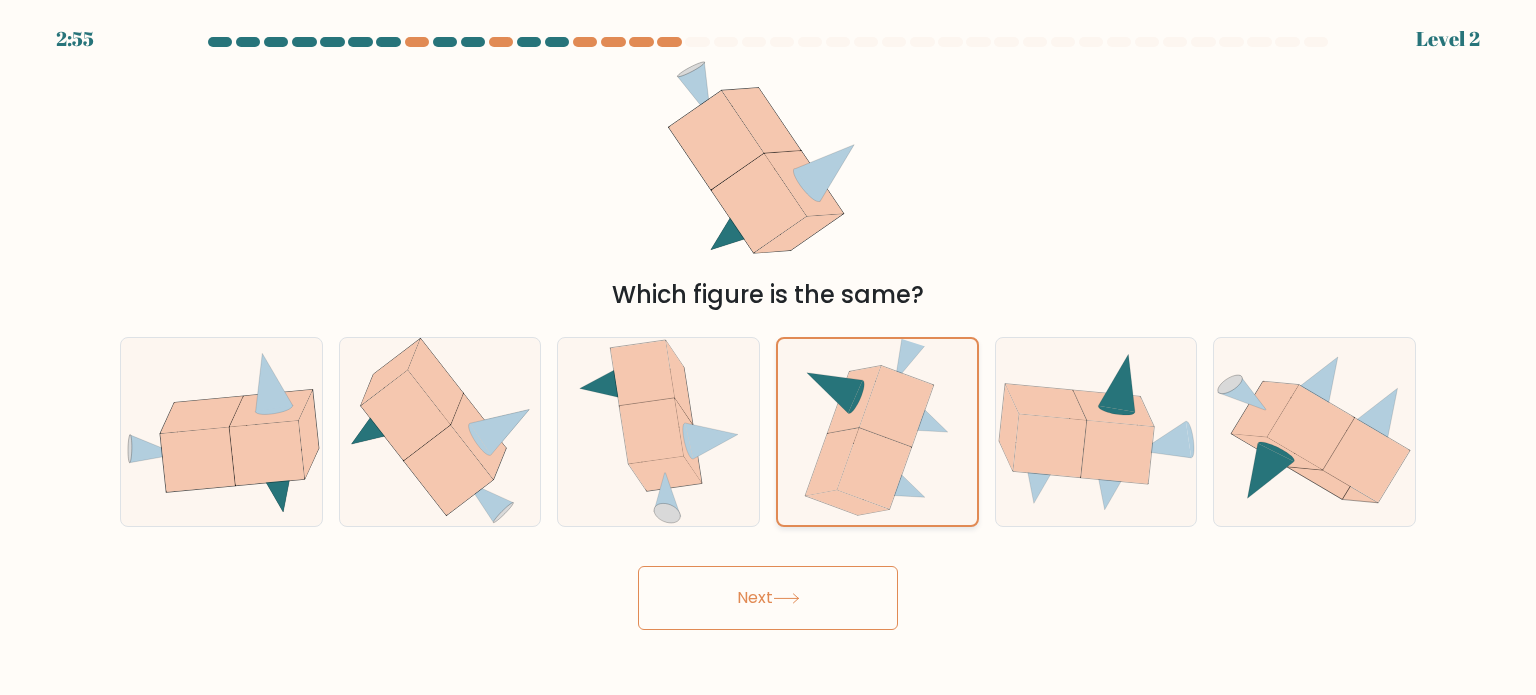 click 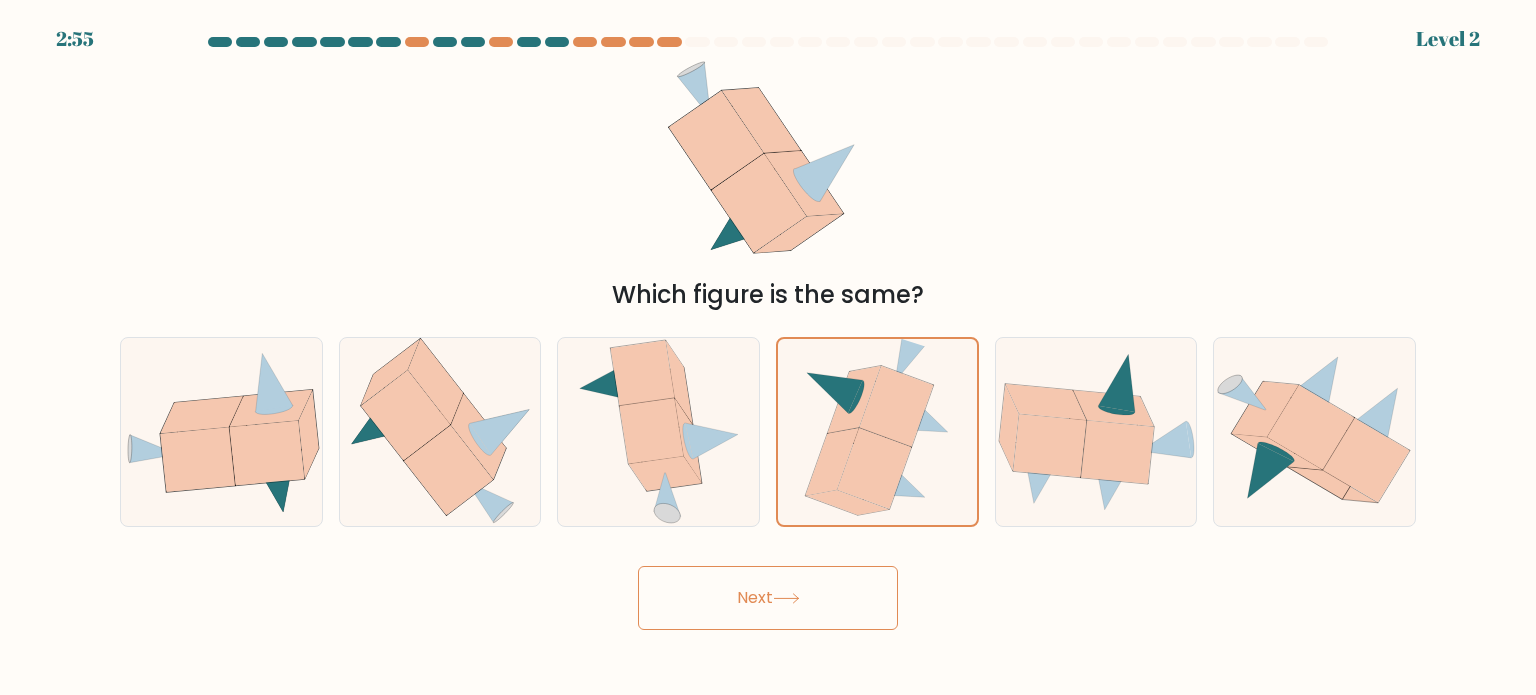 click on "Next" at bounding box center (768, 598) 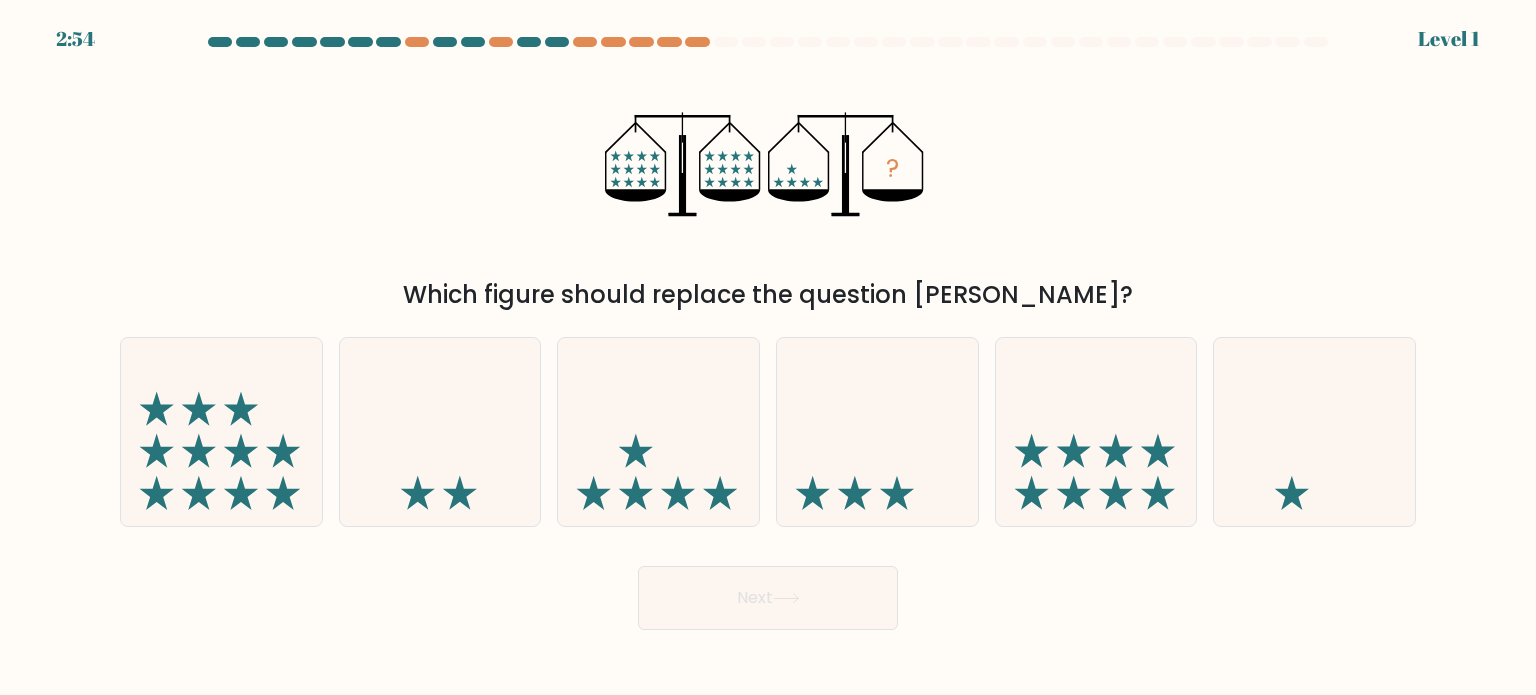 click 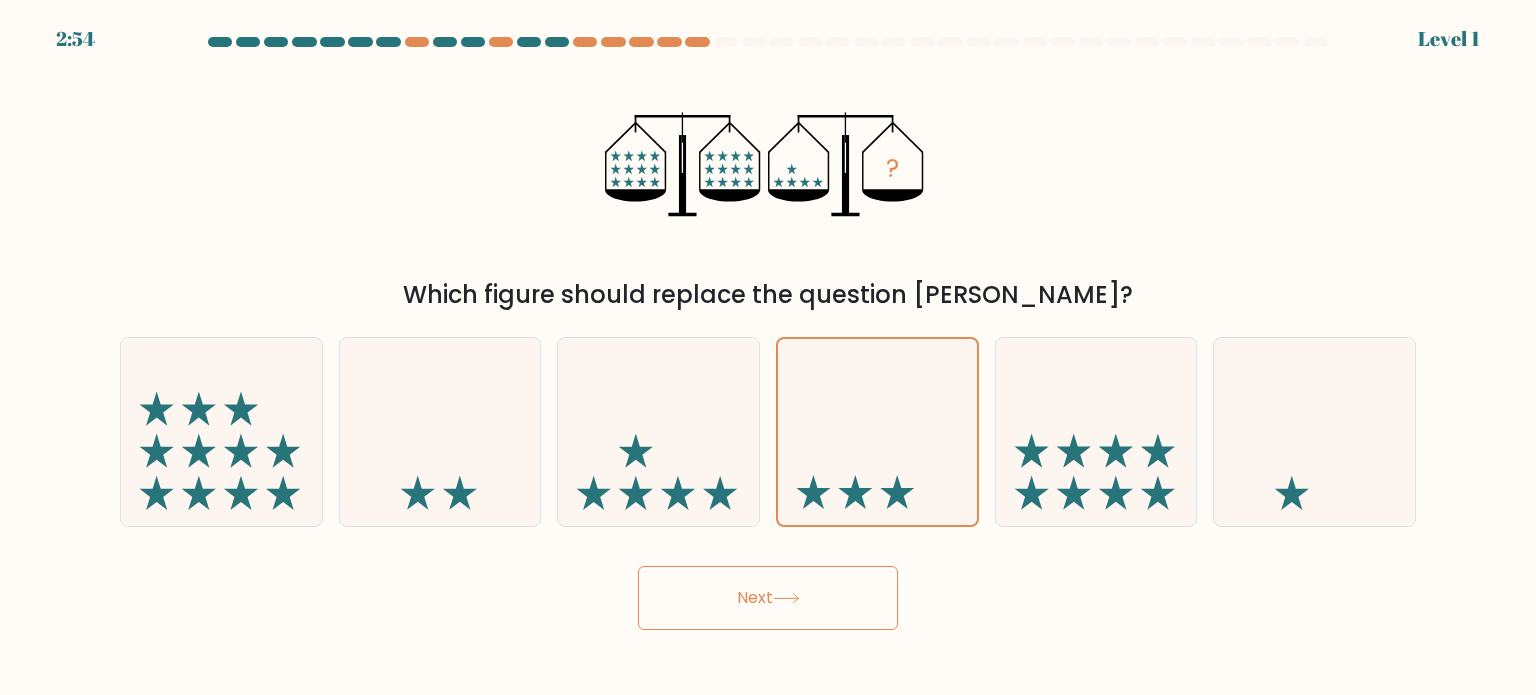 click on "Next" at bounding box center (768, 590) 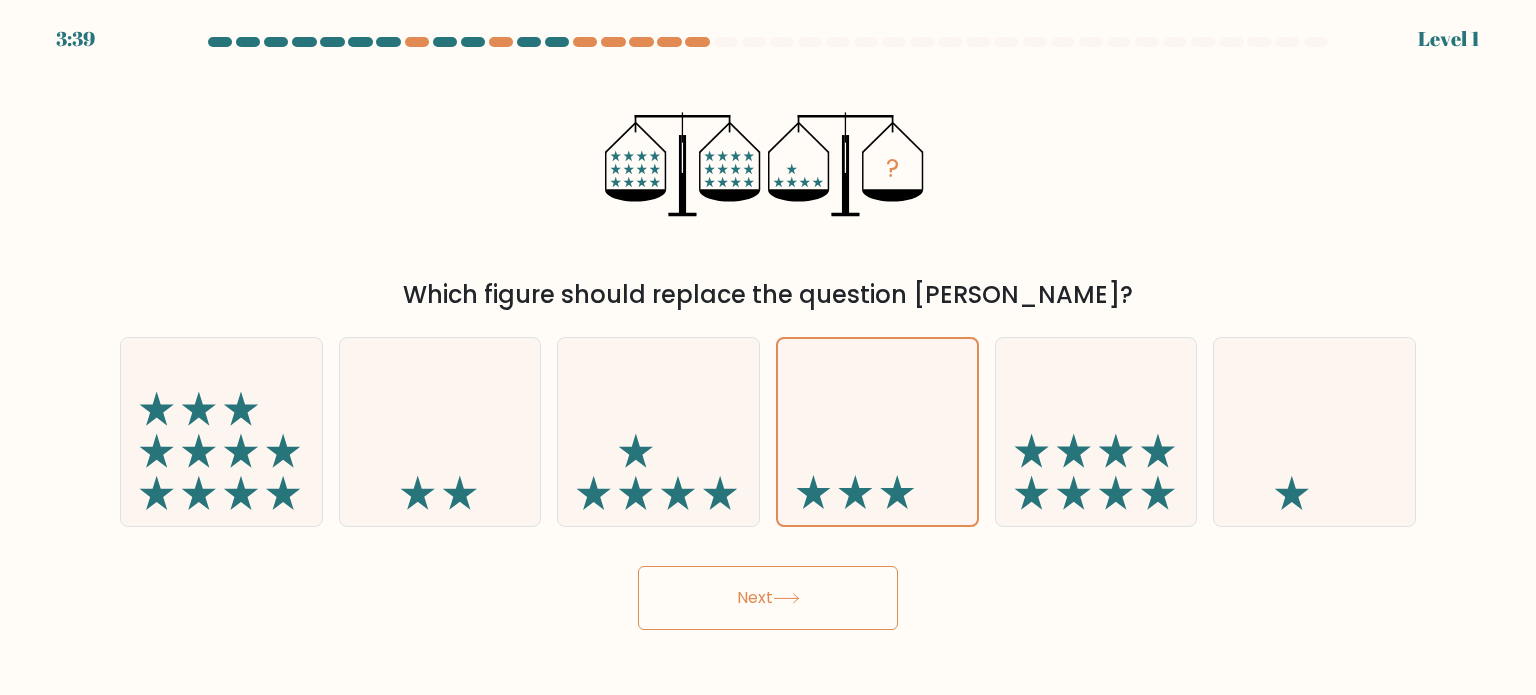 click on "Next" at bounding box center (768, 598) 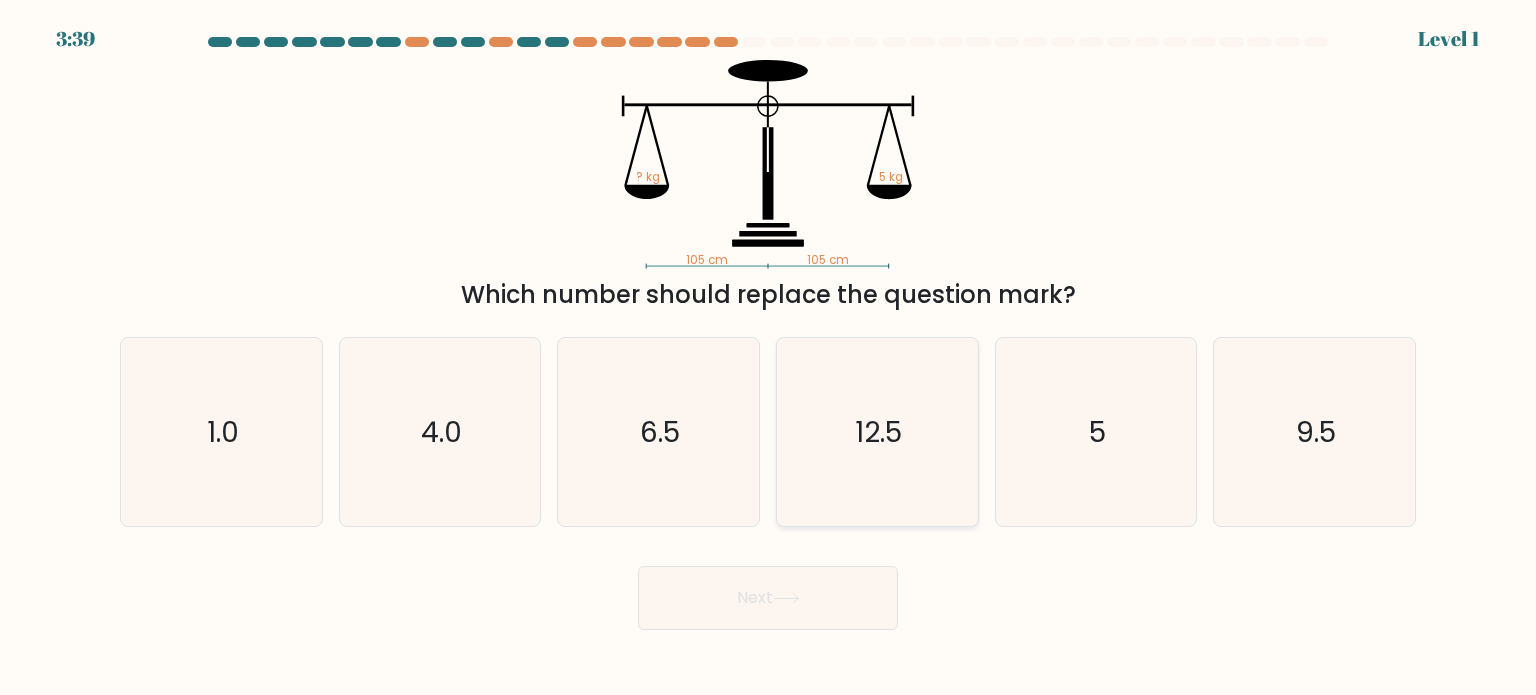 click on "12.5" 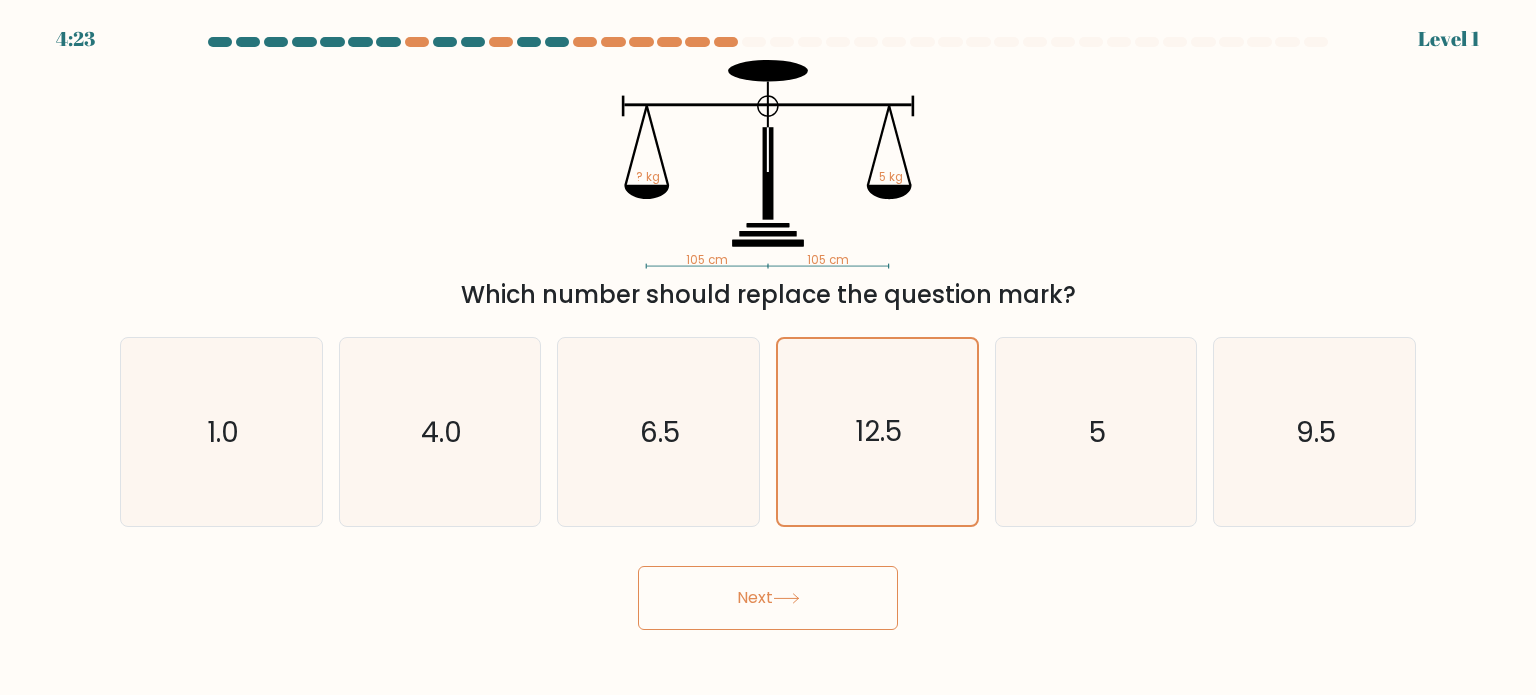 click on "Next" at bounding box center [768, 598] 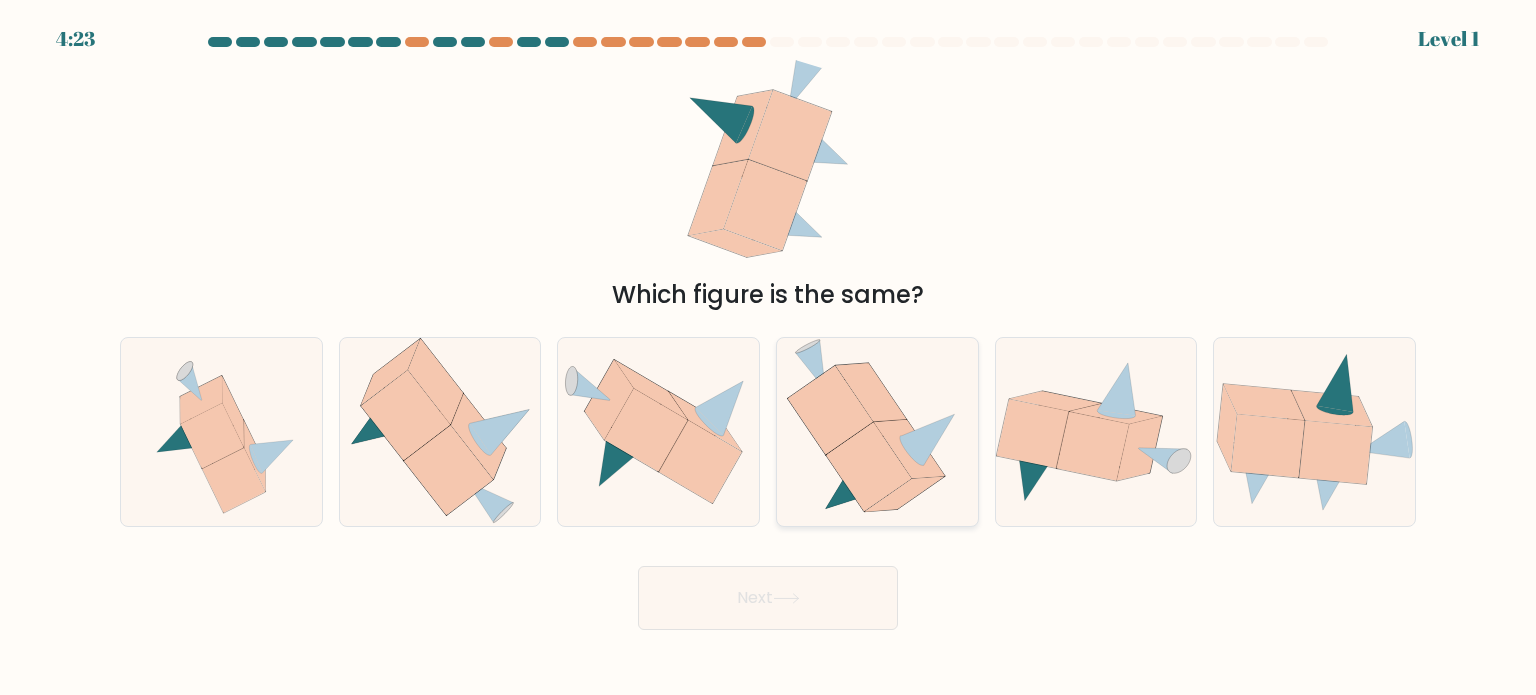 drag, startPoint x: 876, startPoint y: 458, endPoint x: 828, endPoint y: 580, distance: 131.10301 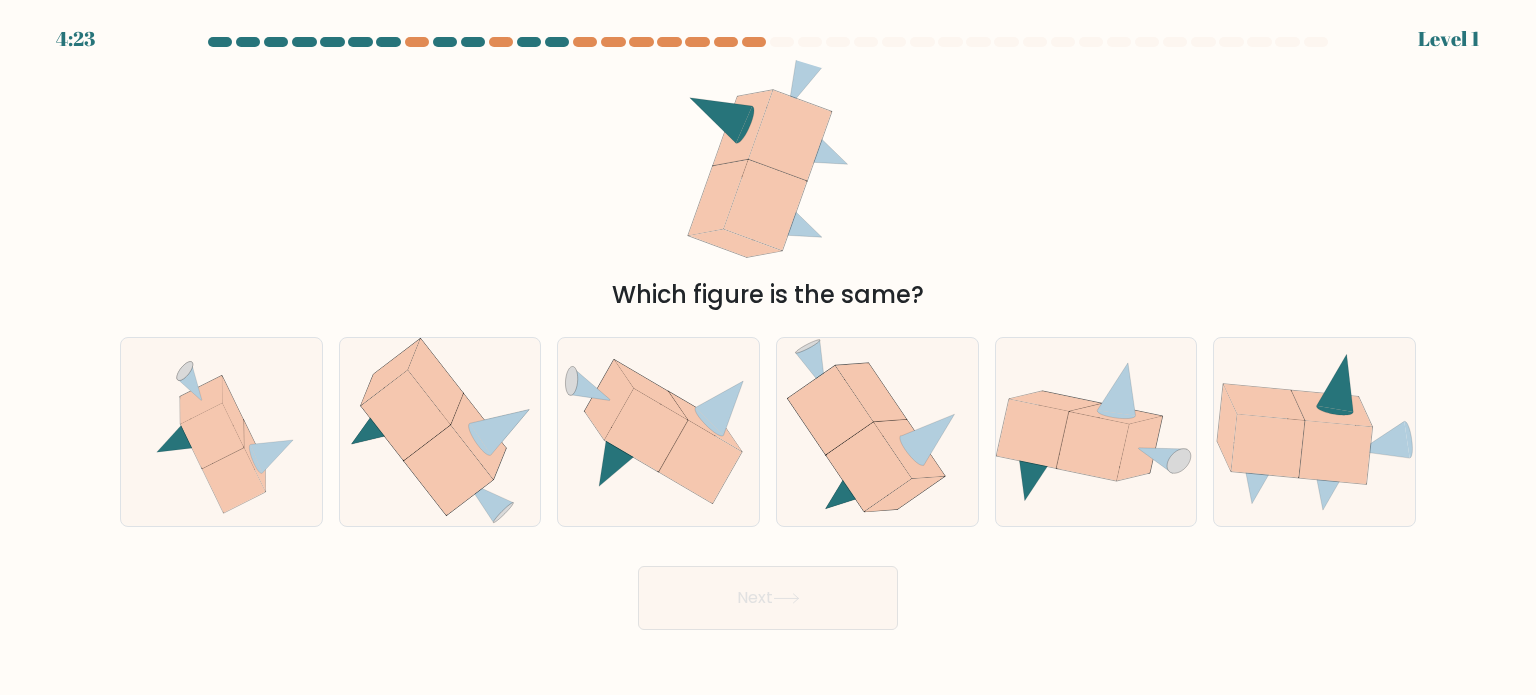 click on "d." at bounding box center (768, 353) 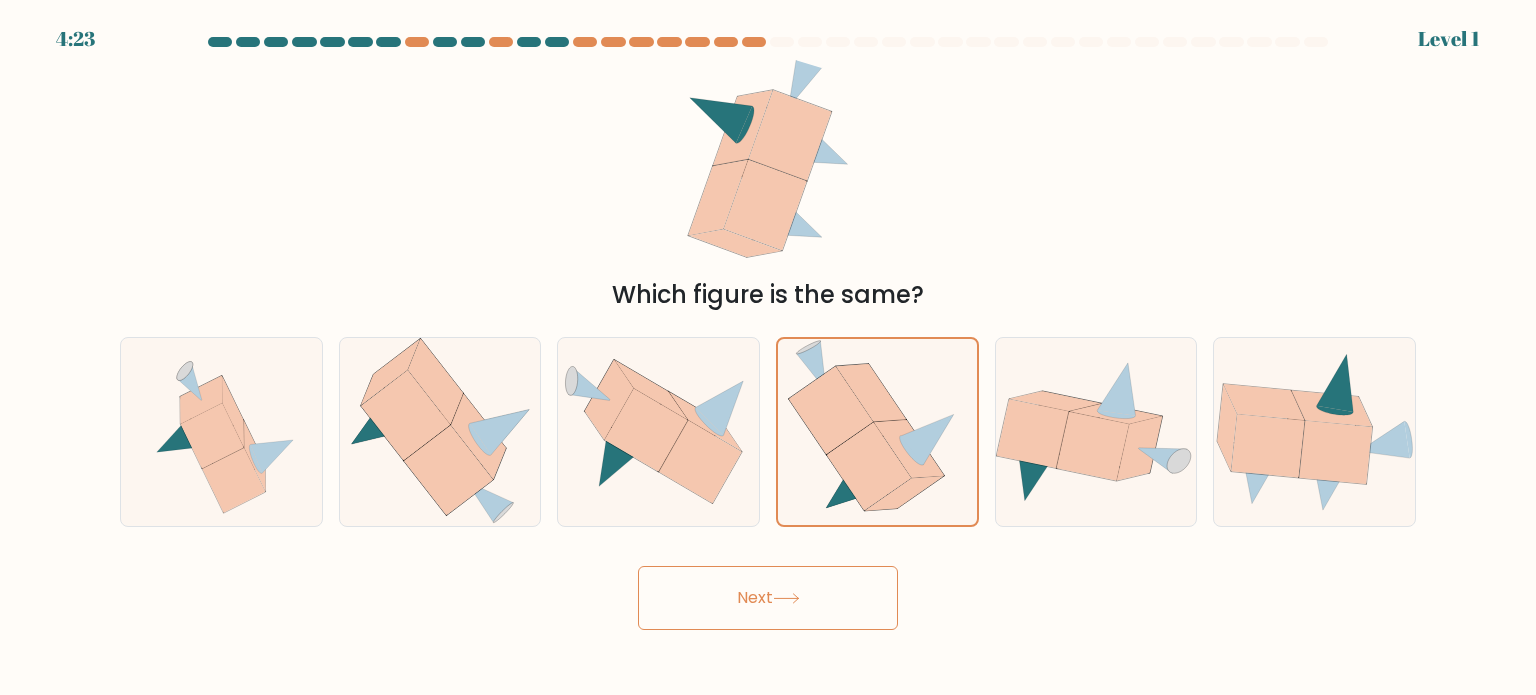 click on "Next" at bounding box center [768, 598] 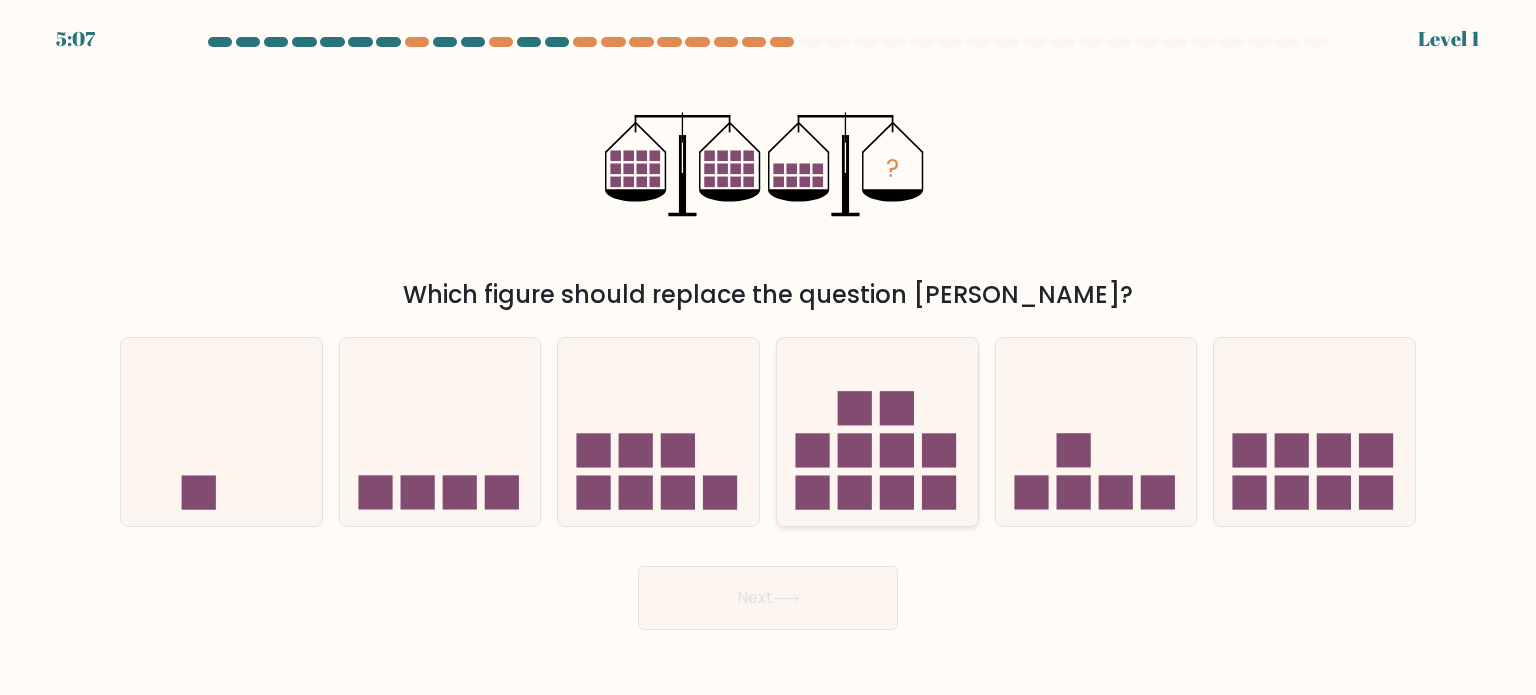 click 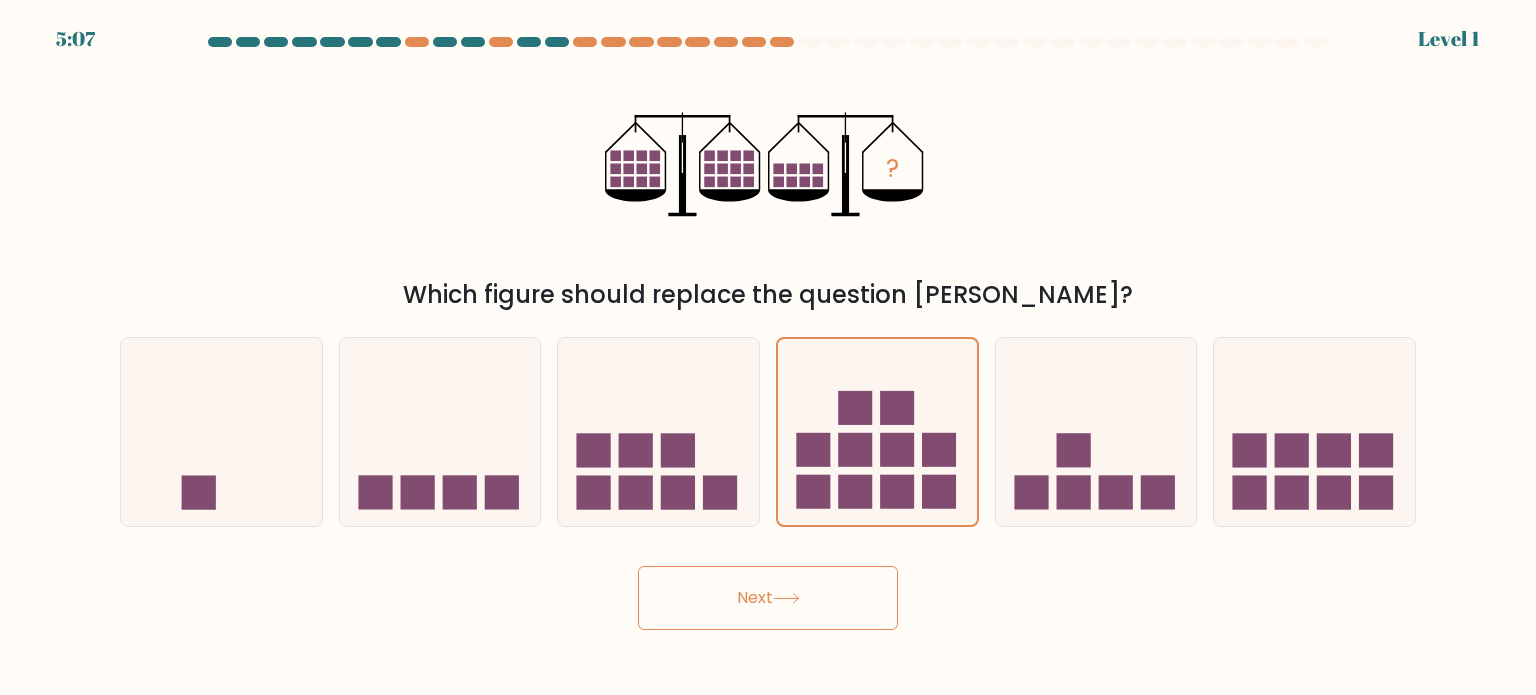 click on "Next" at bounding box center [768, 598] 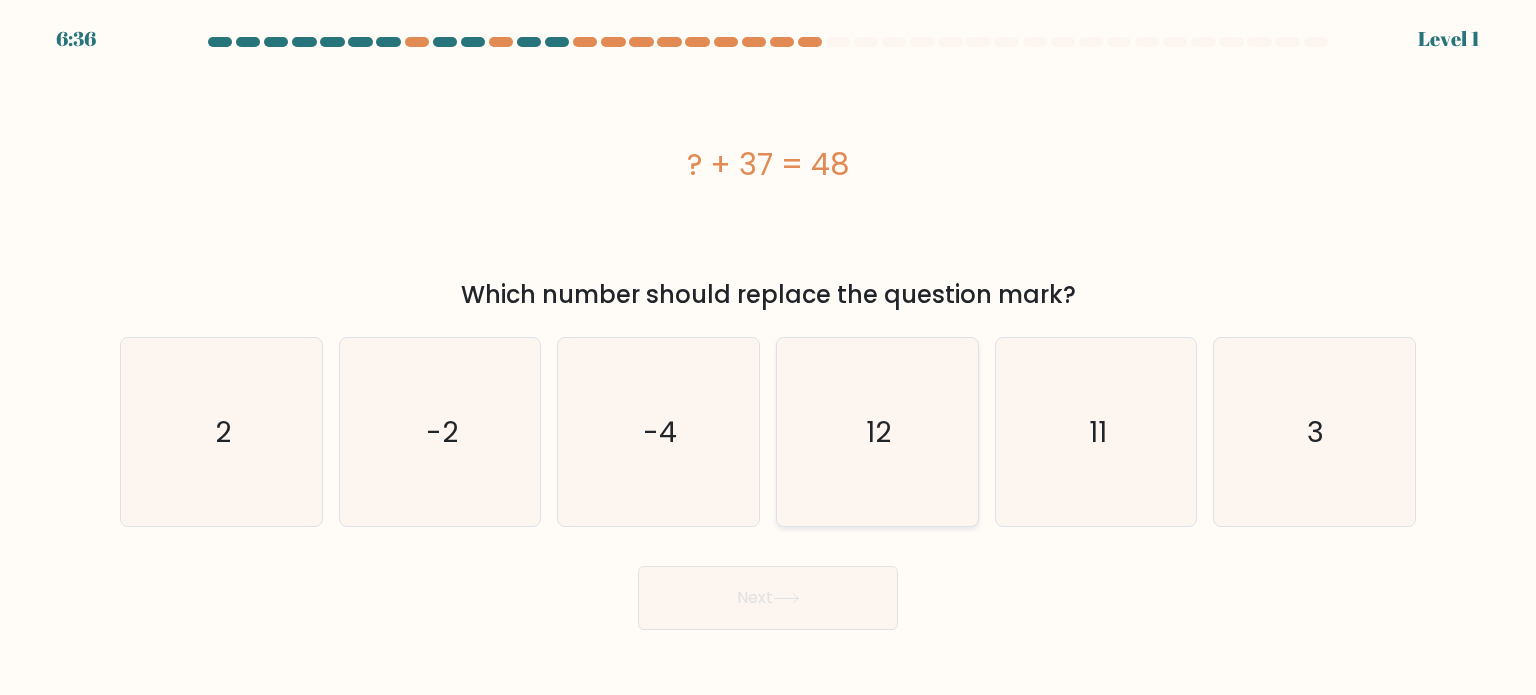 click on "12" 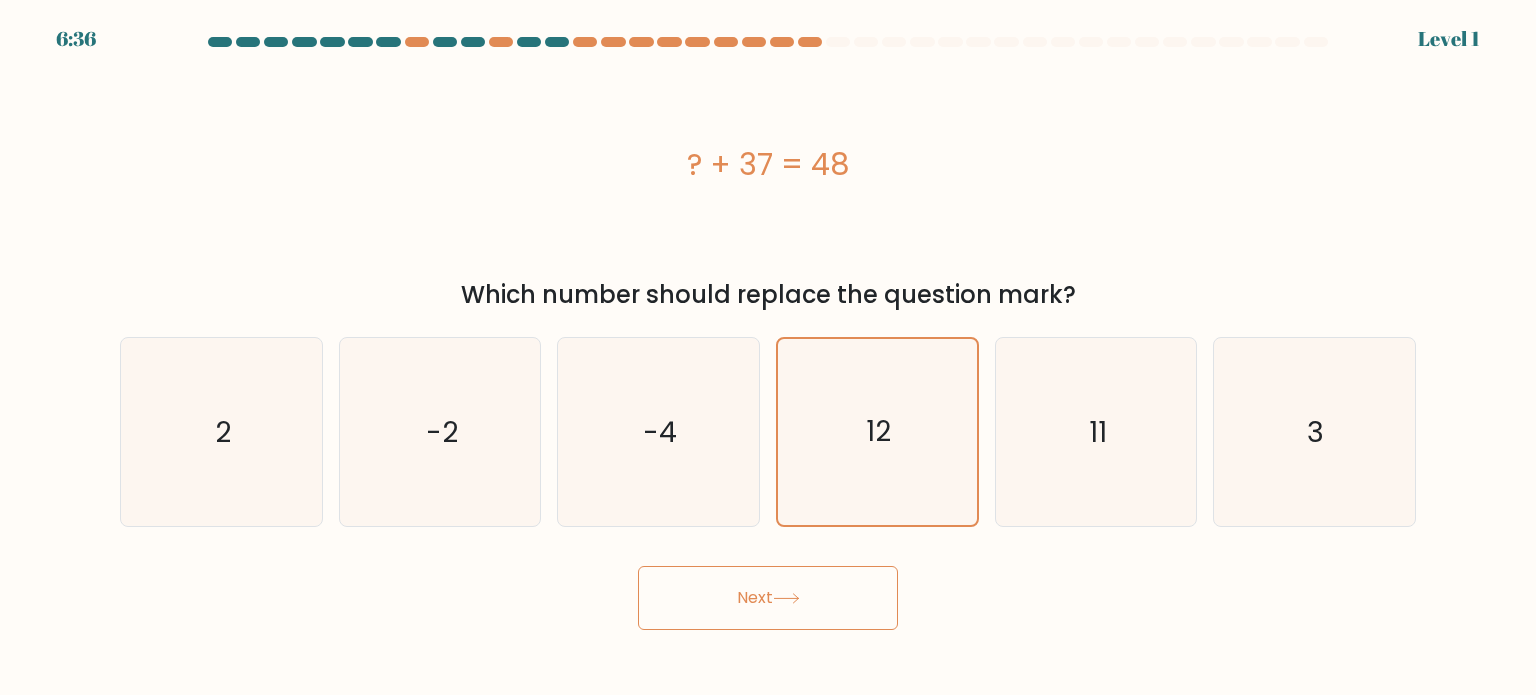 click on "Next" at bounding box center [768, 598] 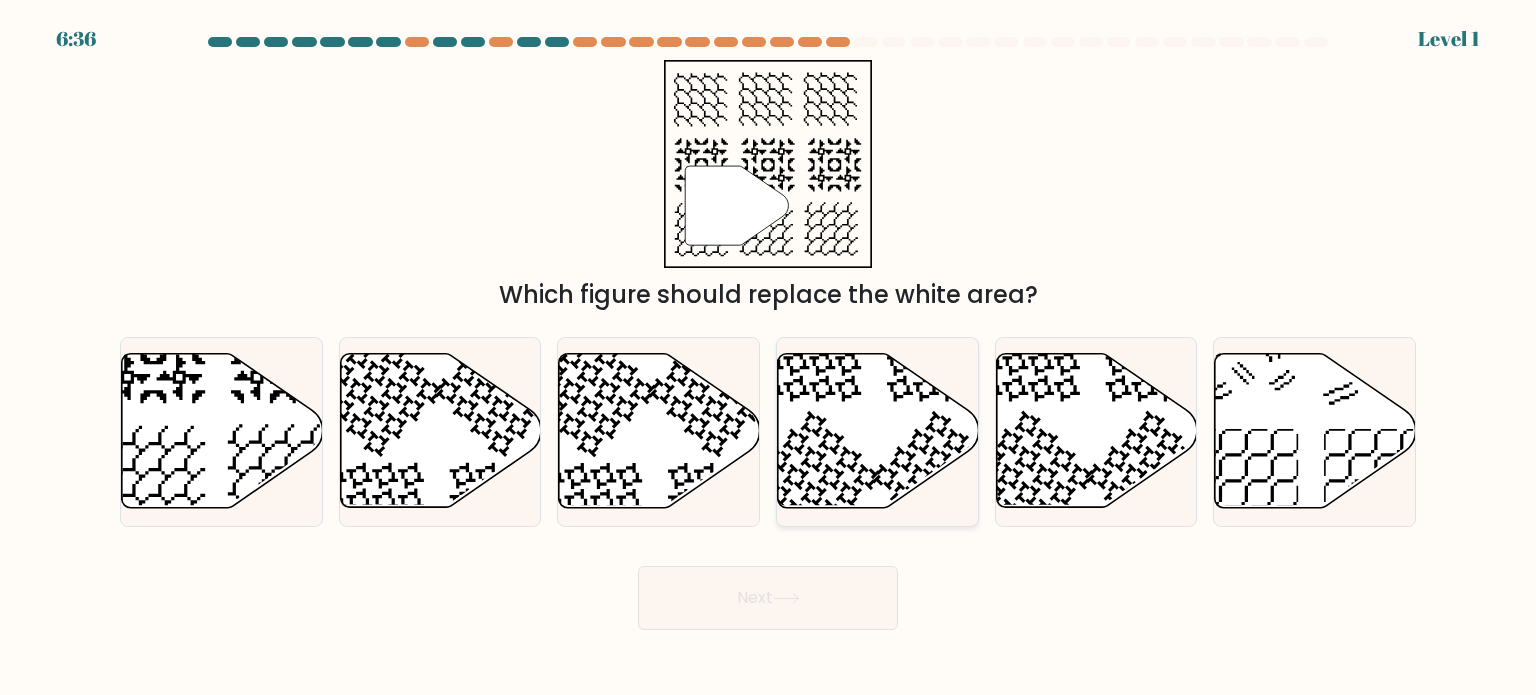 click 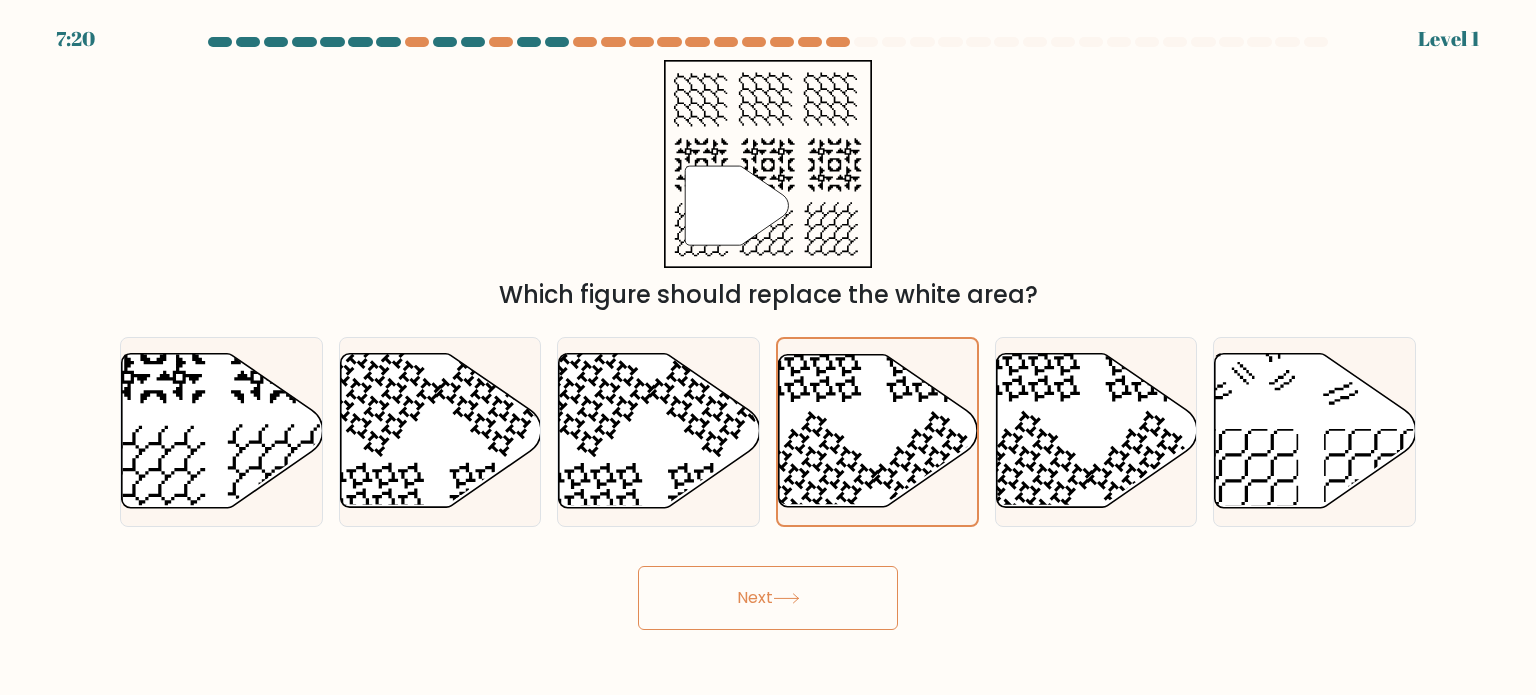 click on "Next" at bounding box center (768, 598) 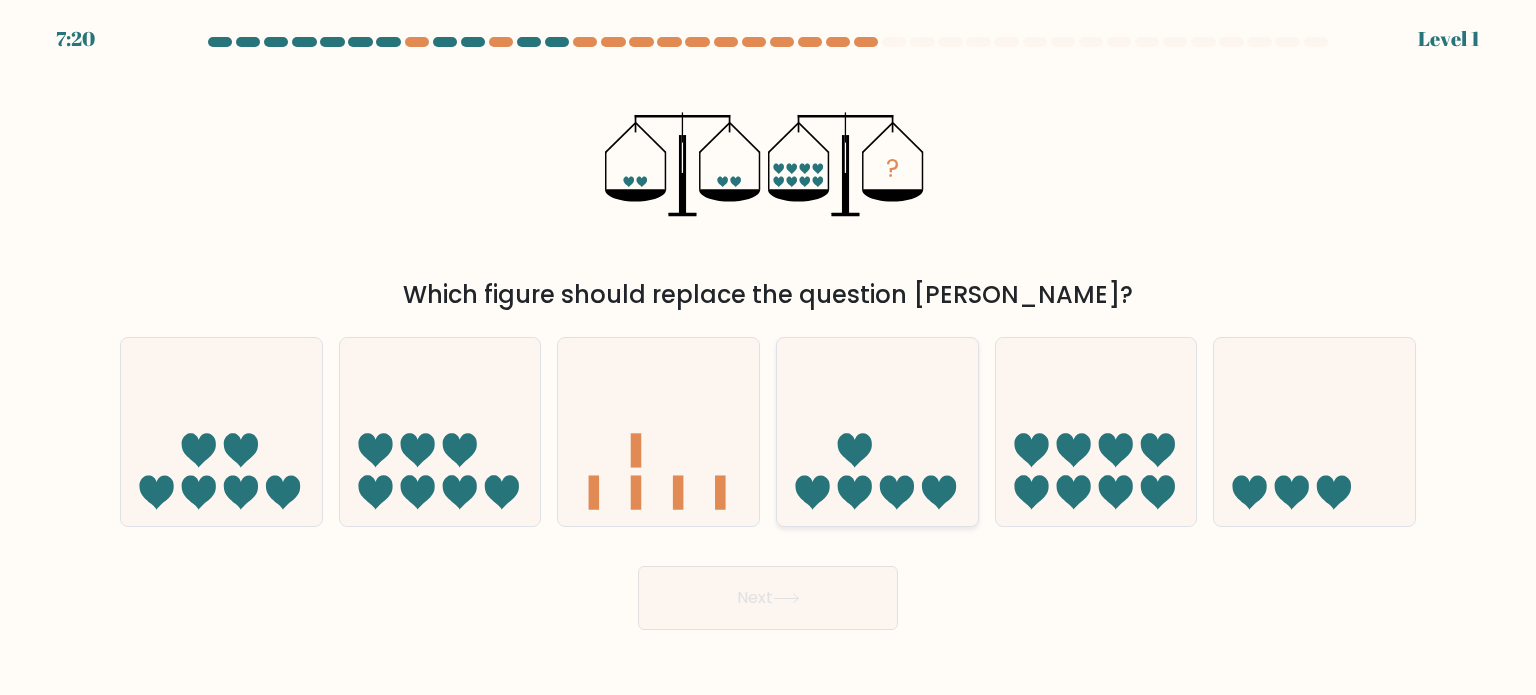 click 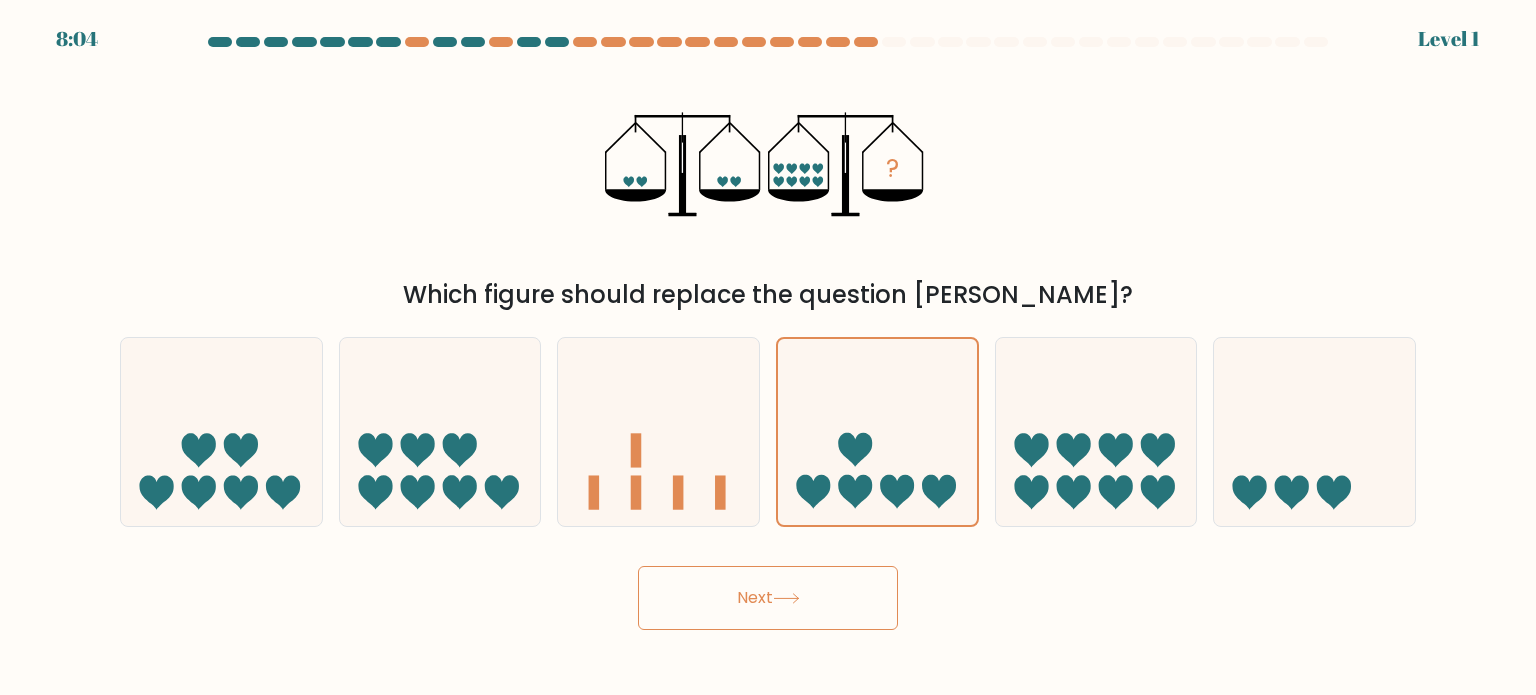 click on "Next" at bounding box center [768, 598] 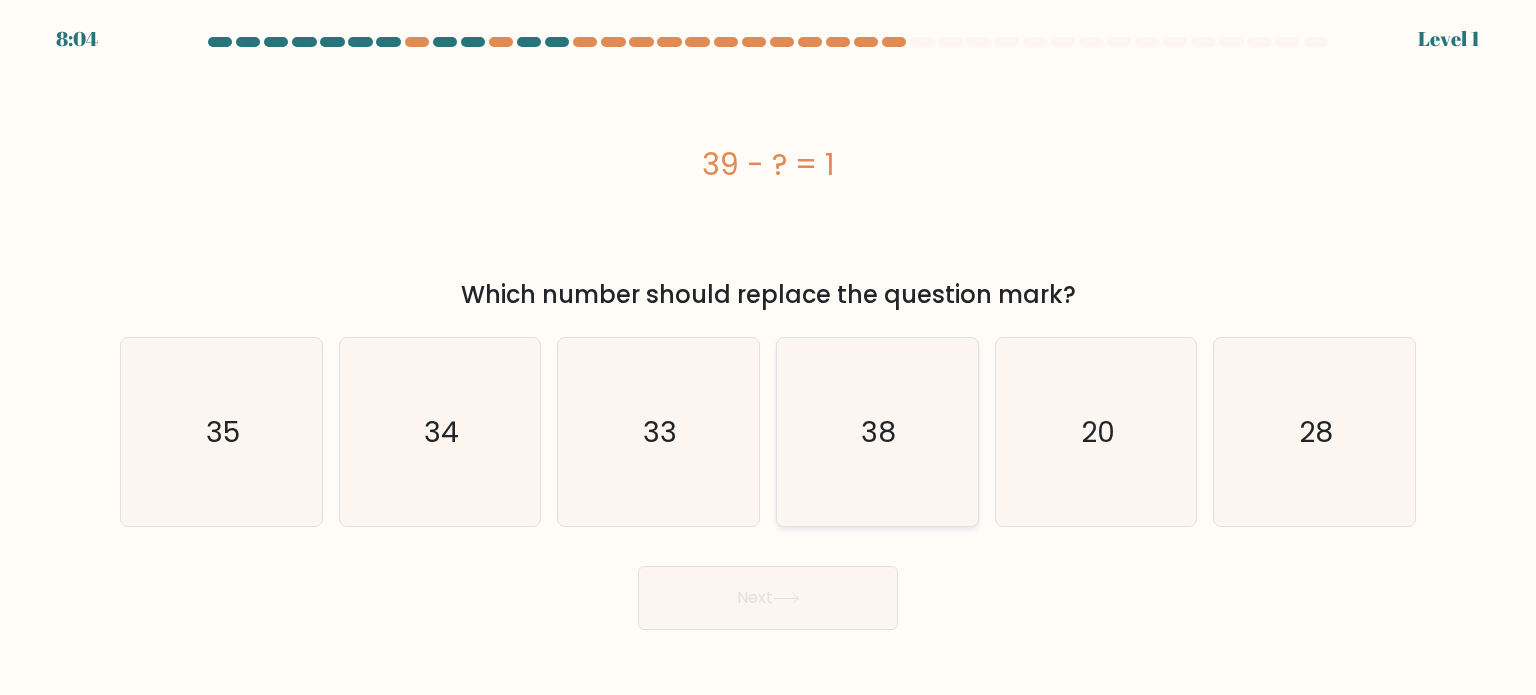 click on "38" 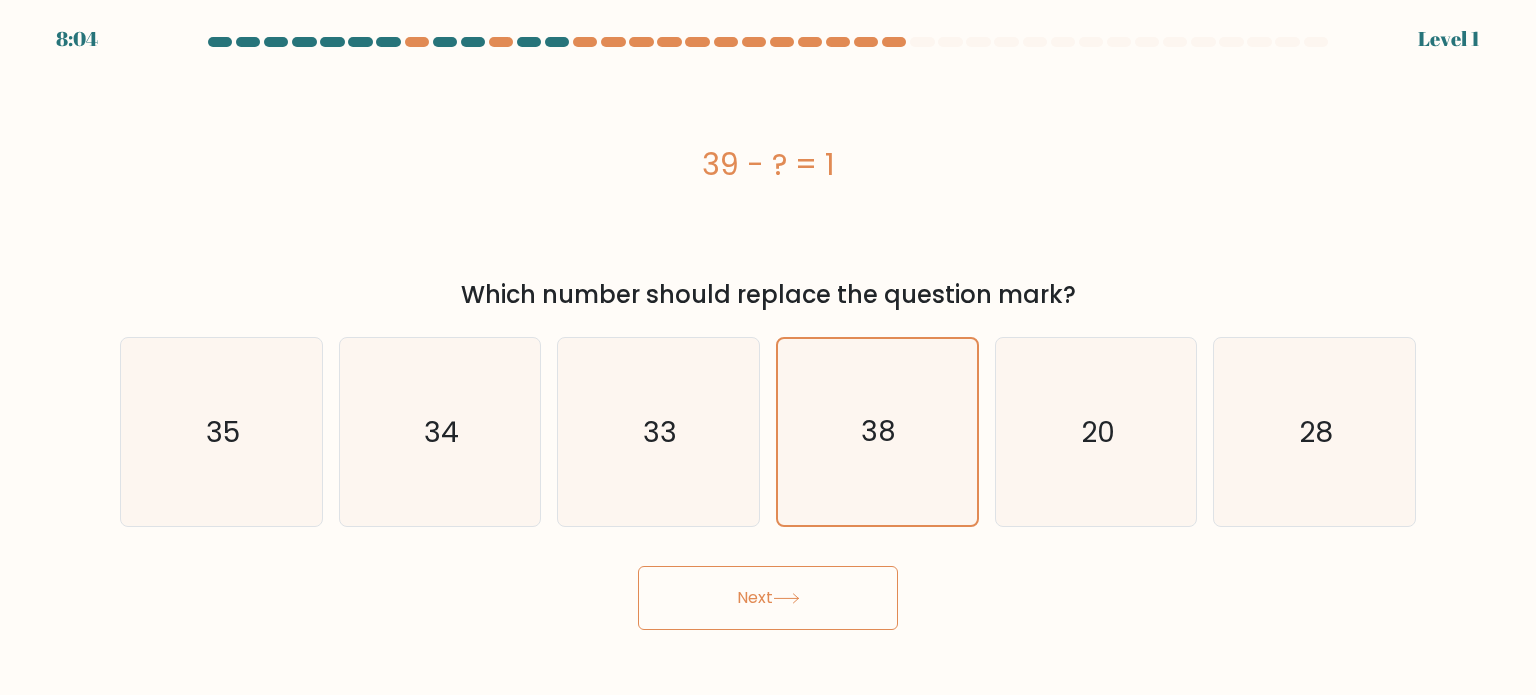 click on "Next" at bounding box center (768, 598) 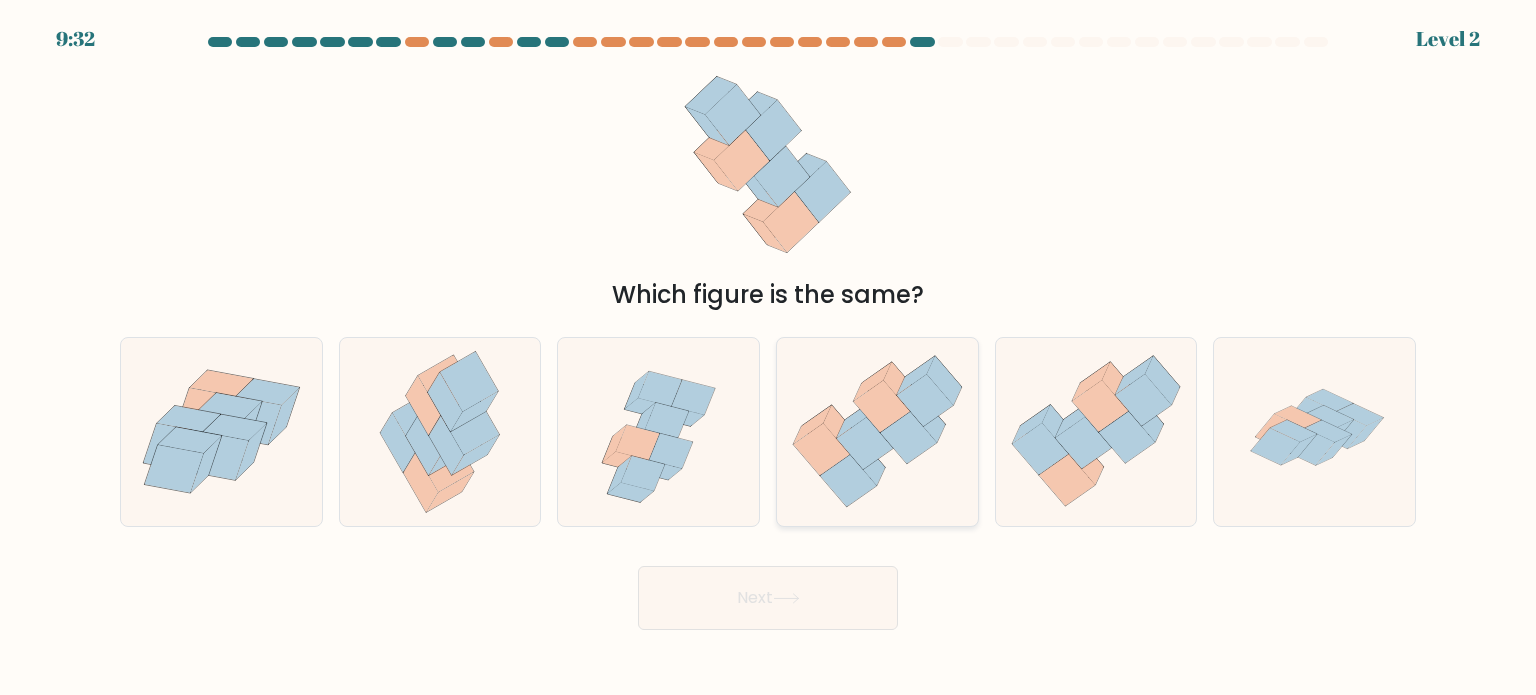 click 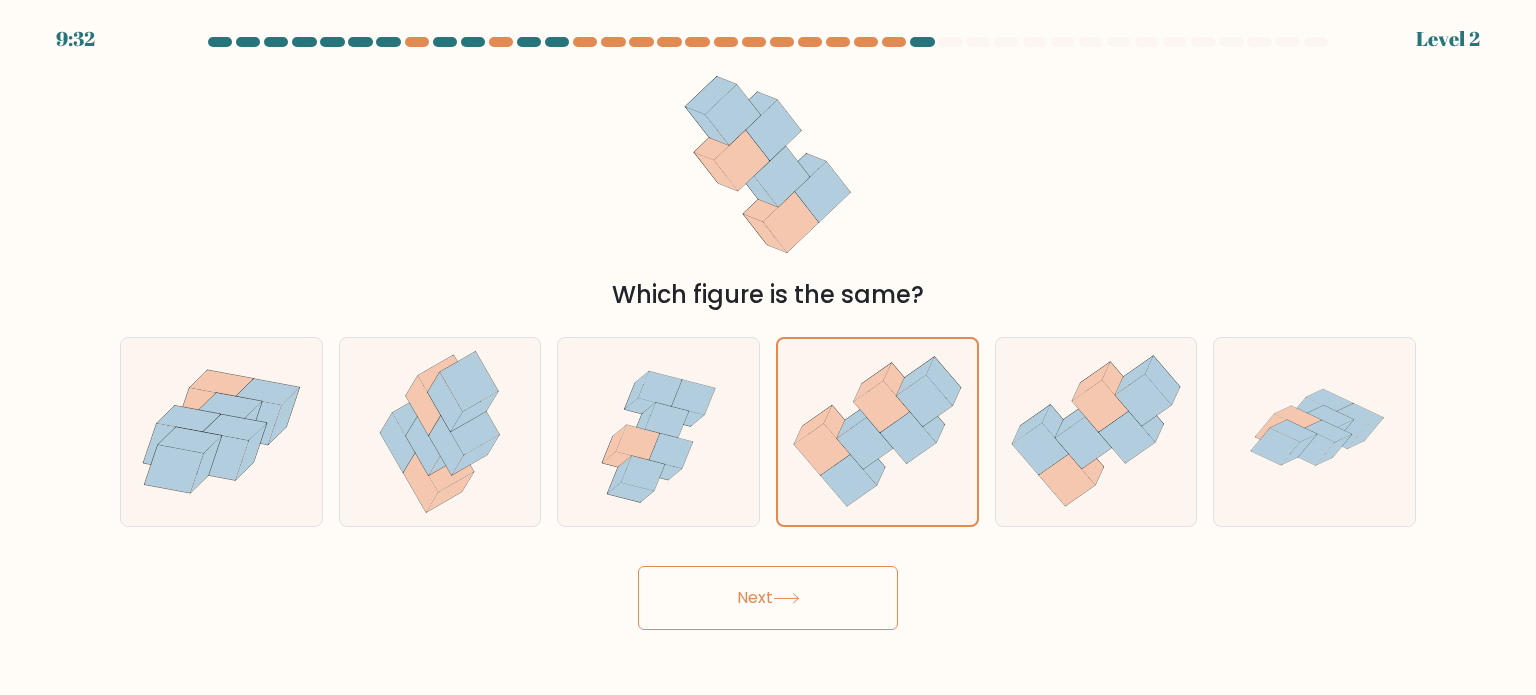 click on "Next" at bounding box center (768, 598) 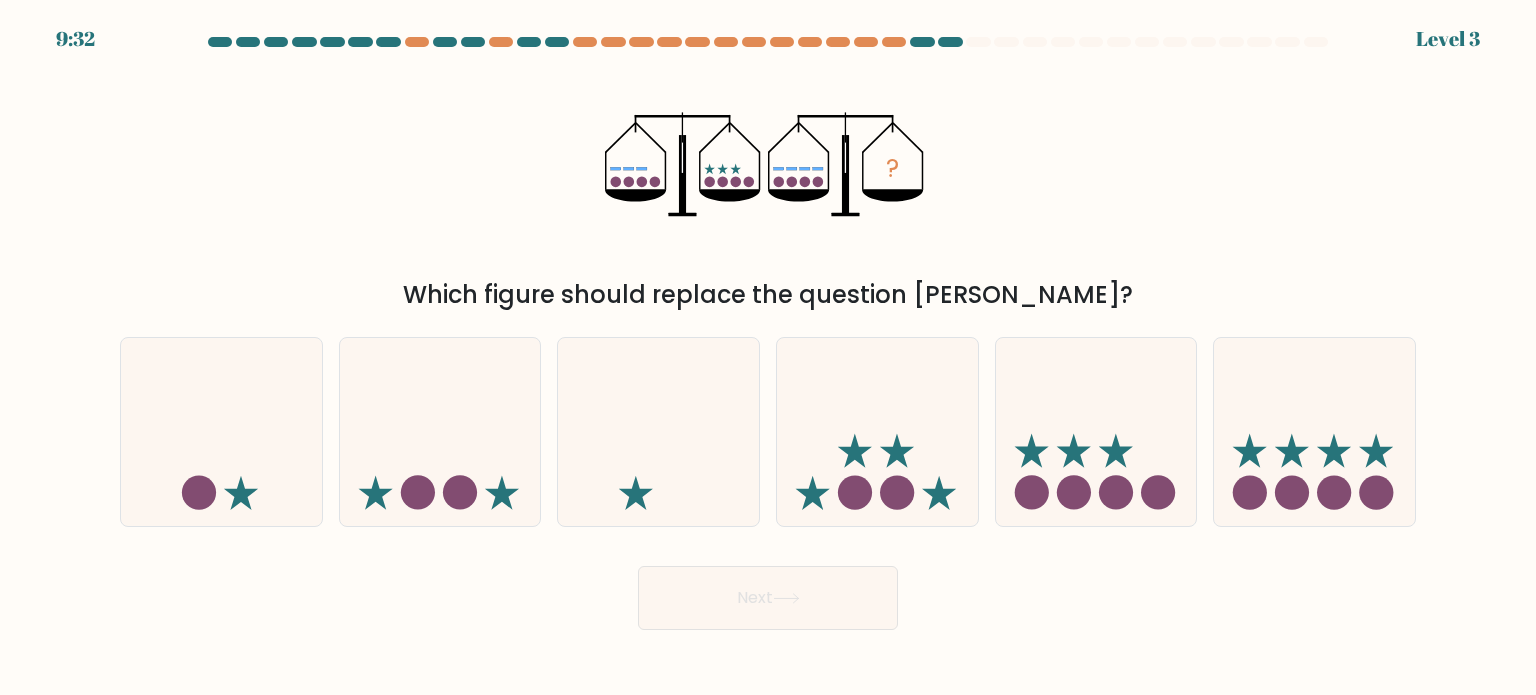 click 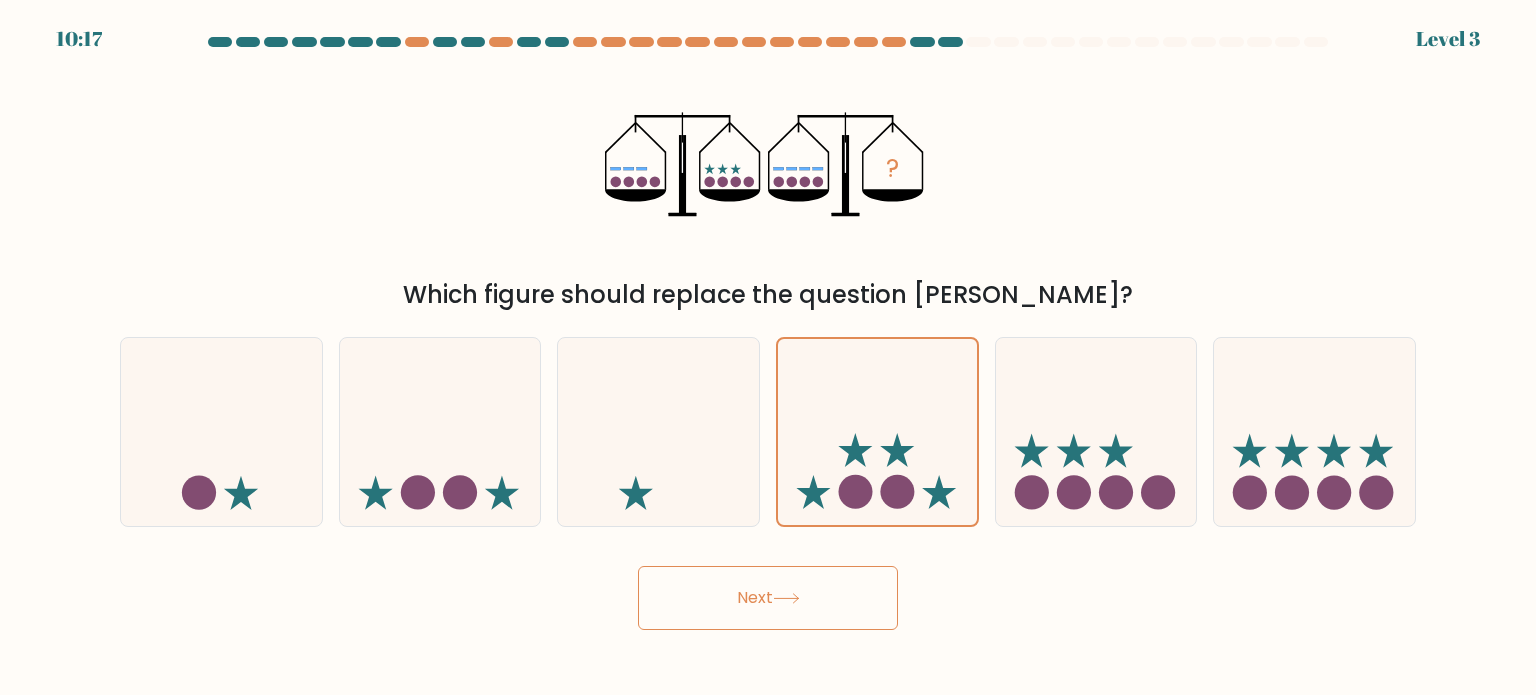 click on "Next" at bounding box center [768, 598] 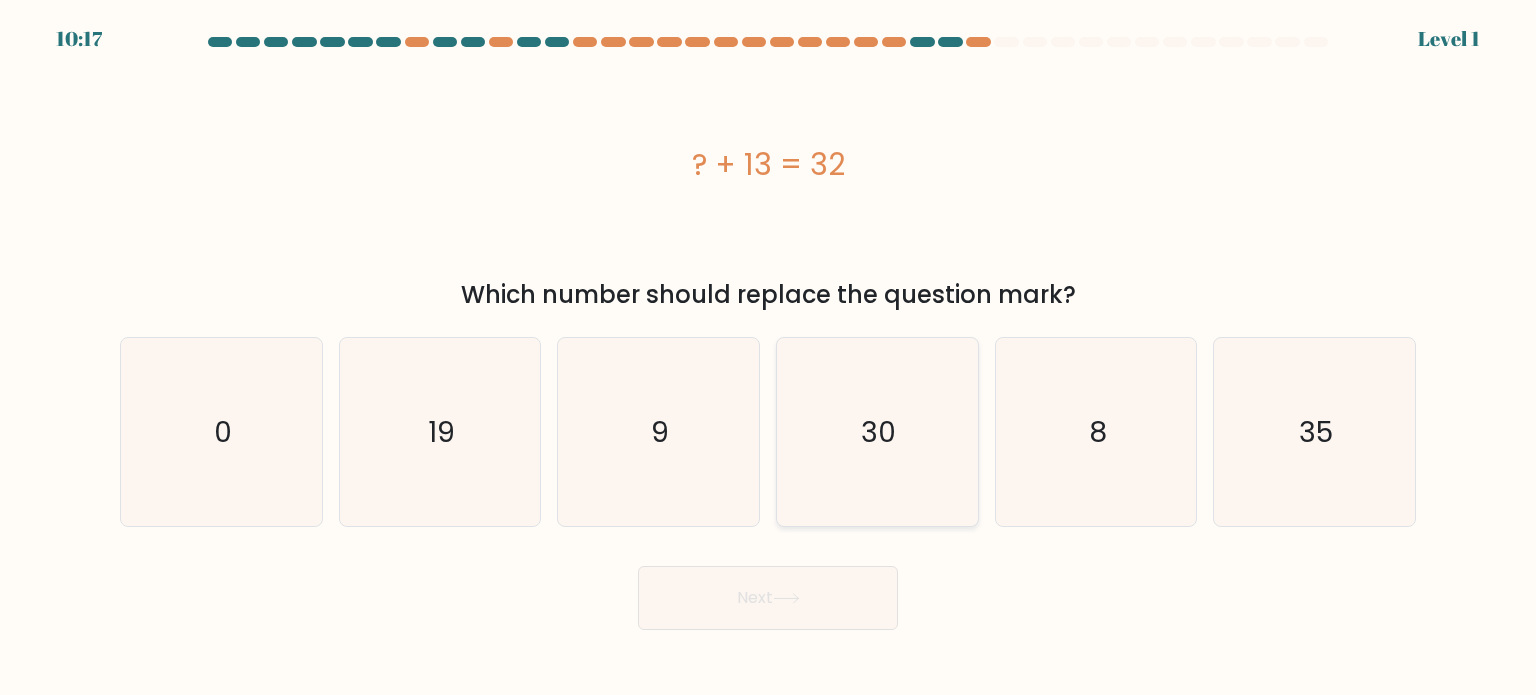 click on "30" 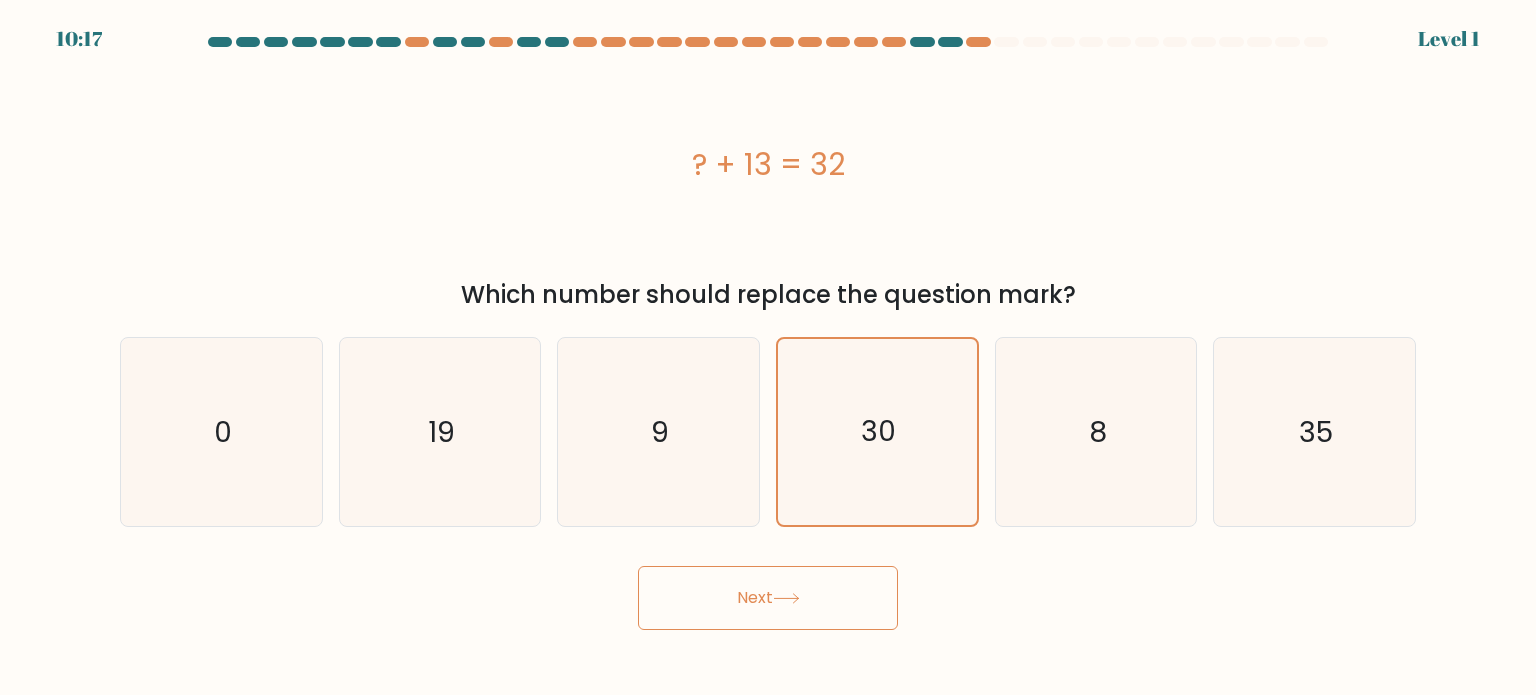 click on "Next" at bounding box center [768, 598] 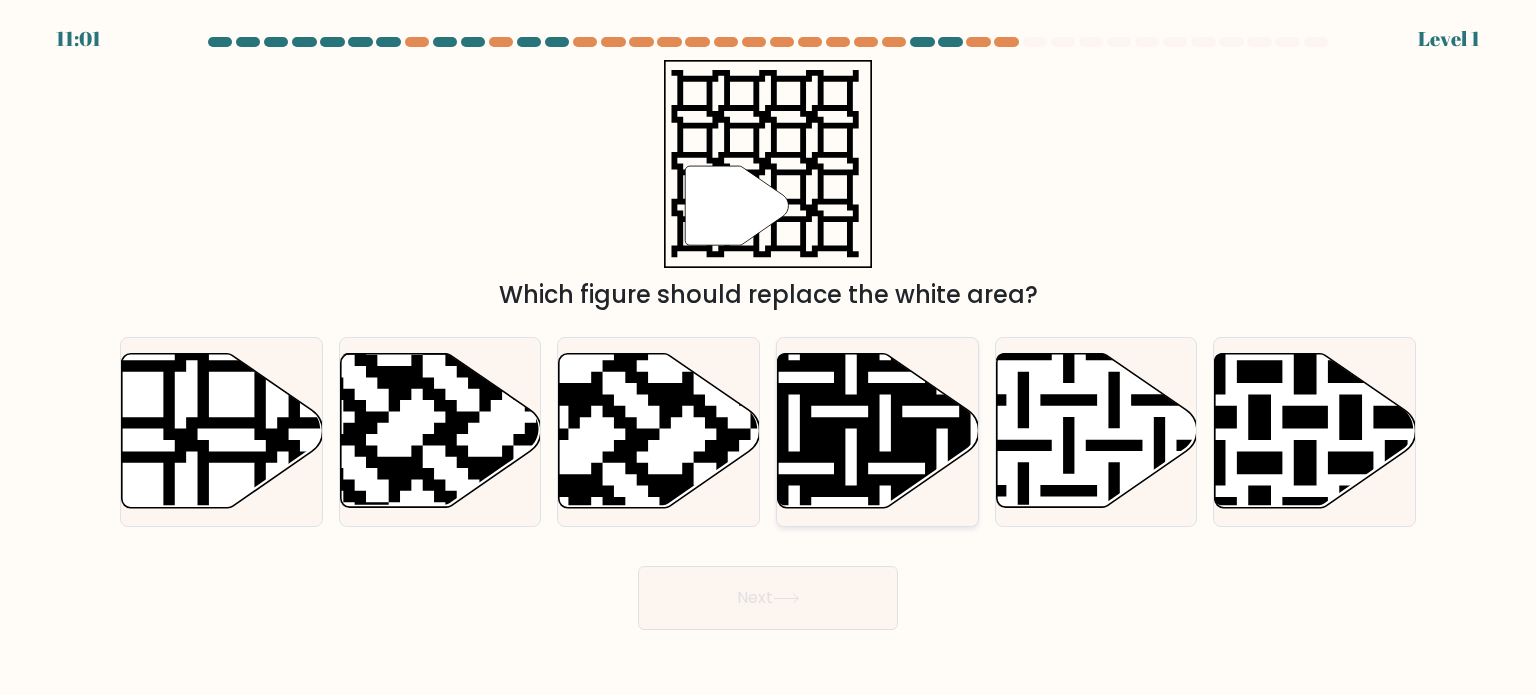 click 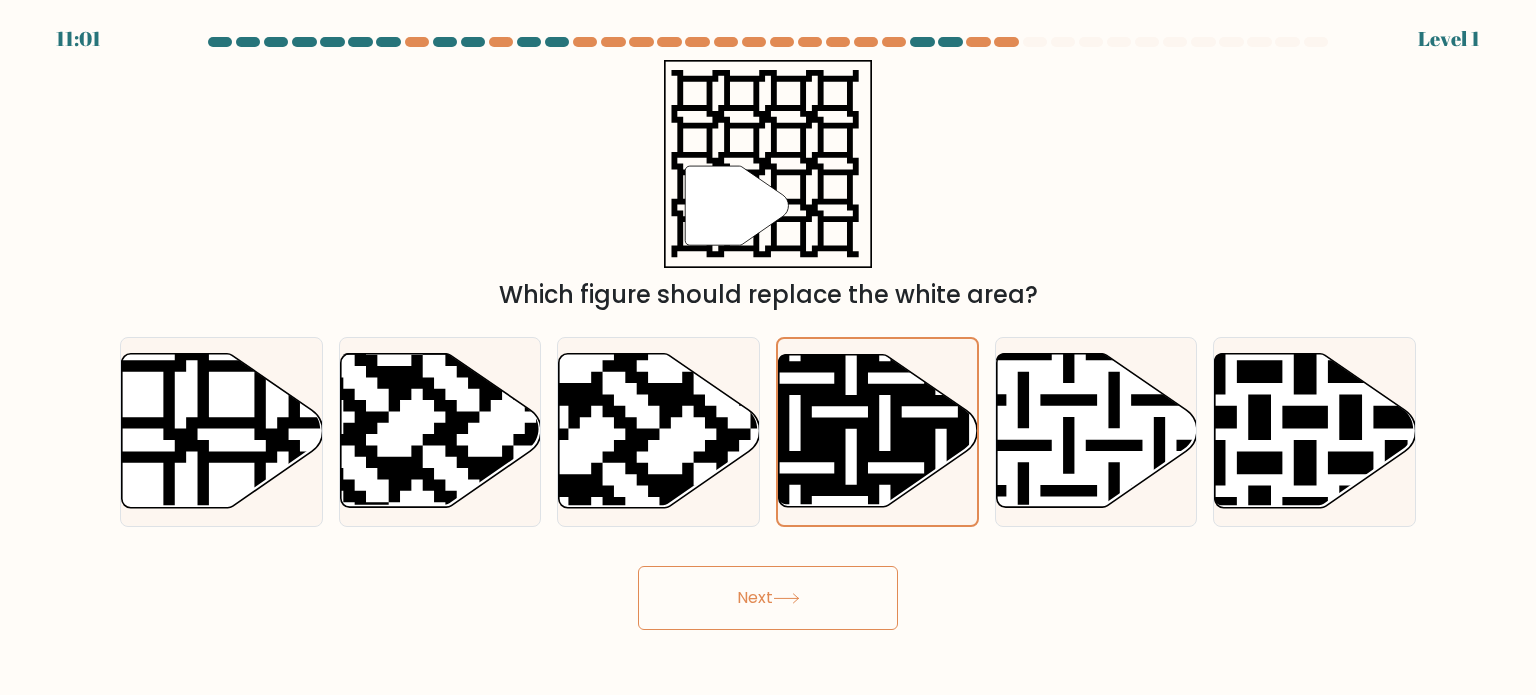 click on "Next" at bounding box center [768, 598] 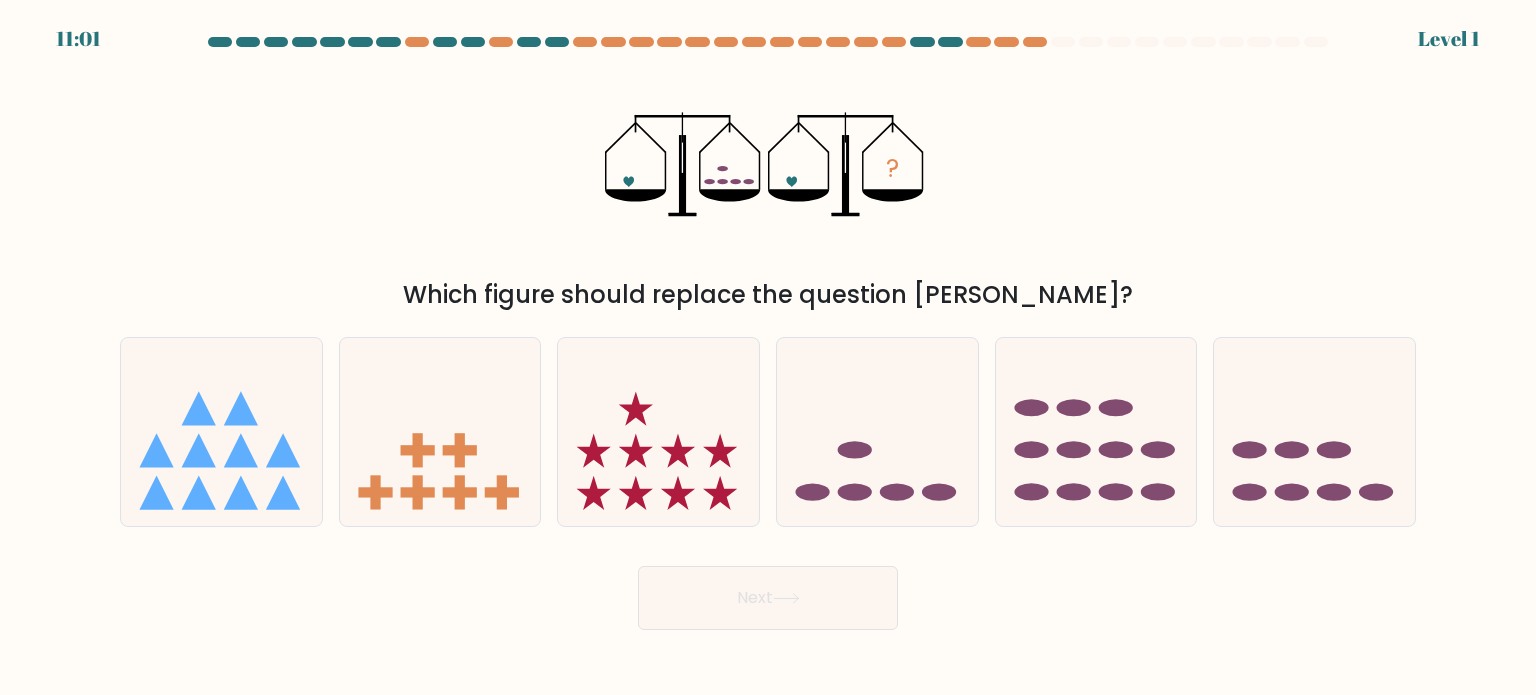 click 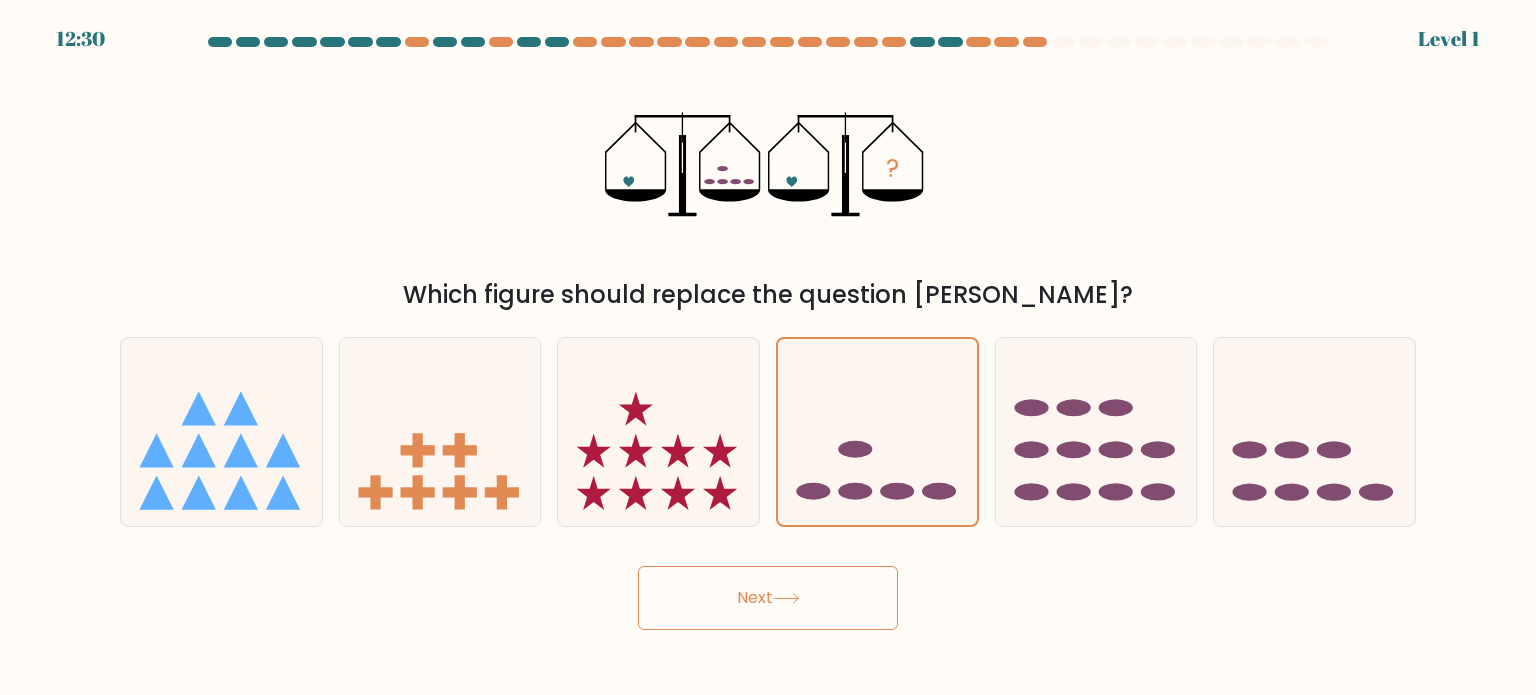 click on "Next" at bounding box center [768, 598] 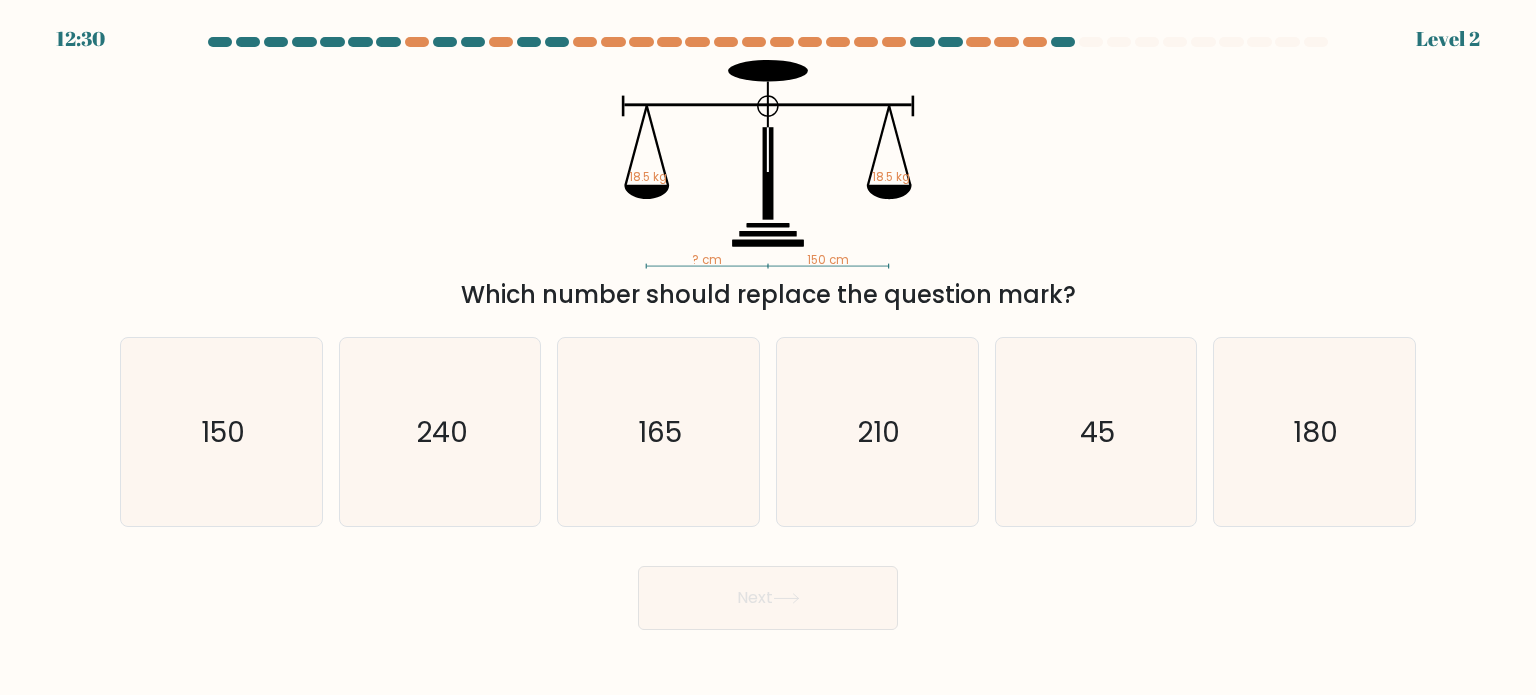 click on "210" 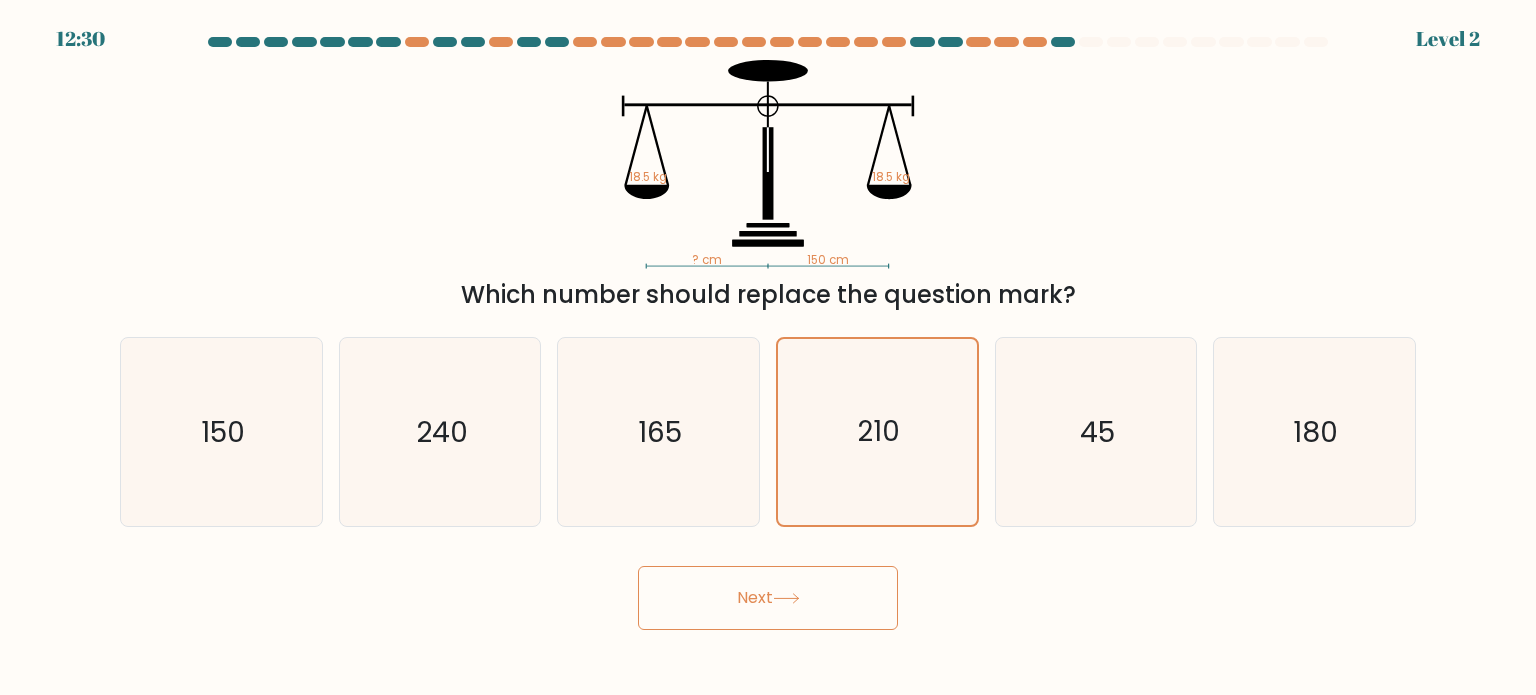 click on "Next" at bounding box center [768, 598] 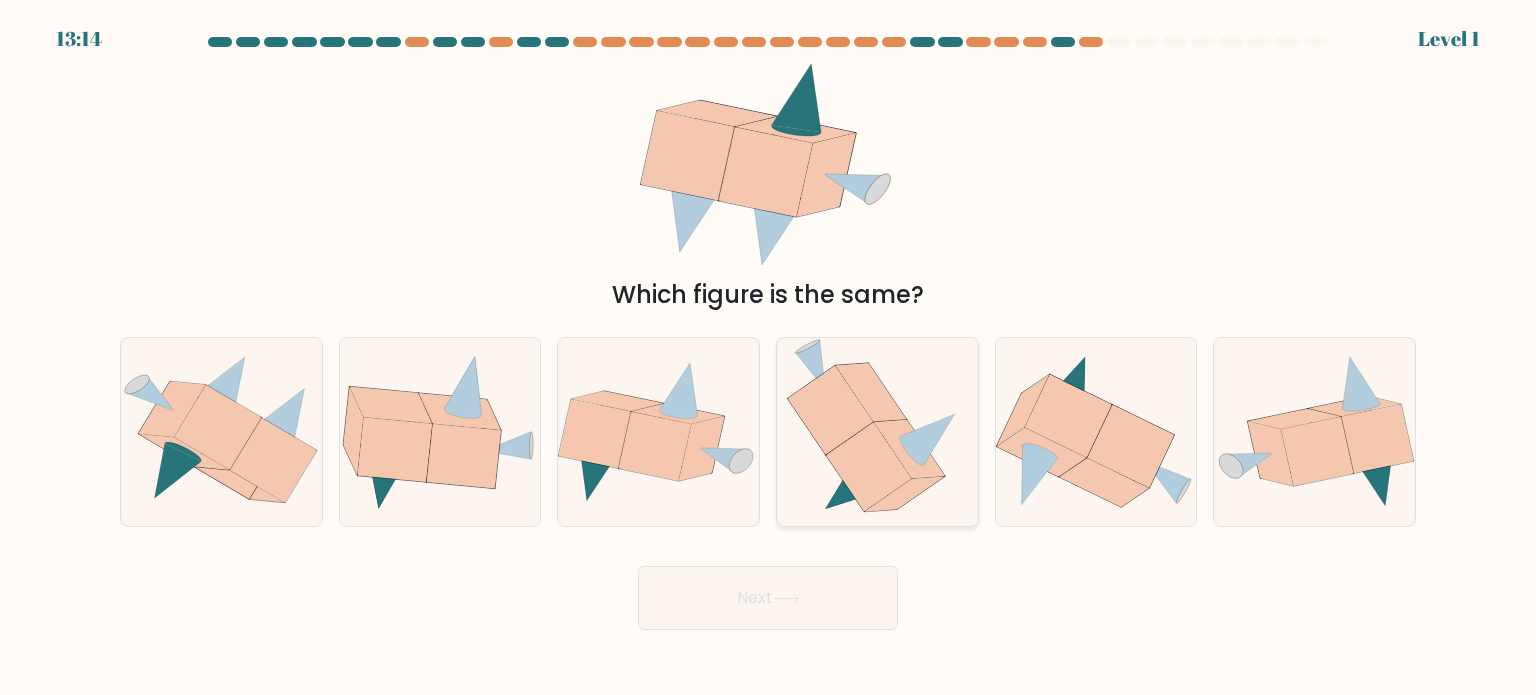 click 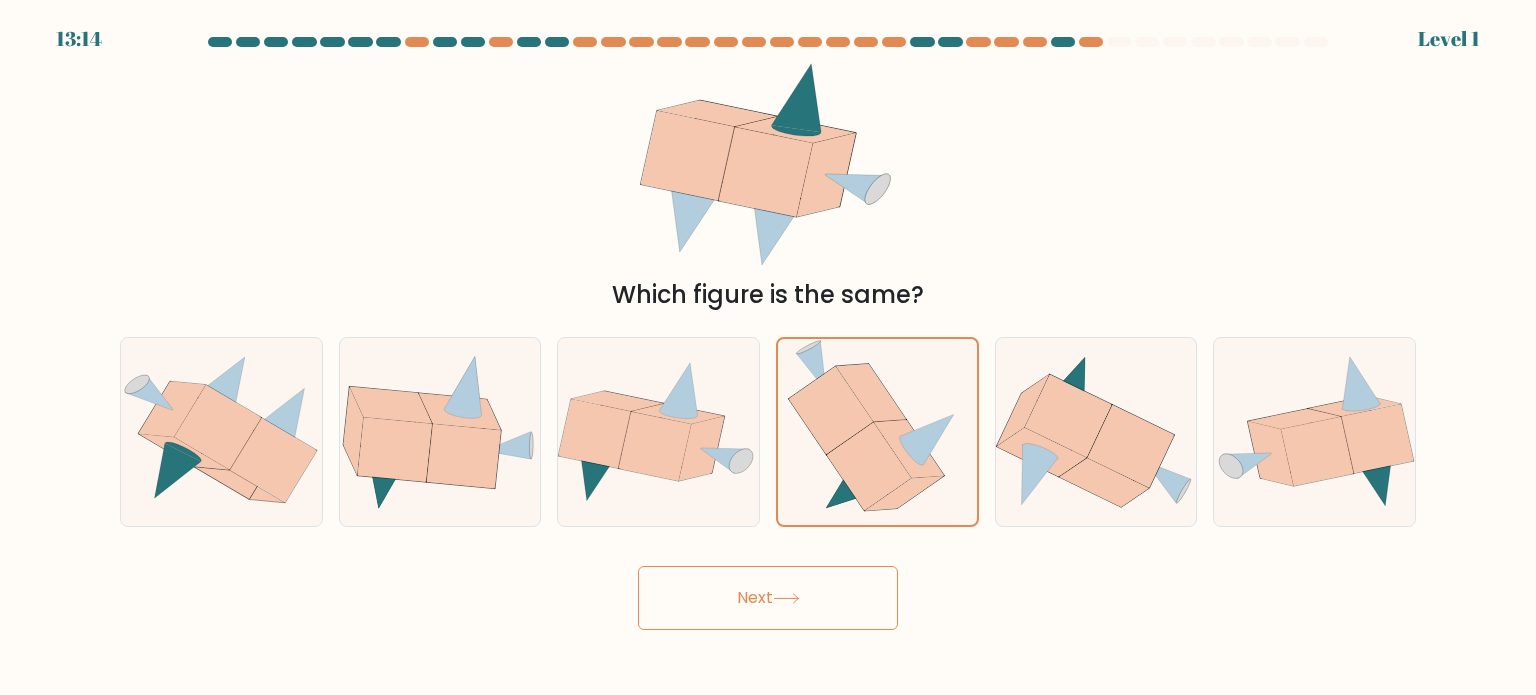 click on "Next" at bounding box center [768, 598] 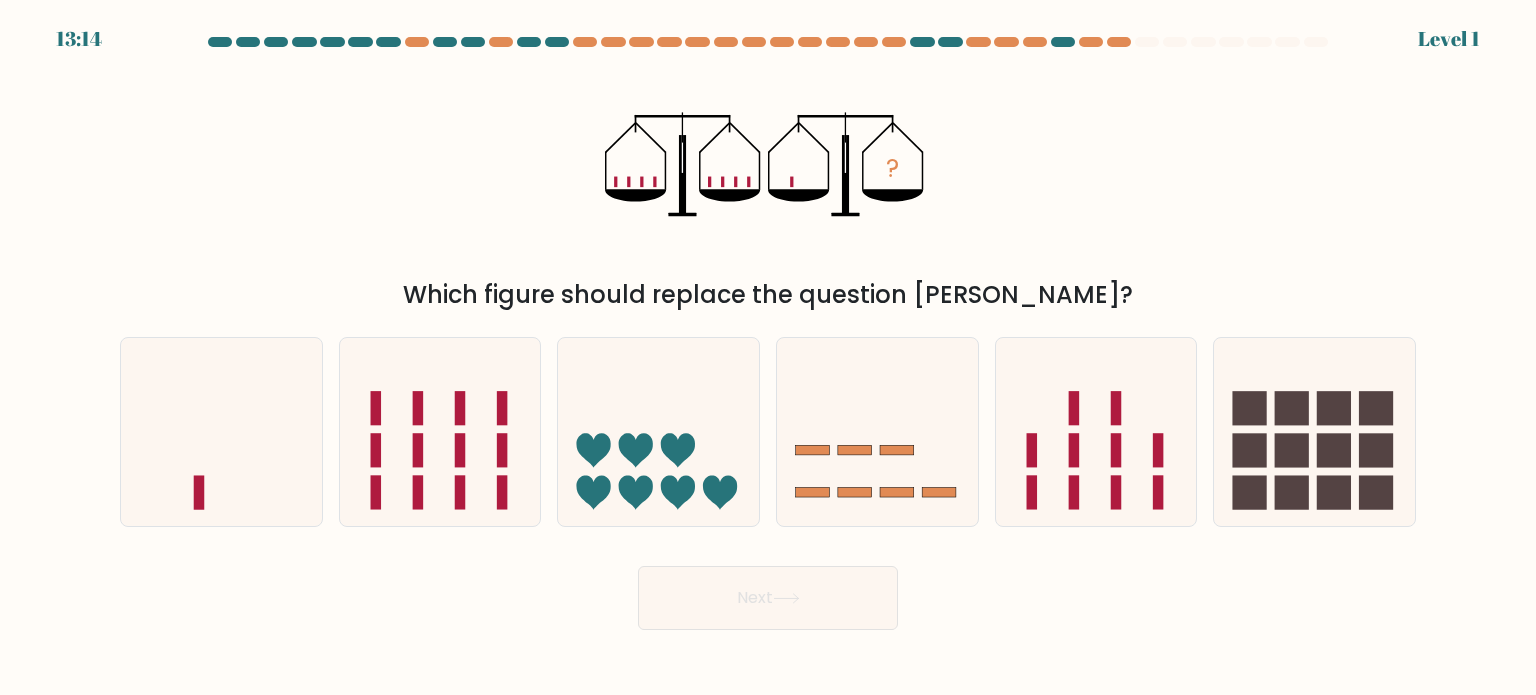click 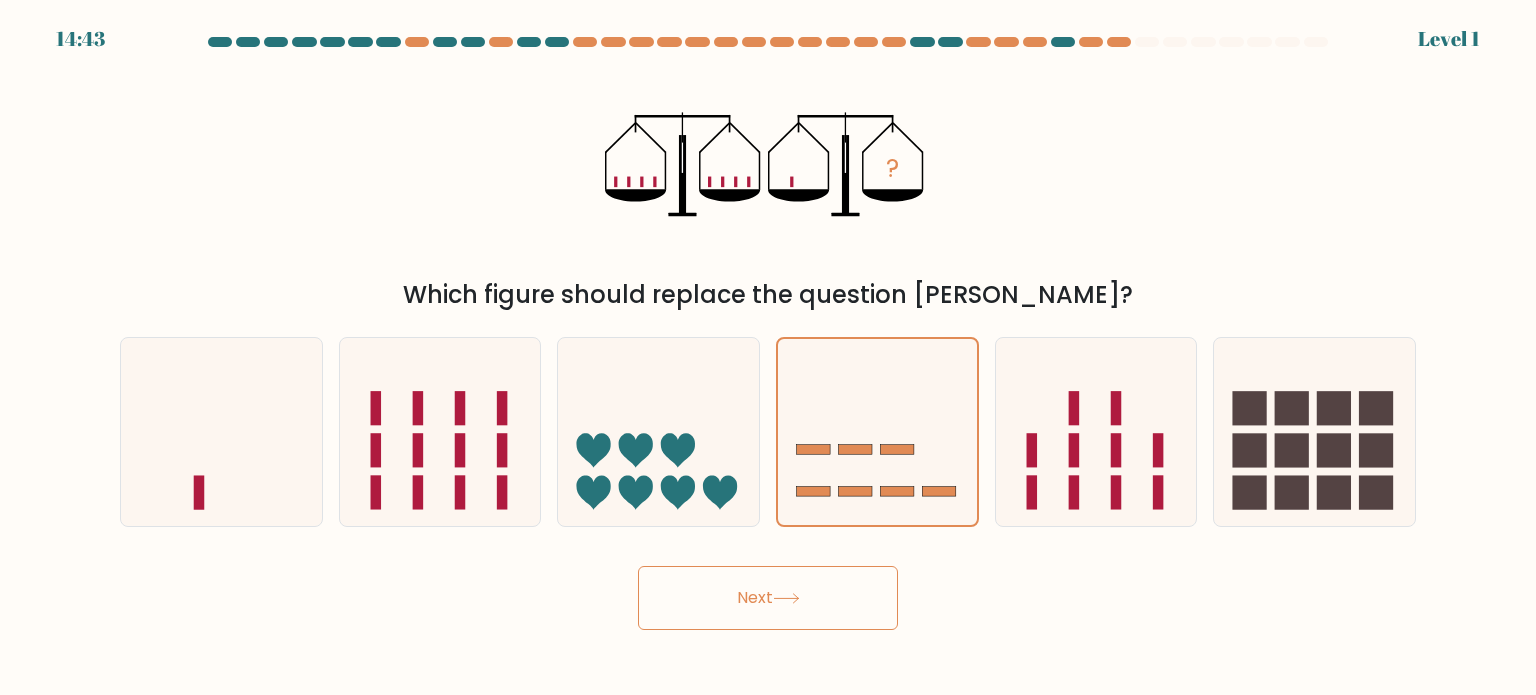 click at bounding box center (768, 333) 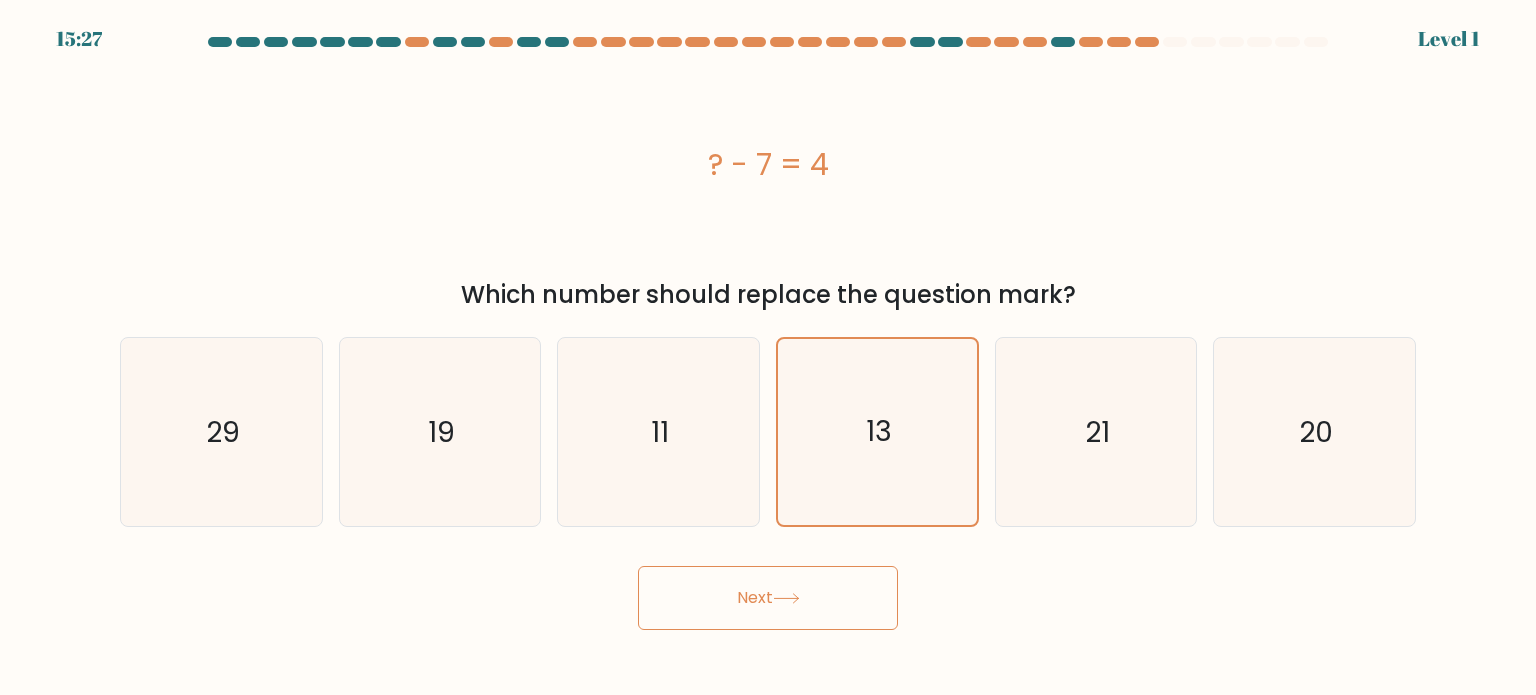 click on "Next" at bounding box center (768, 598) 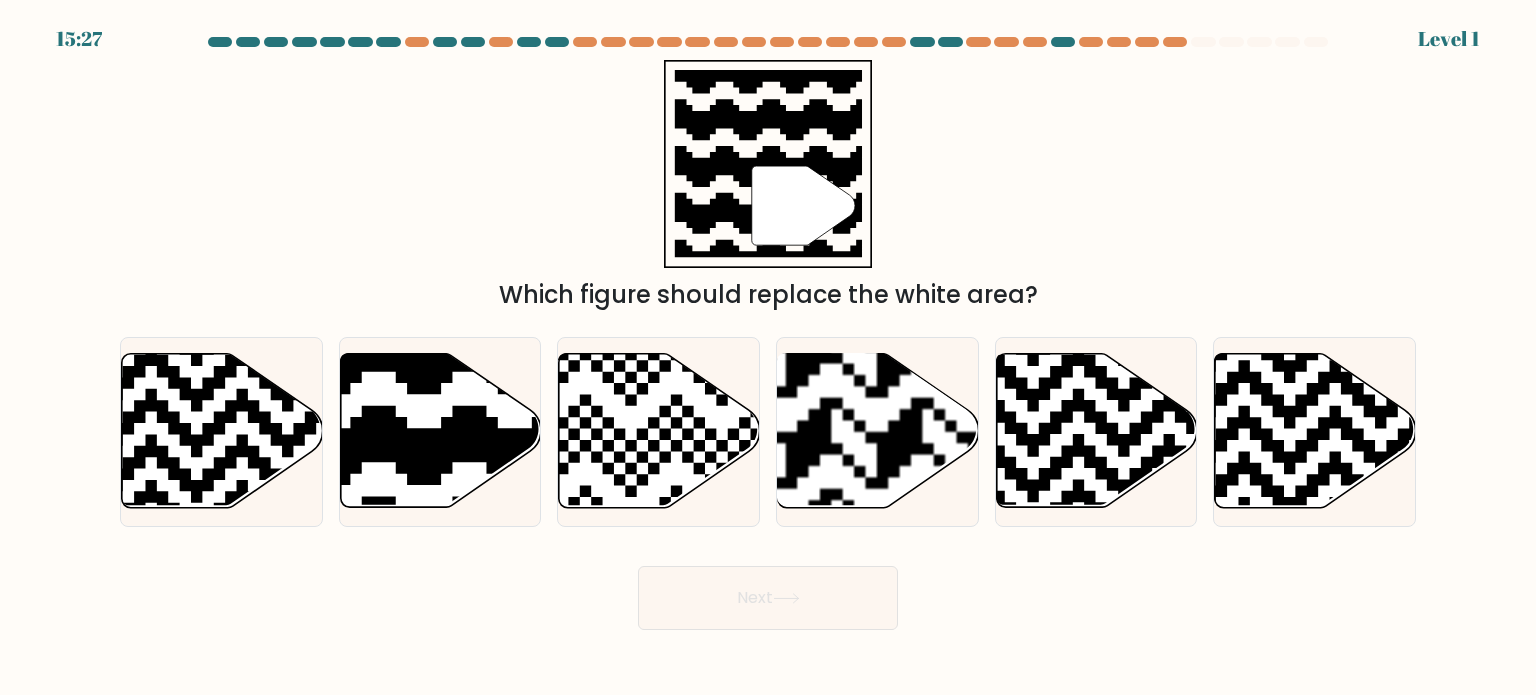 click 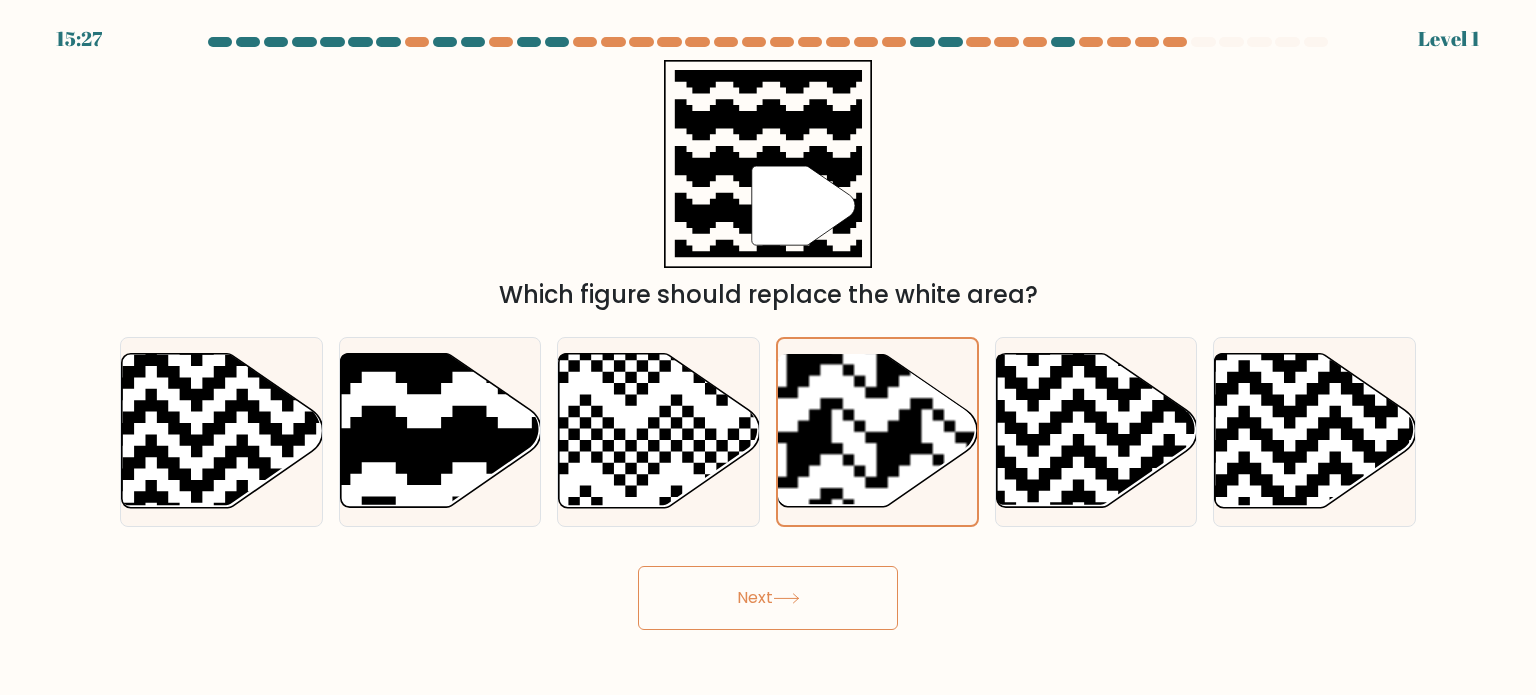 click on "Next" at bounding box center [768, 598] 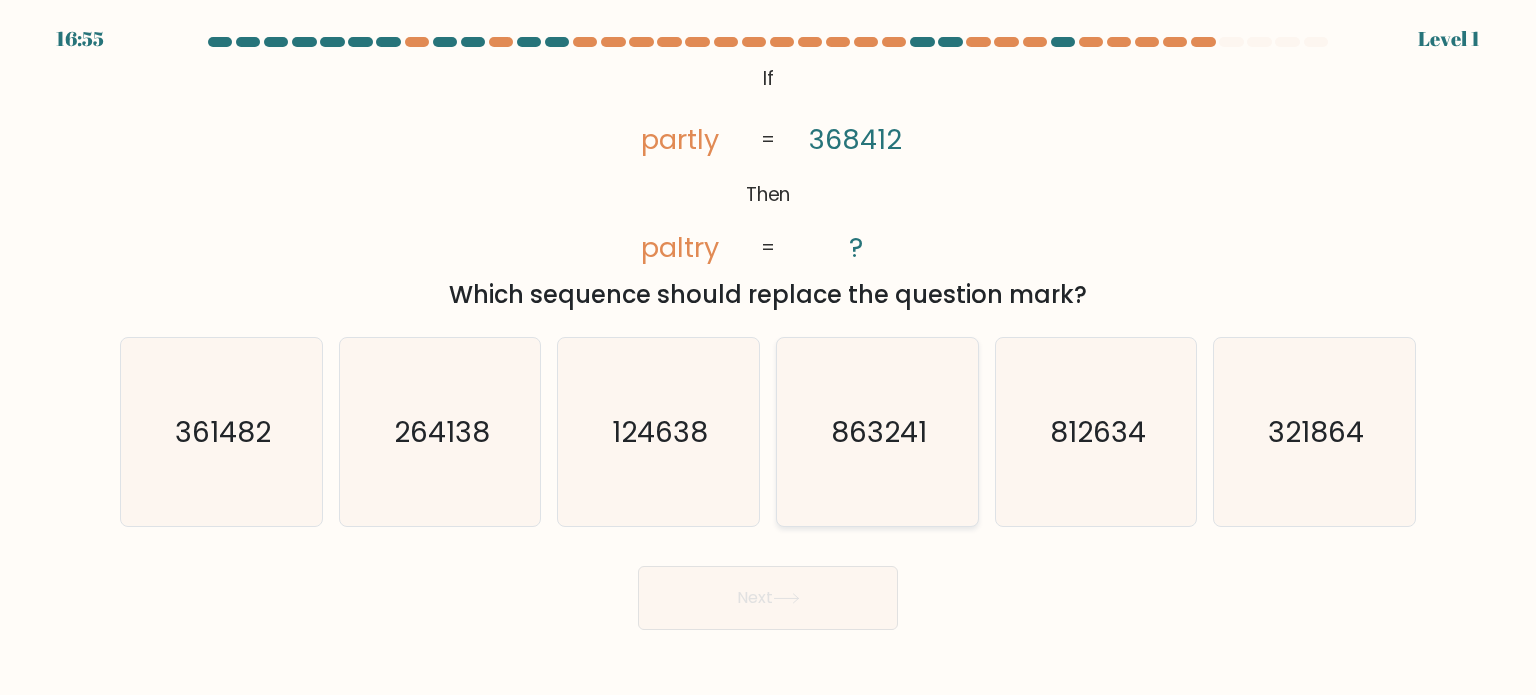 click on "863241" 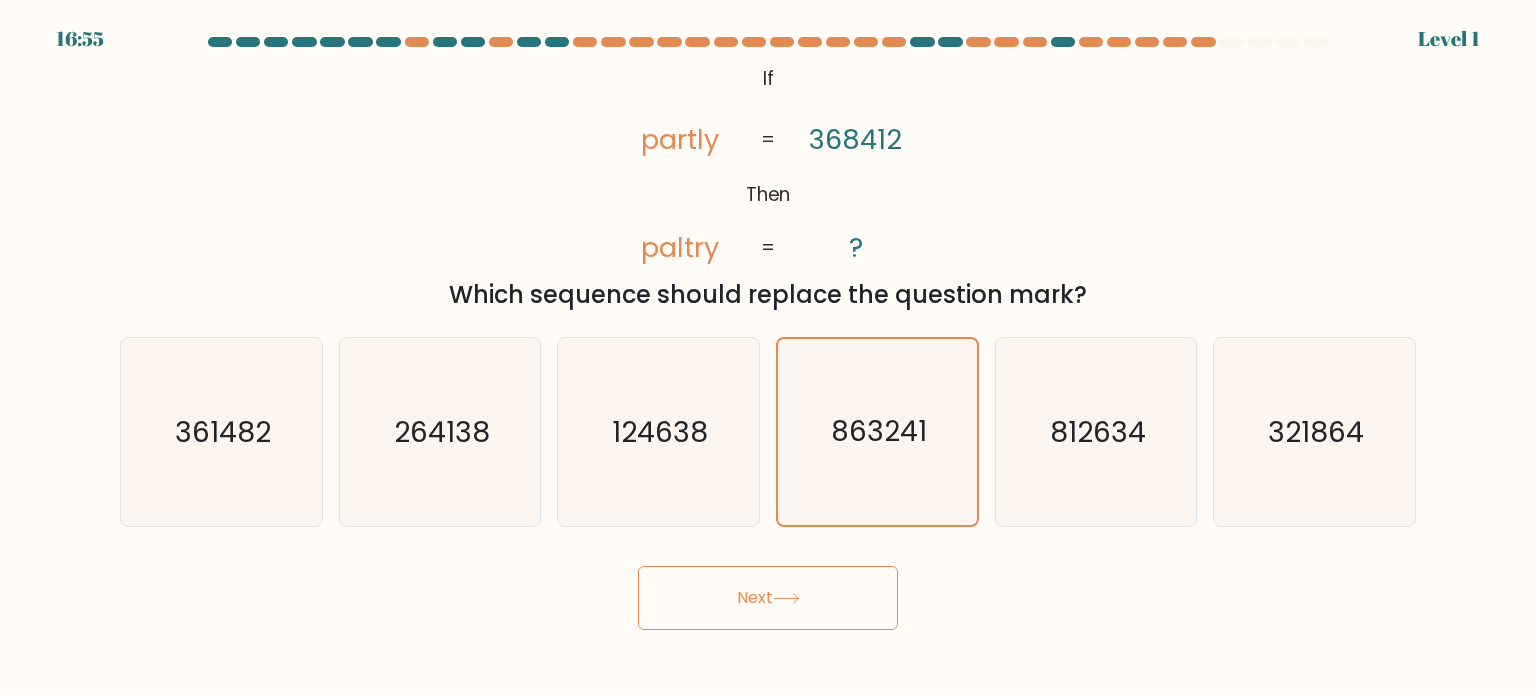 click on "Next" at bounding box center [768, 598] 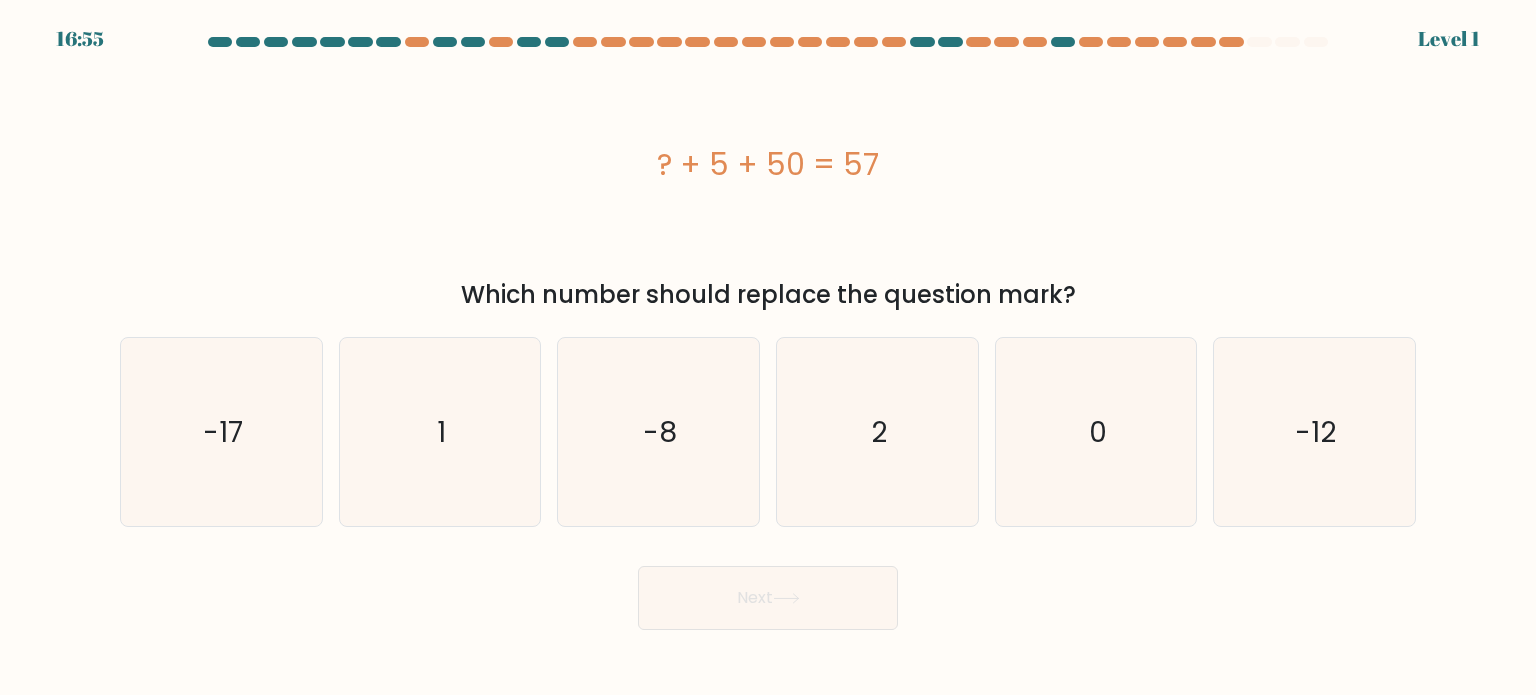 drag, startPoint x: 868, startPoint y: 468, endPoint x: 809, endPoint y: 611, distance: 154.69324 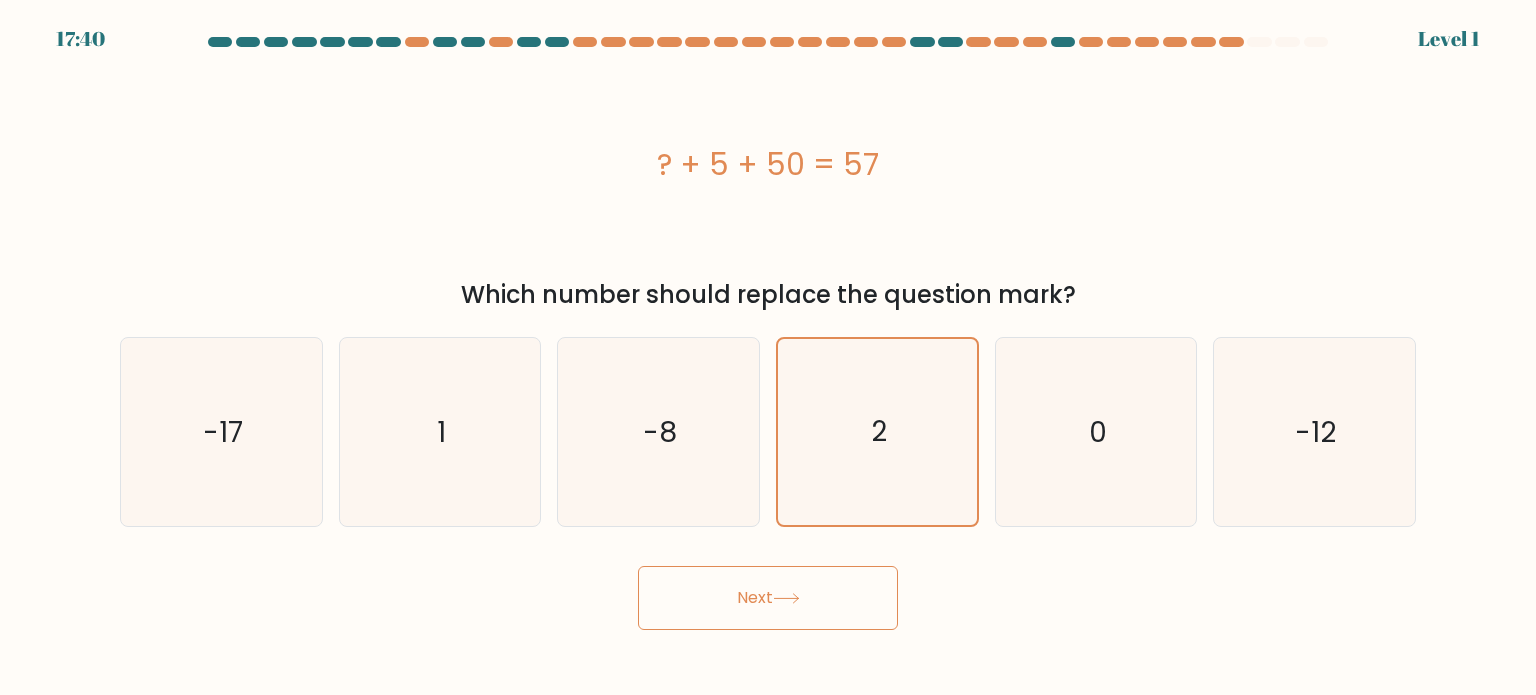 click on "Next" at bounding box center [768, 598] 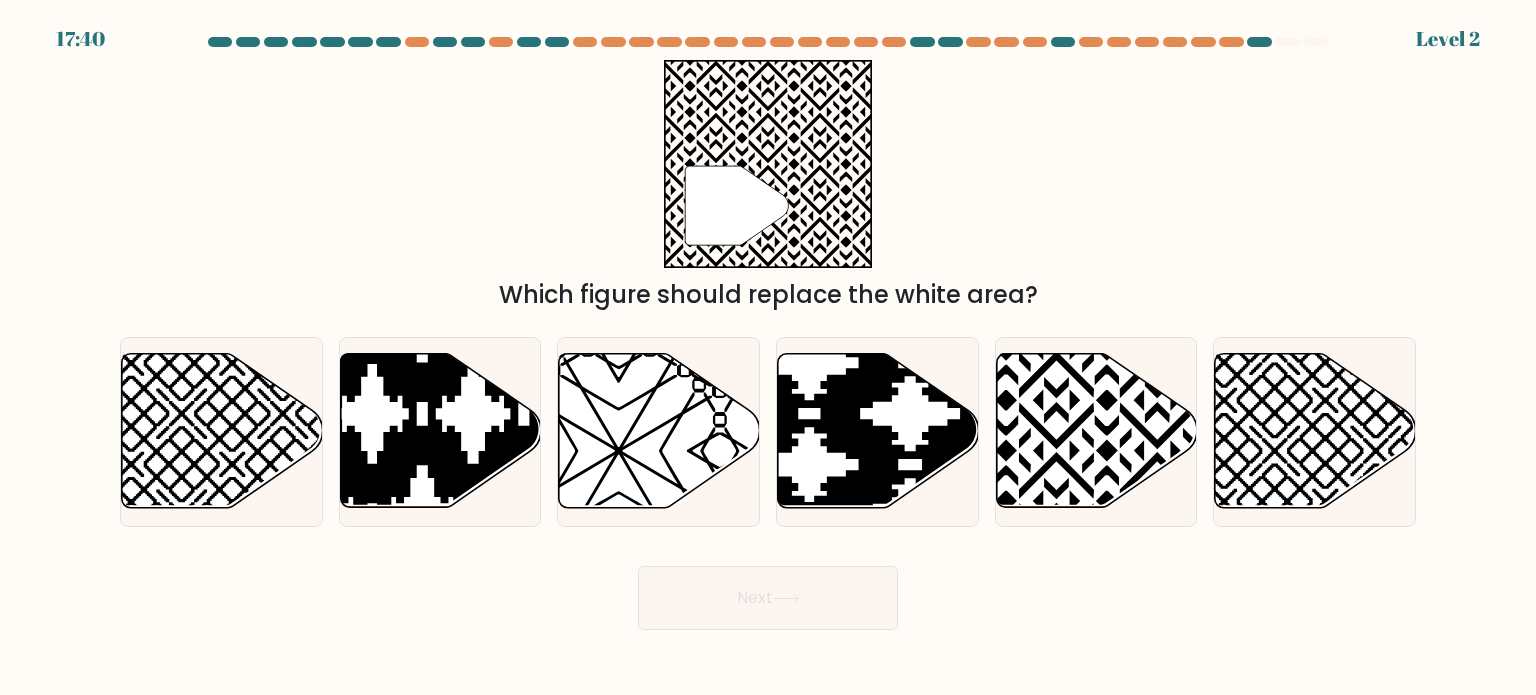 click 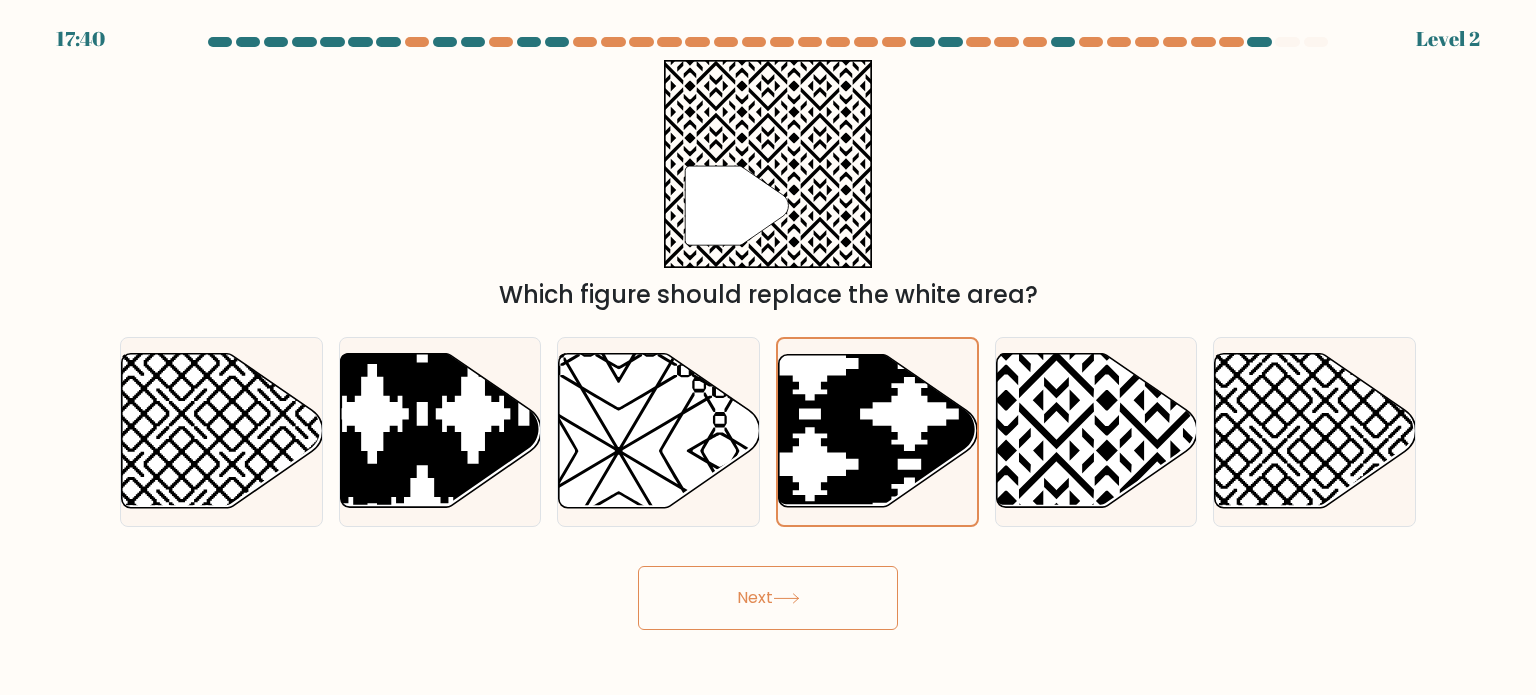 click 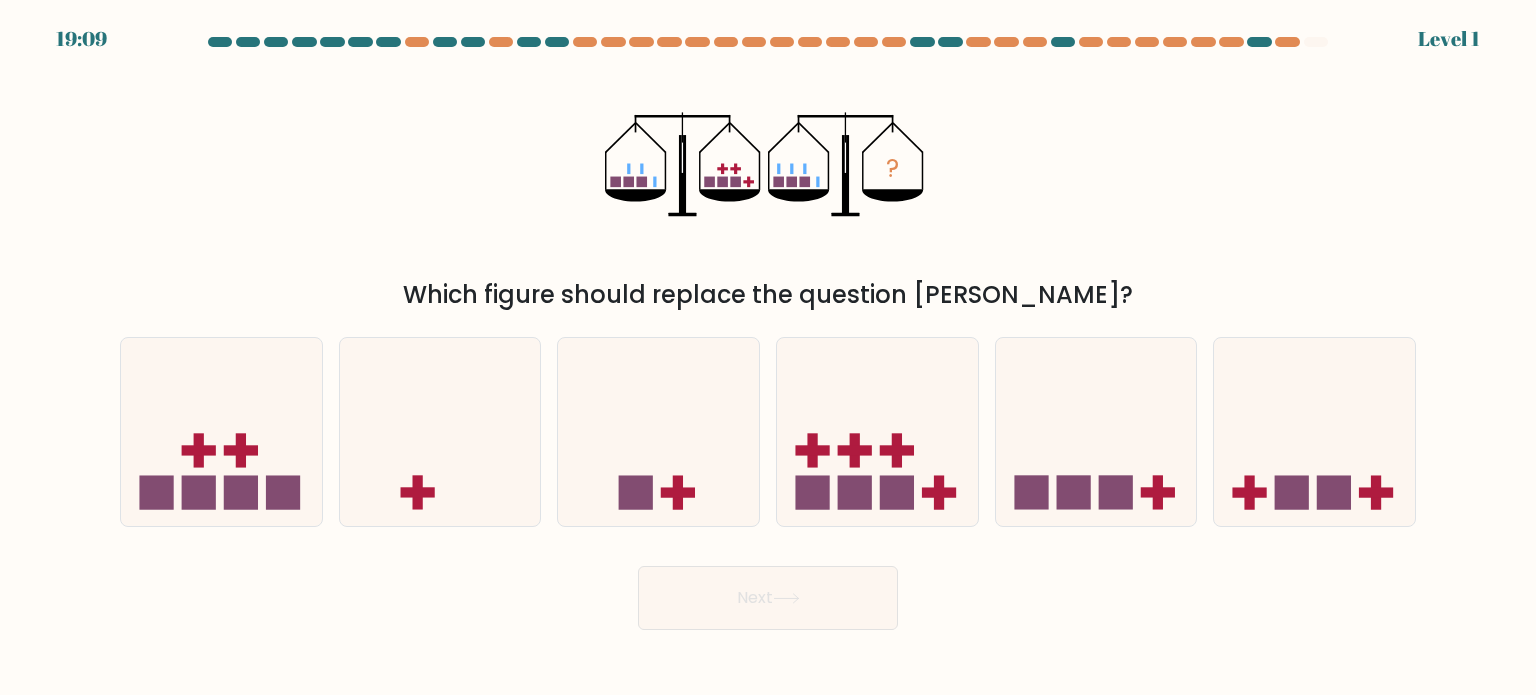 click 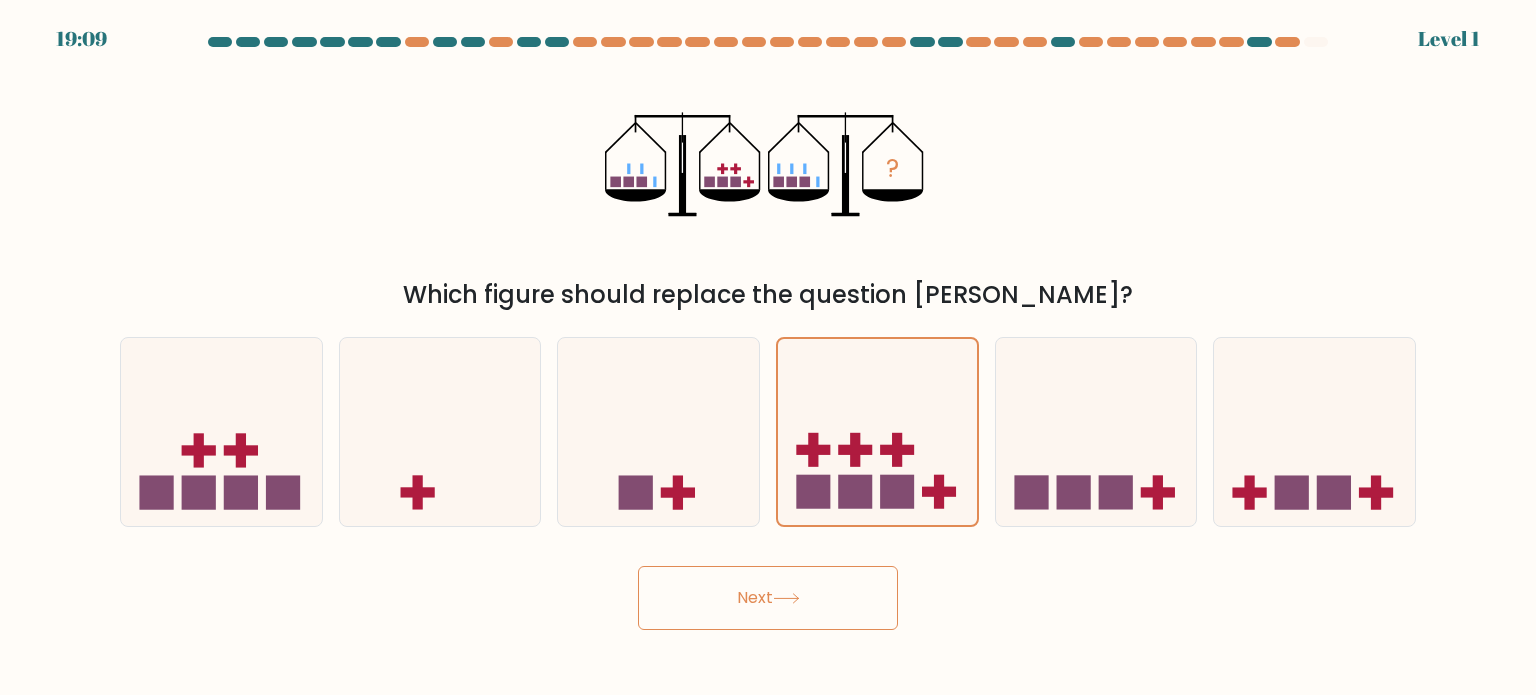 drag, startPoint x: 804, startPoint y: 612, endPoint x: 804, endPoint y: 583, distance: 29 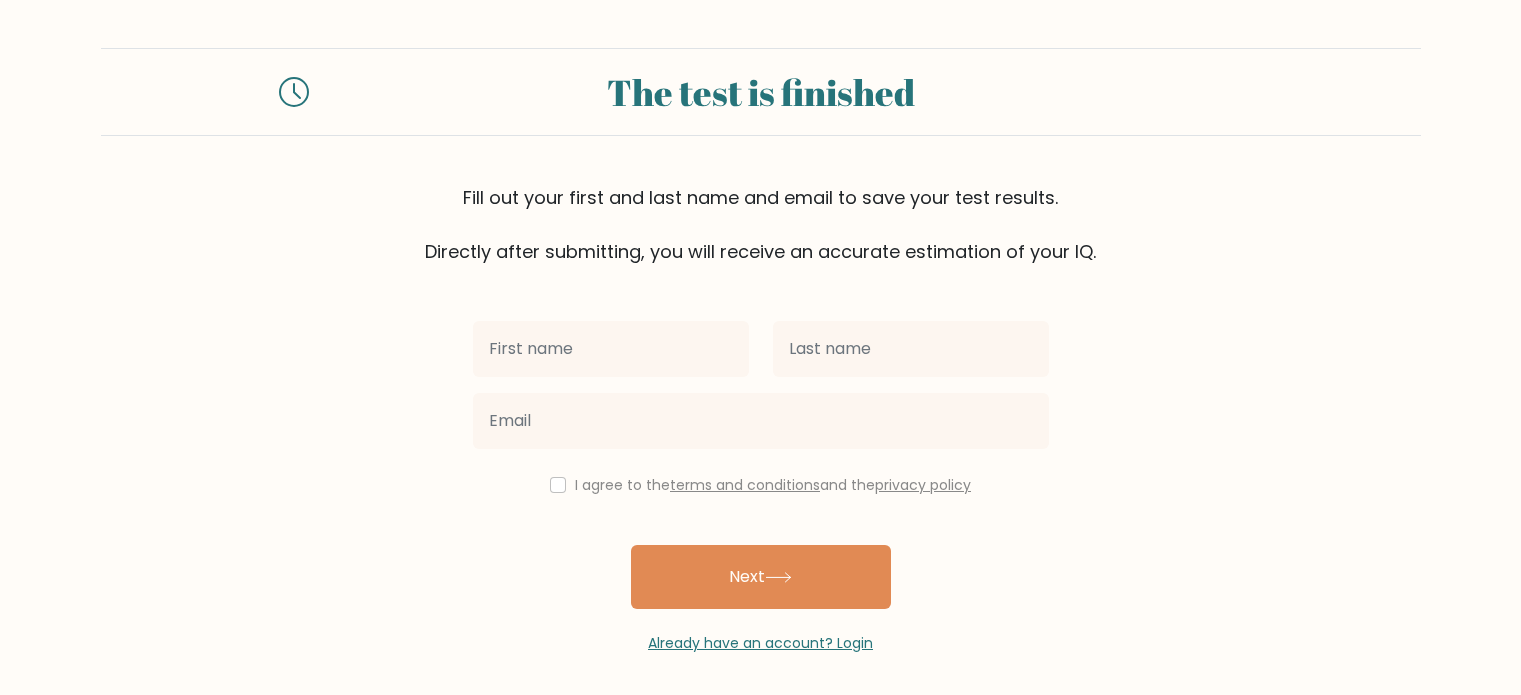 scroll, scrollTop: 0, scrollLeft: 0, axis: both 